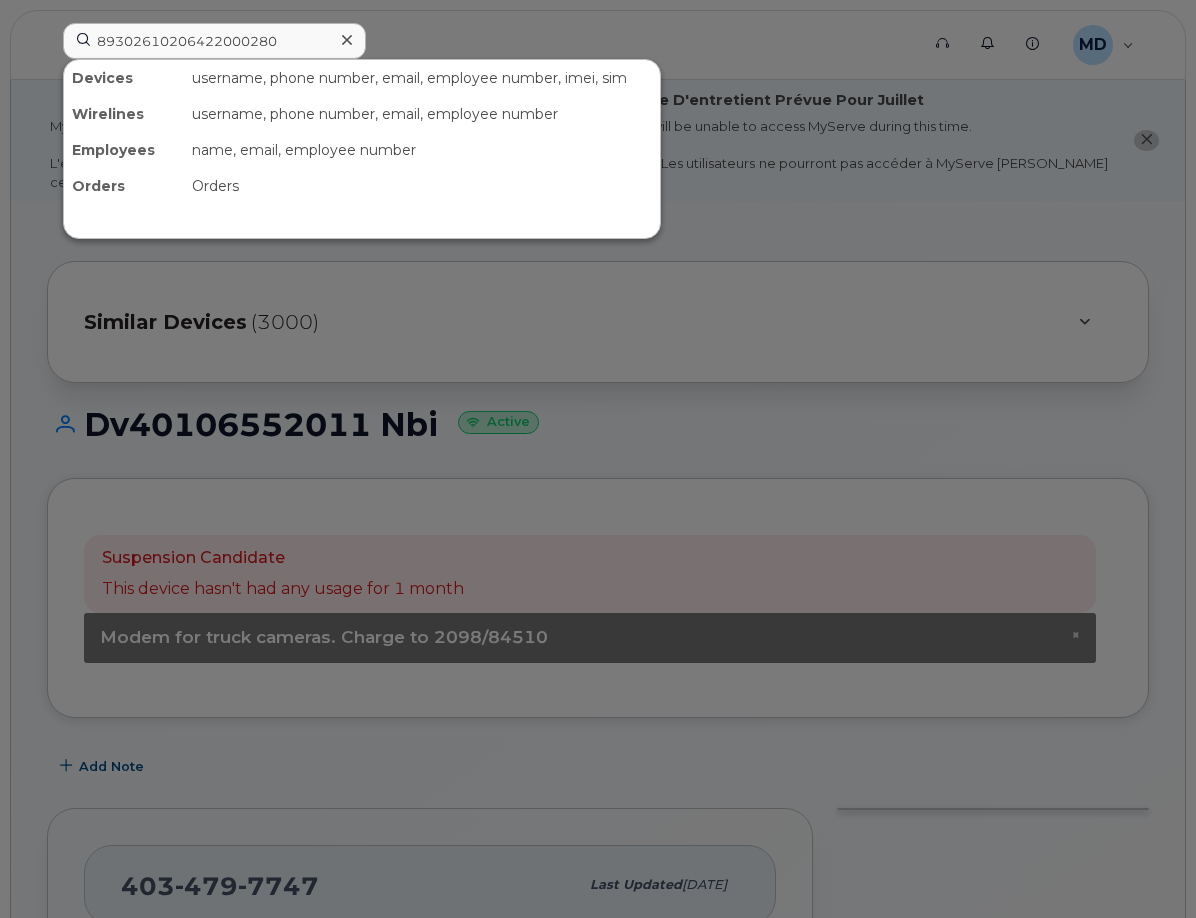 scroll, scrollTop: 870, scrollLeft: 0, axis: vertical 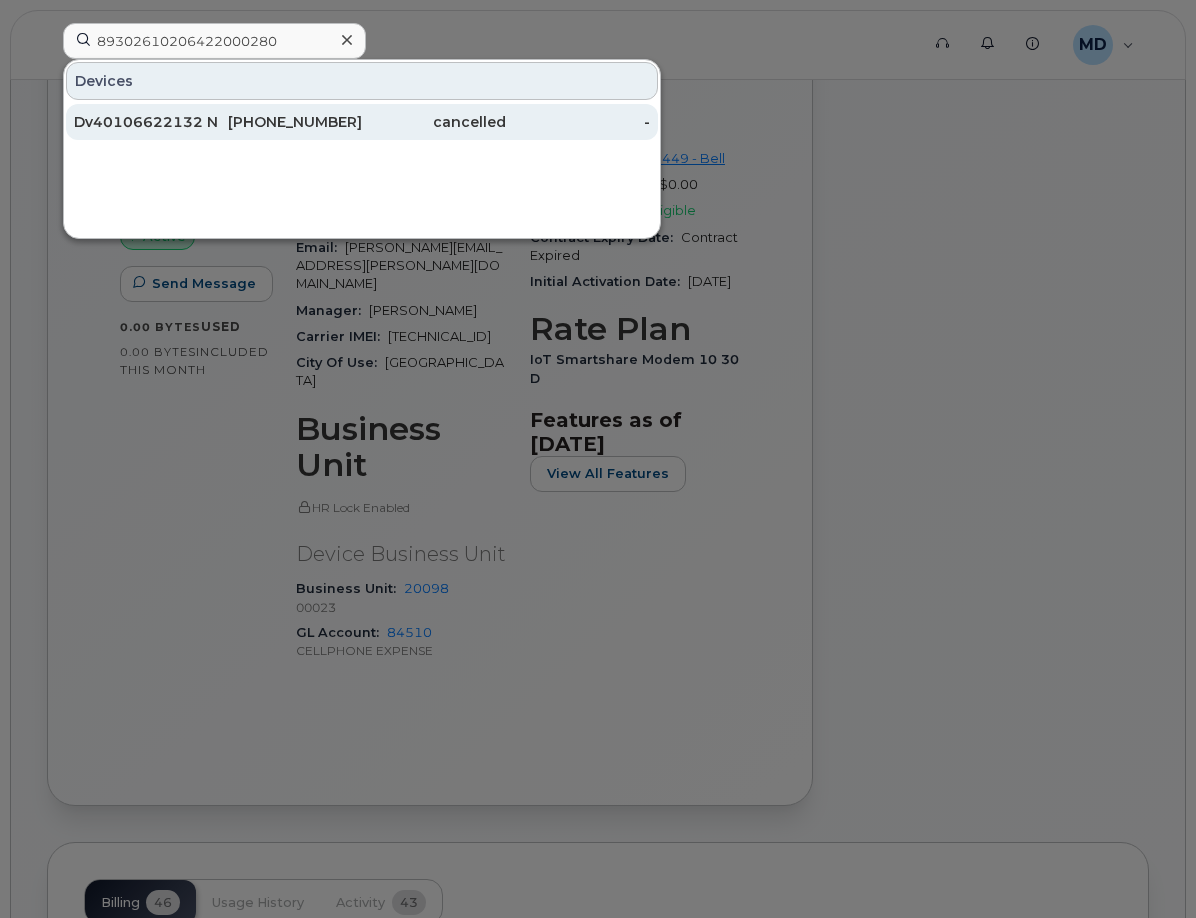type on "89302610206422000280" 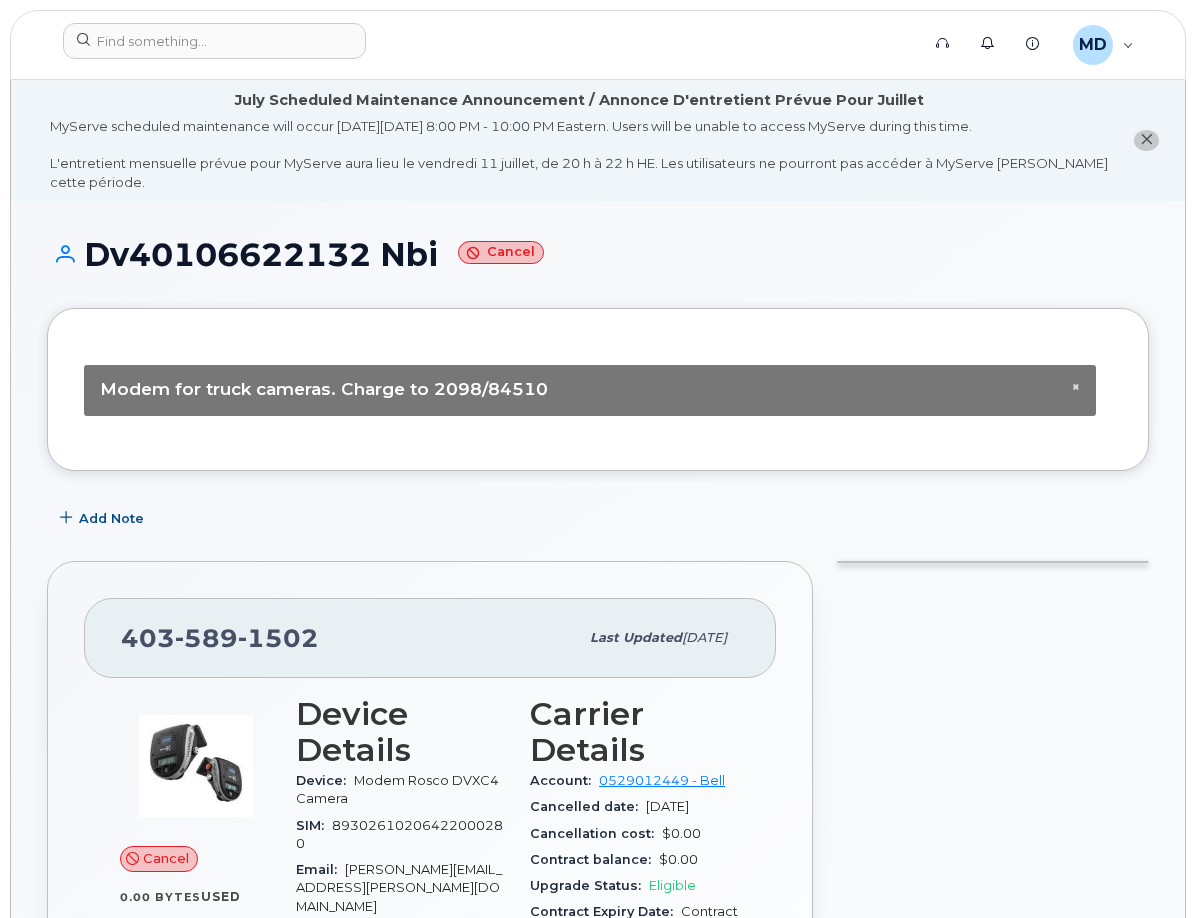 scroll, scrollTop: 0, scrollLeft: 0, axis: both 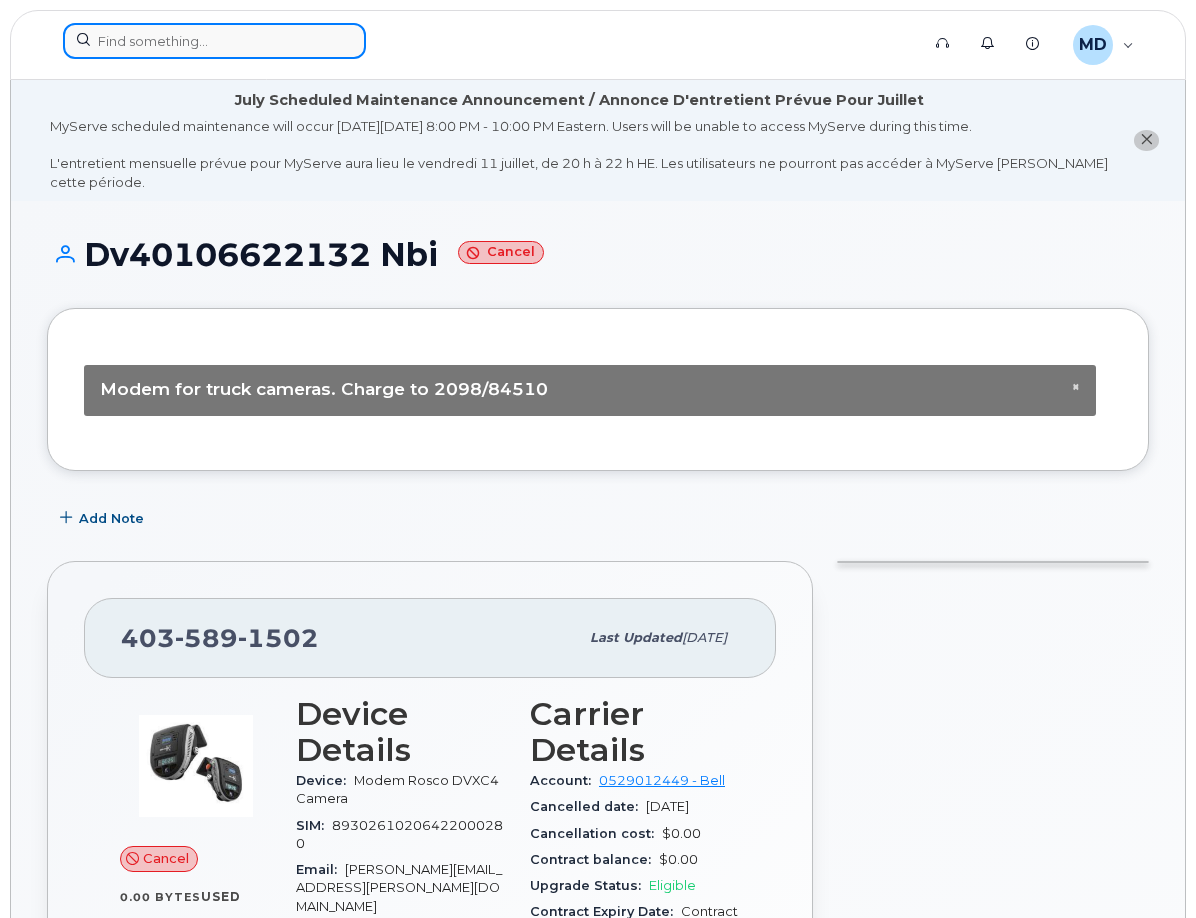click 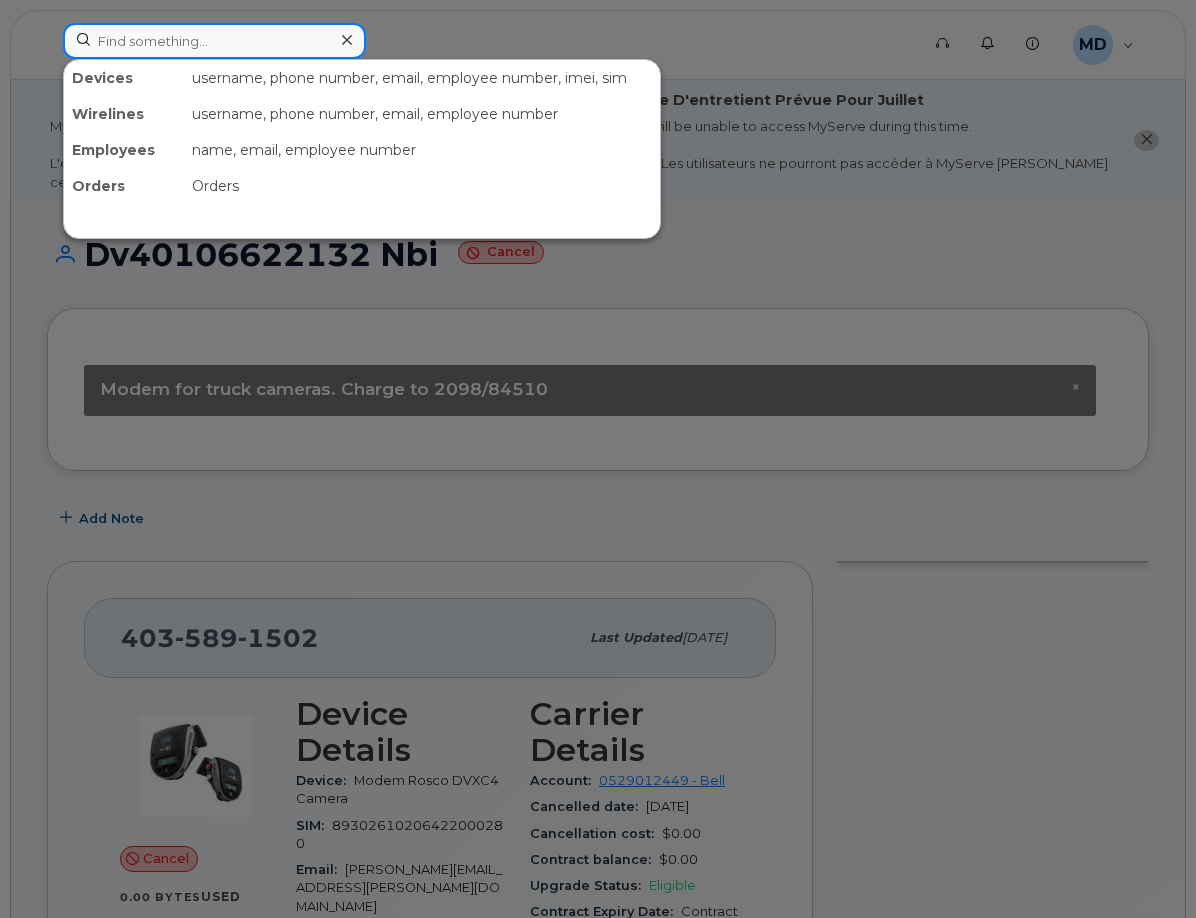paste on "89302610206410074271" 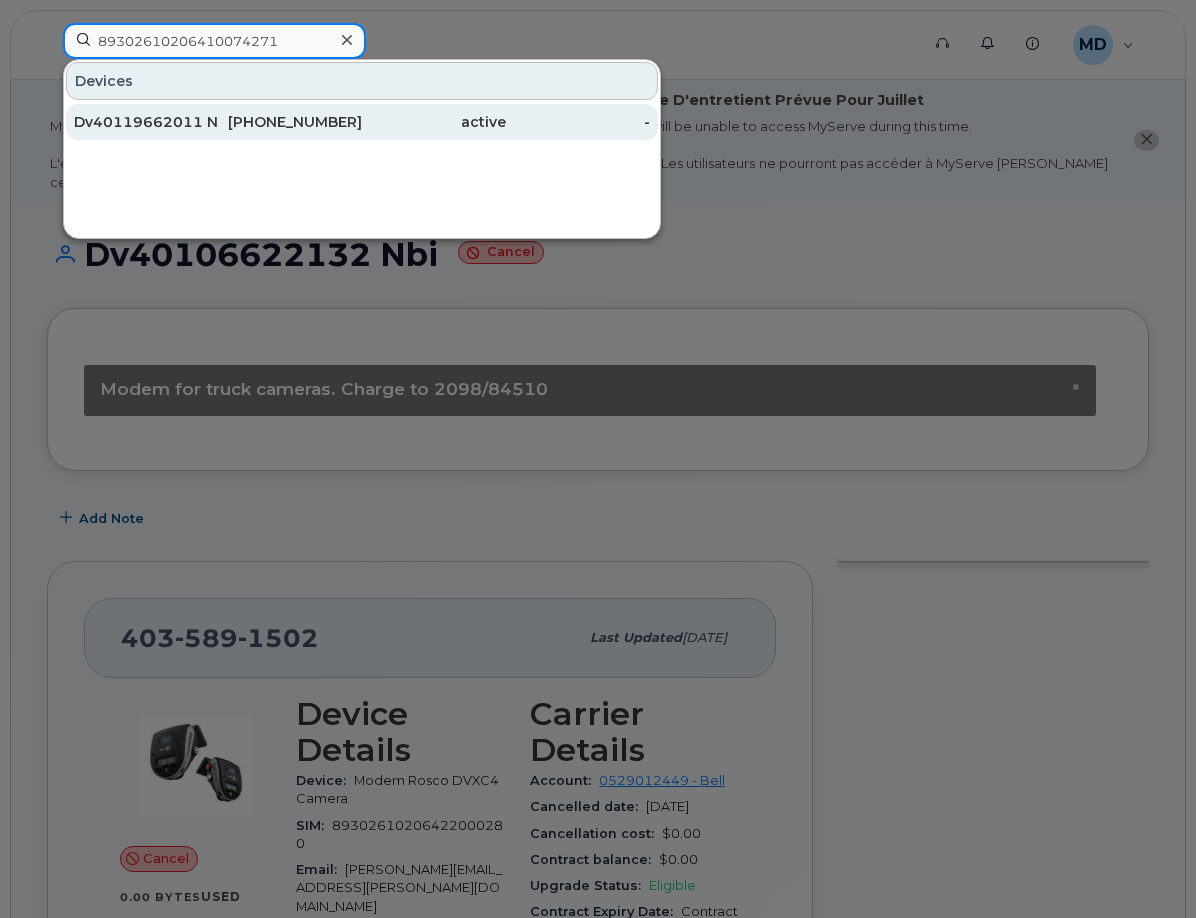 type on "89302610206410074271" 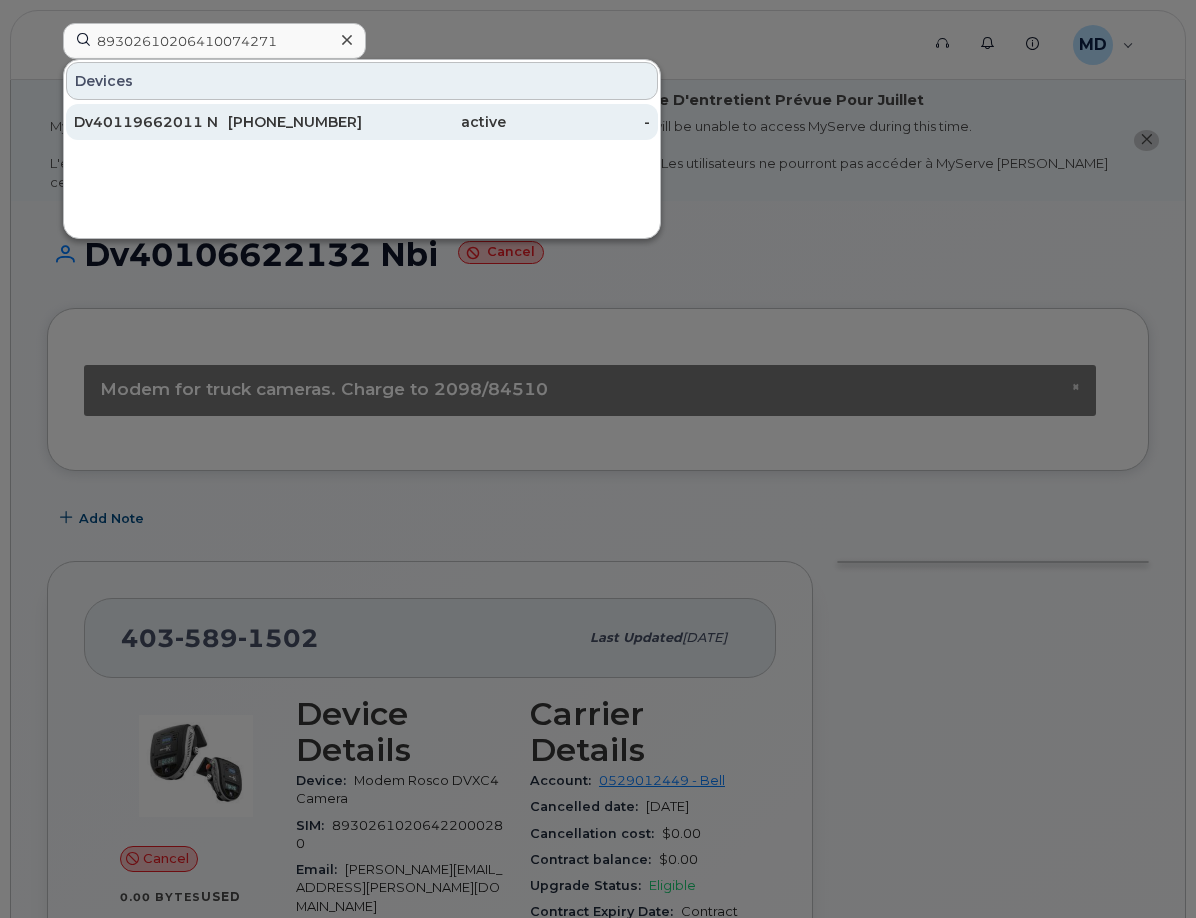 click on "403-805-1138" 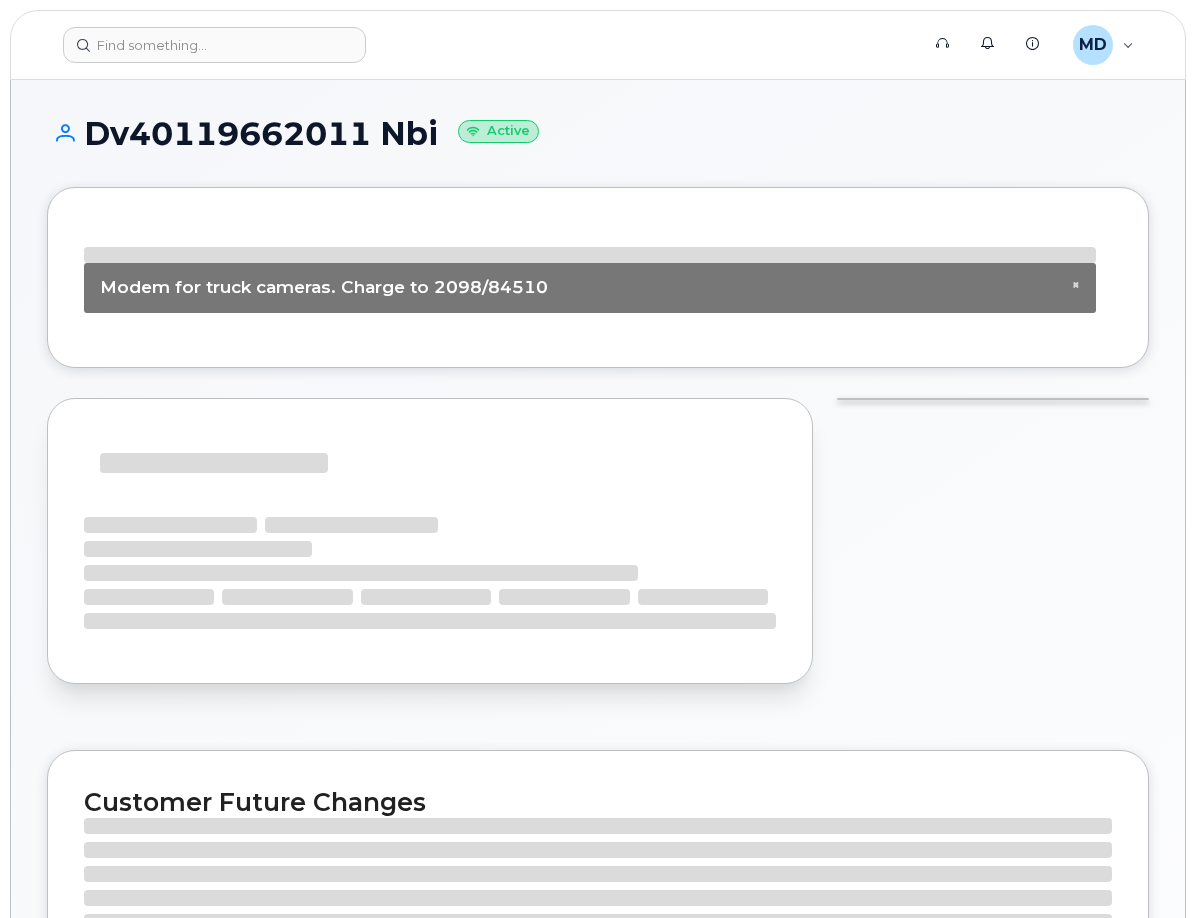 scroll, scrollTop: 0, scrollLeft: 0, axis: both 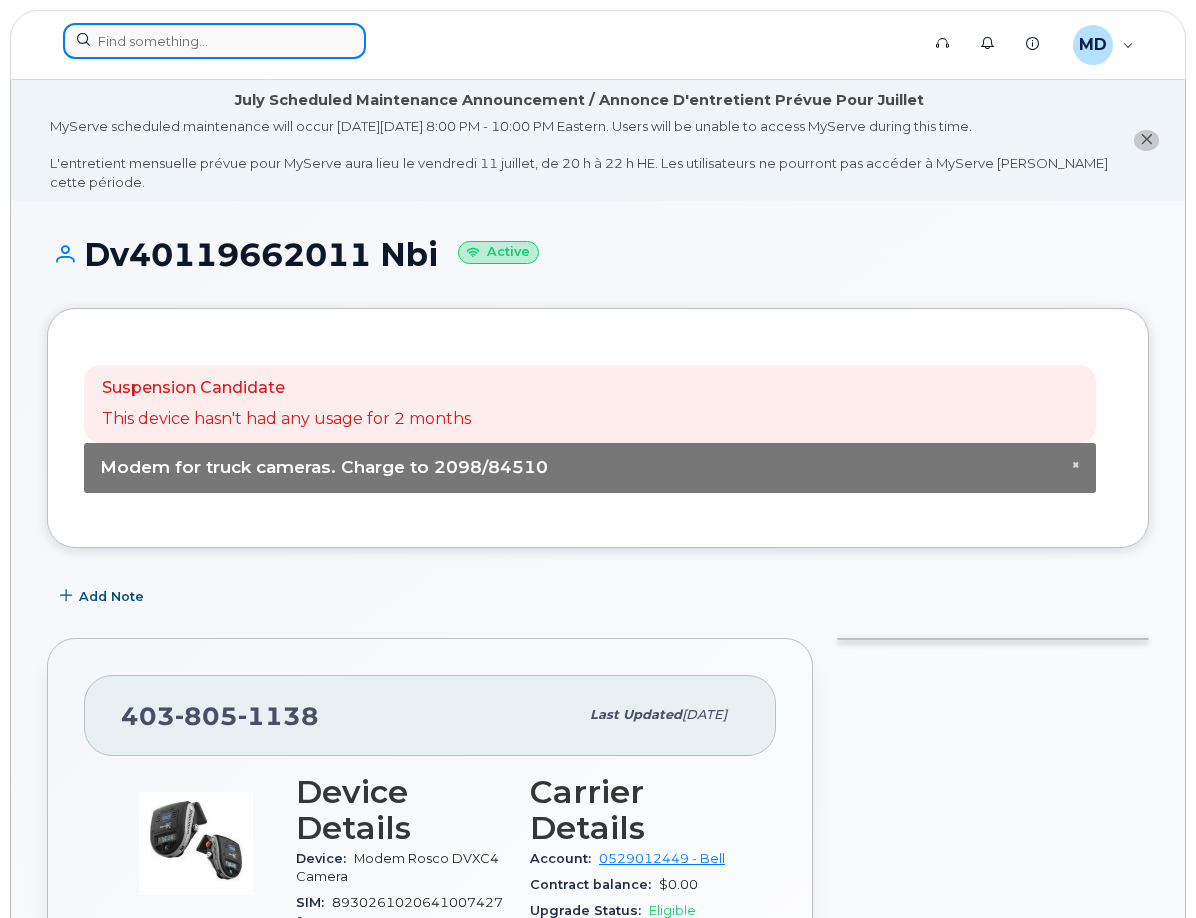 click 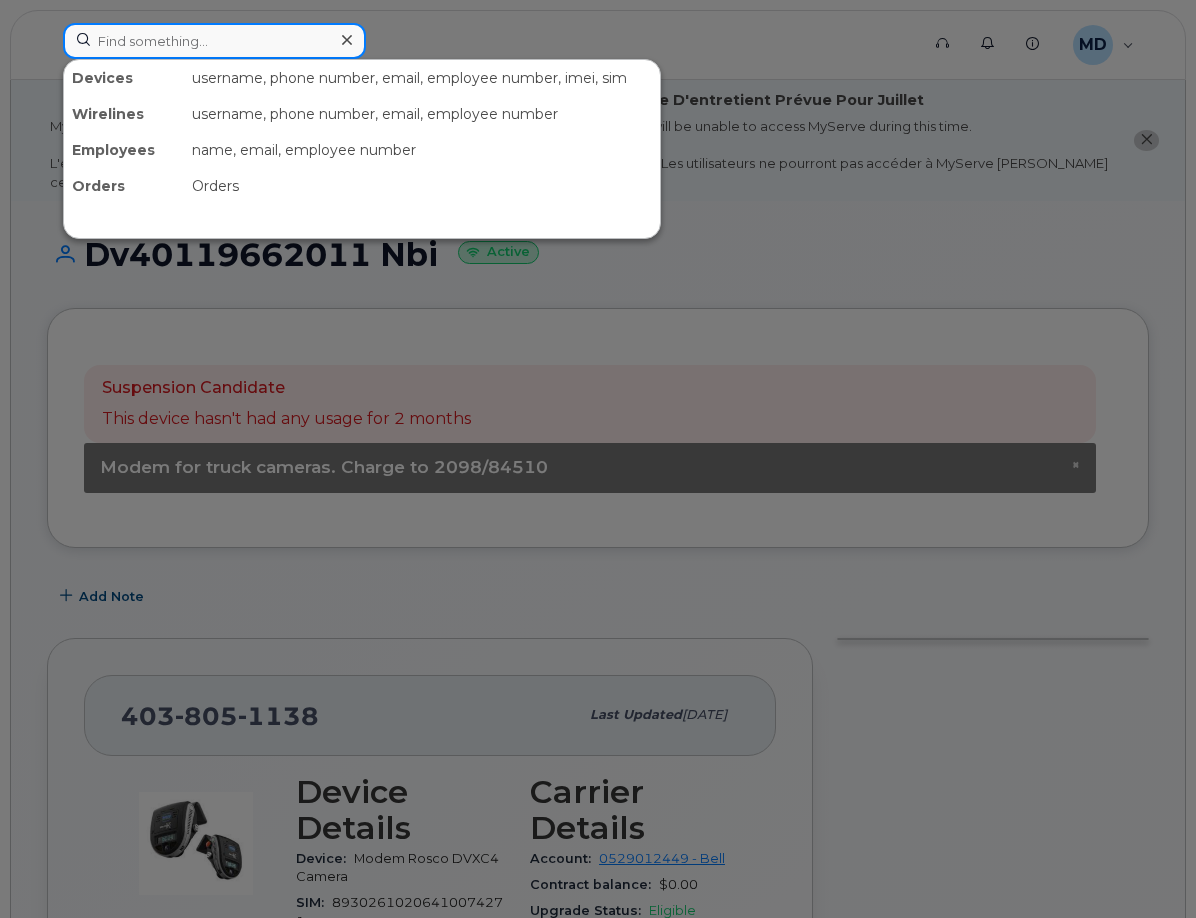 paste on "89302610206410074065" 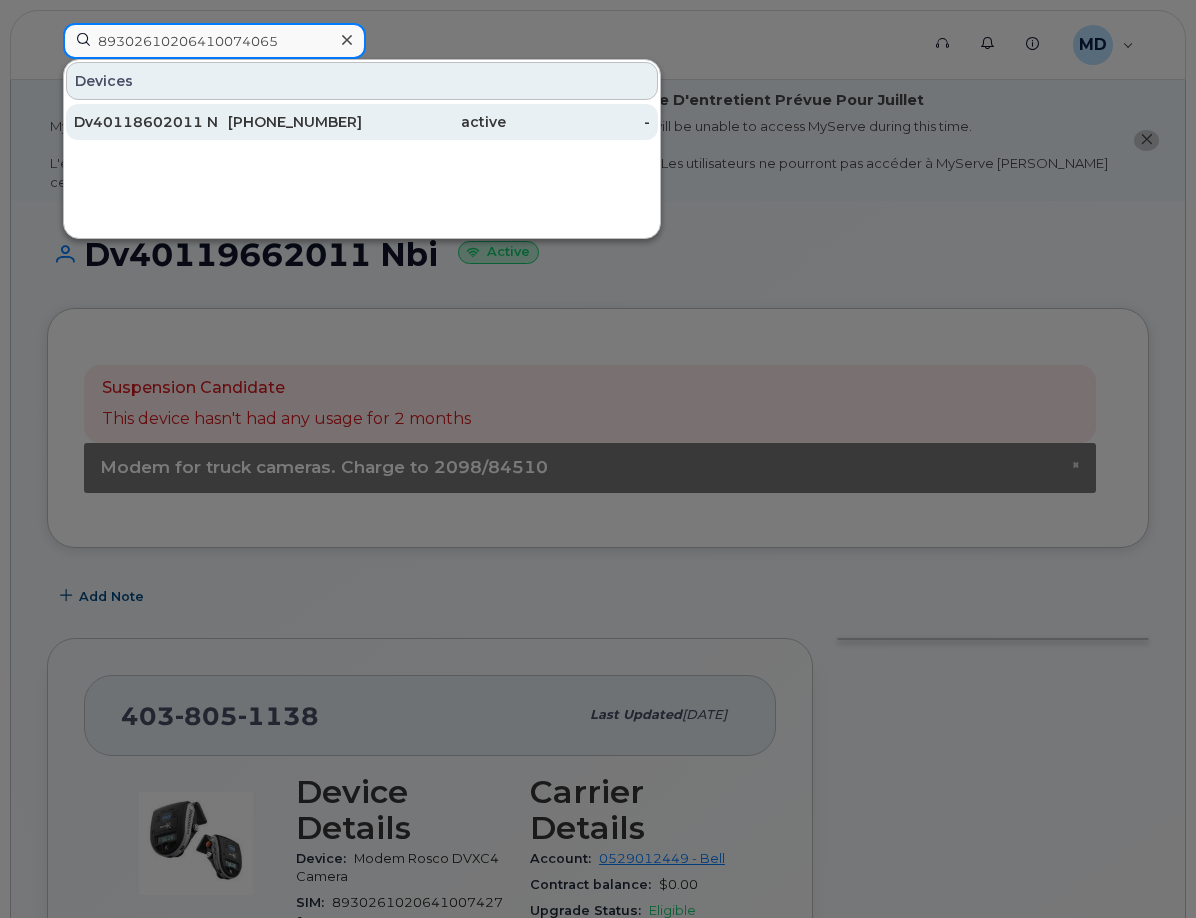 type on "89302610206410074065" 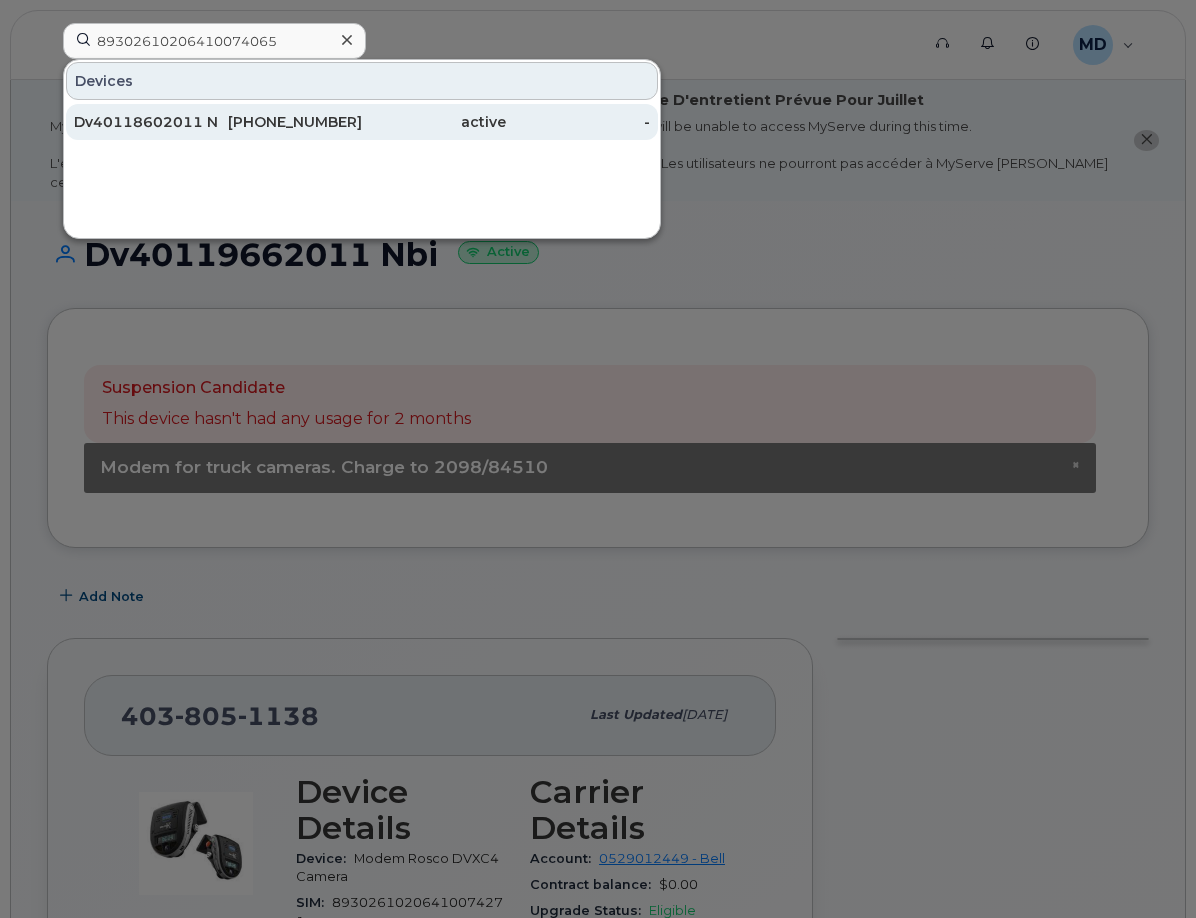 click on "Dv40118602011 Nbi" 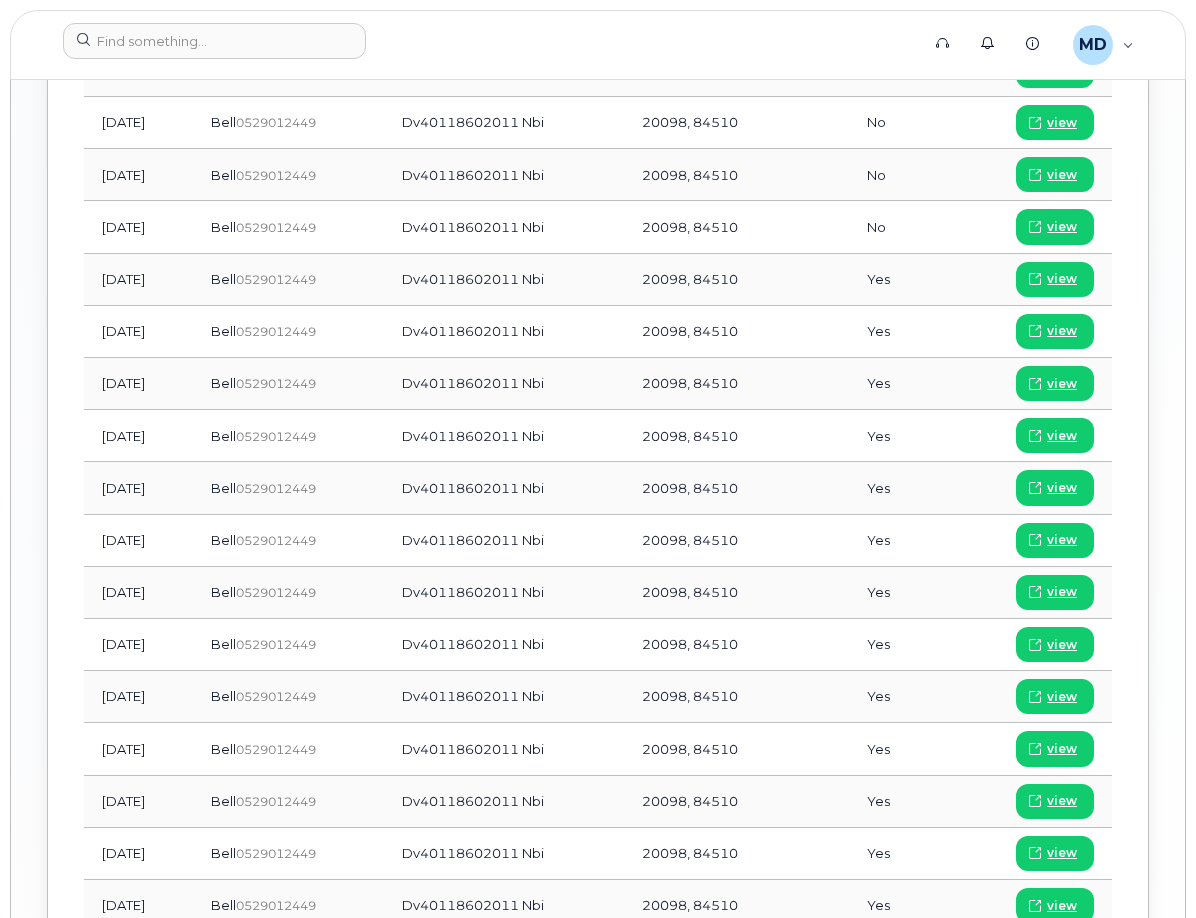 scroll, scrollTop: 1900, scrollLeft: 0, axis: vertical 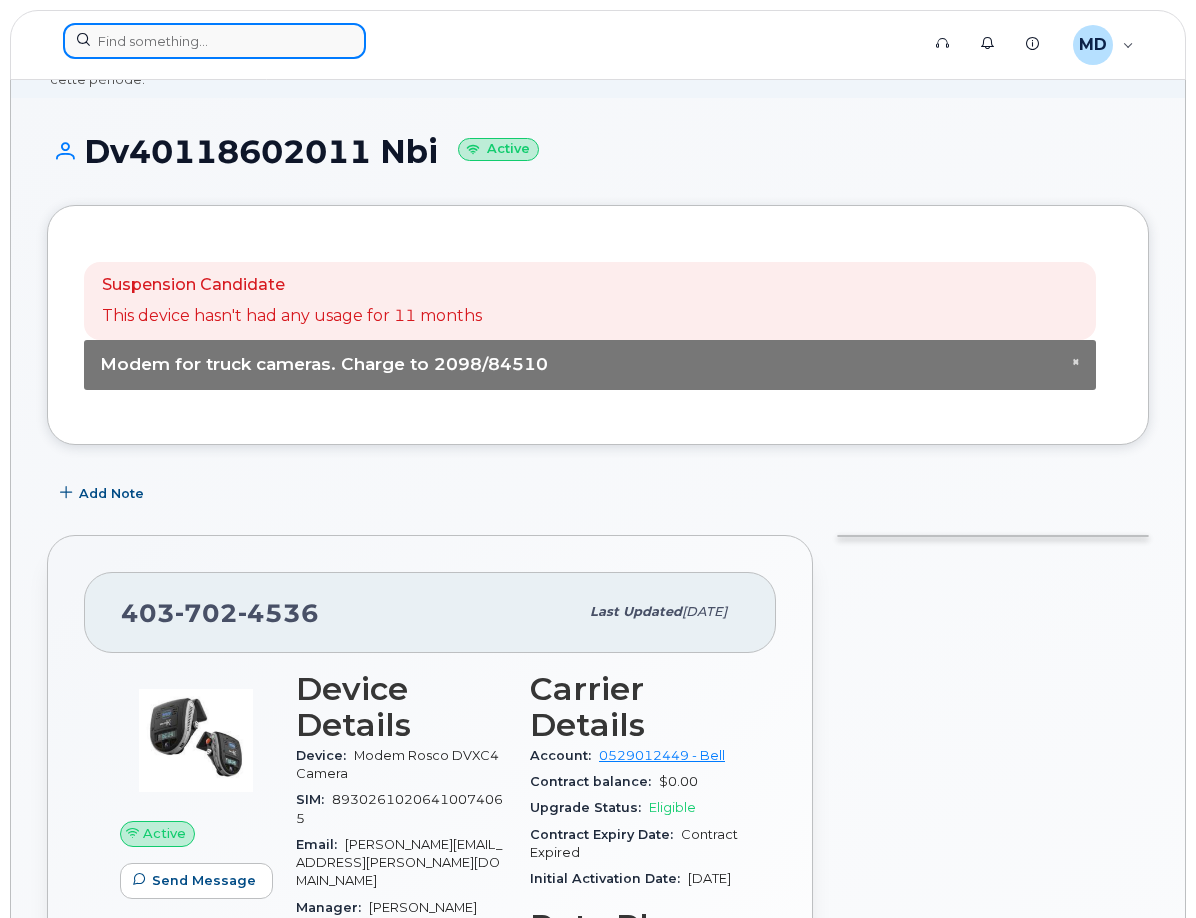 click 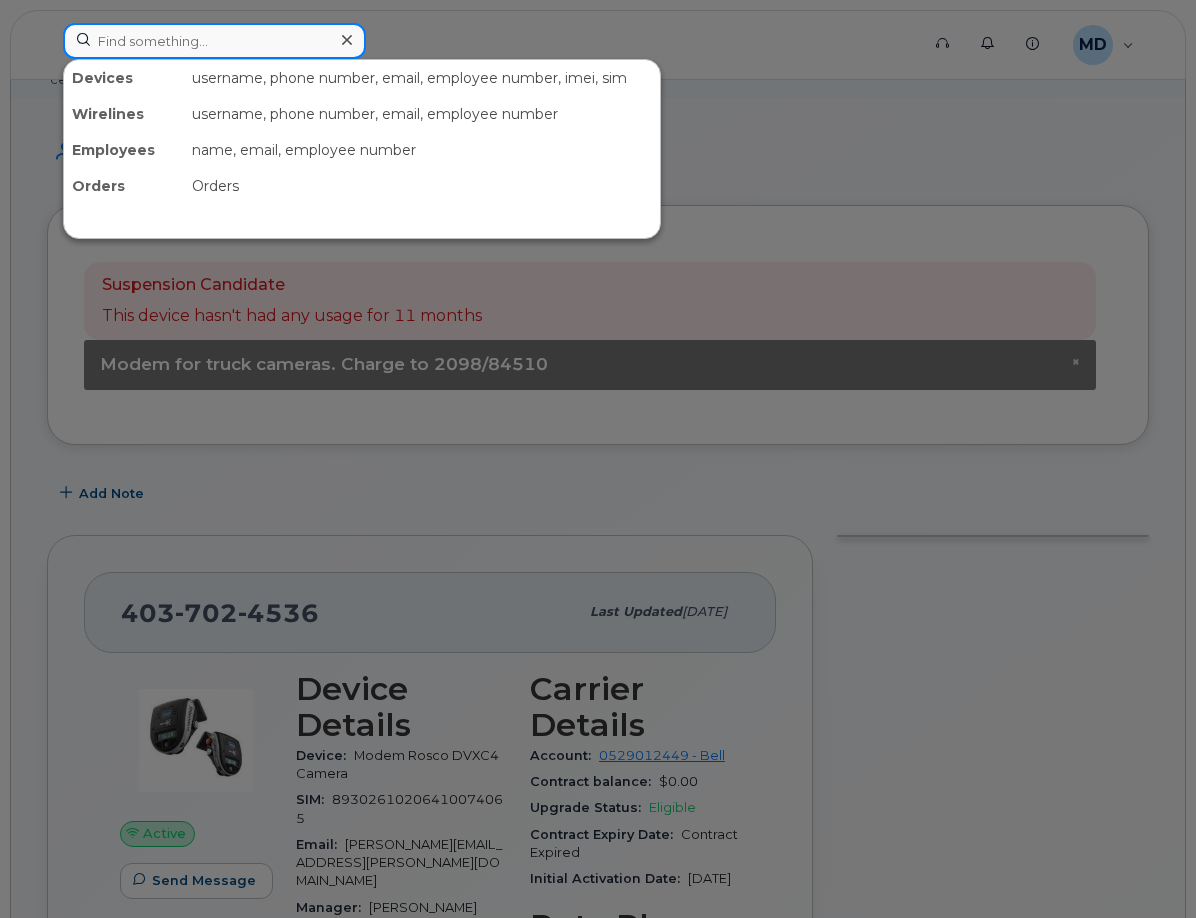 paste on "89302610206422000256" 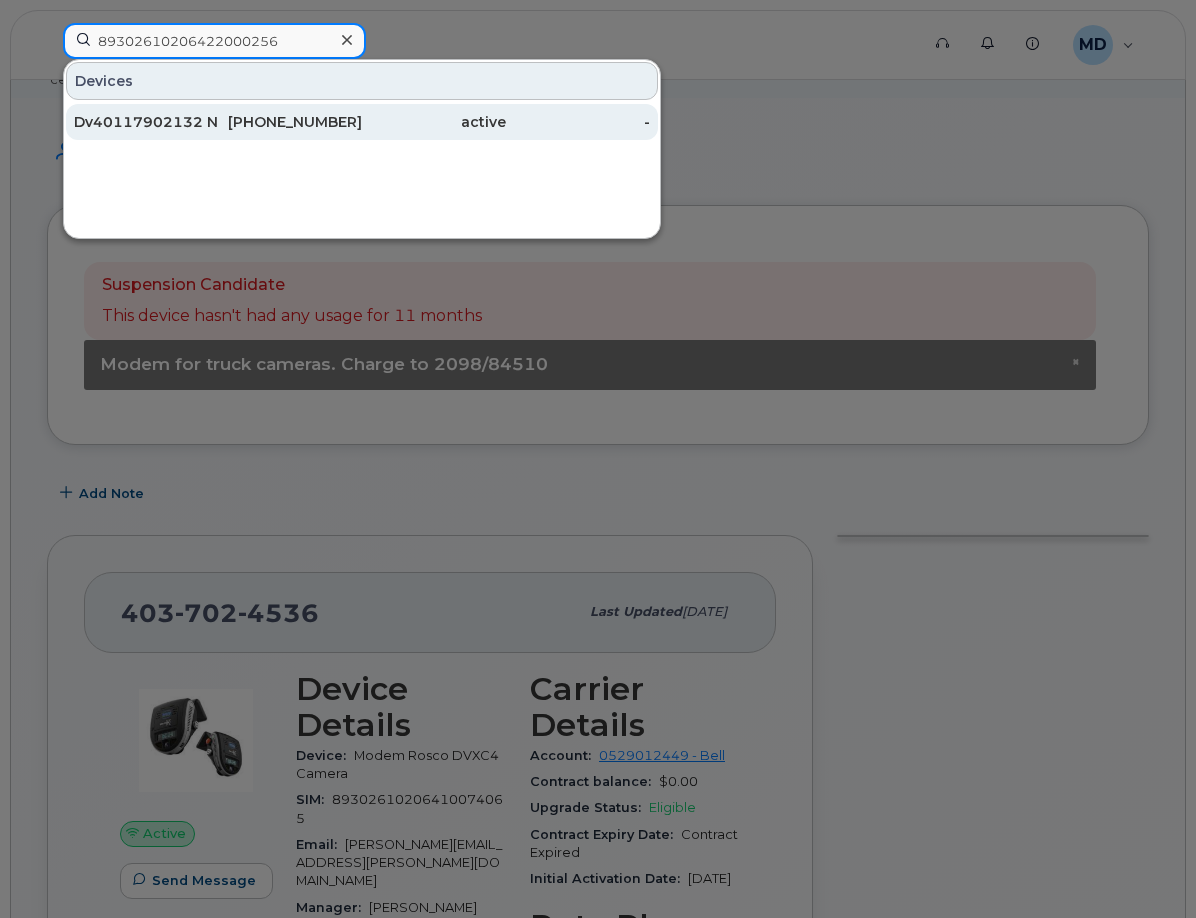 type on "89302610206422000256" 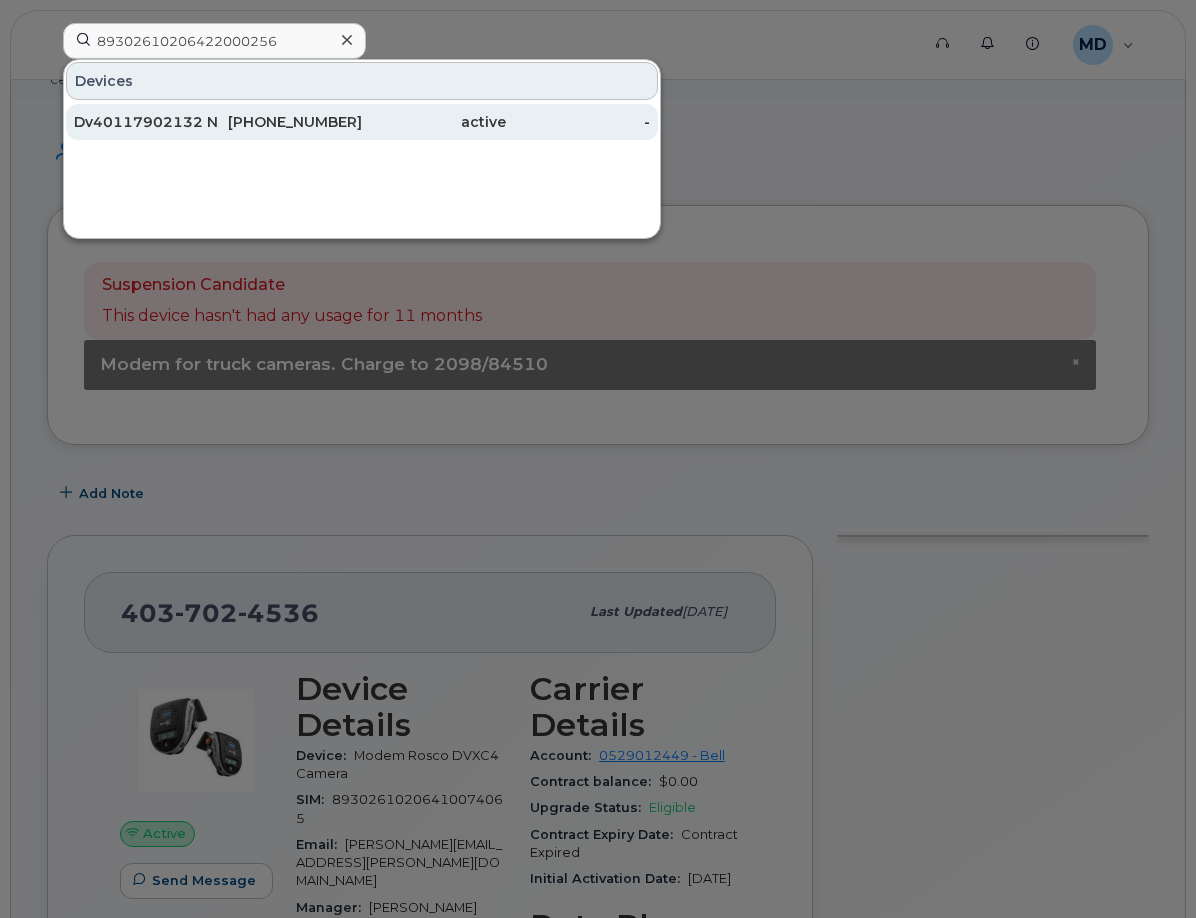 click on "Dv40117902132 Nbi" 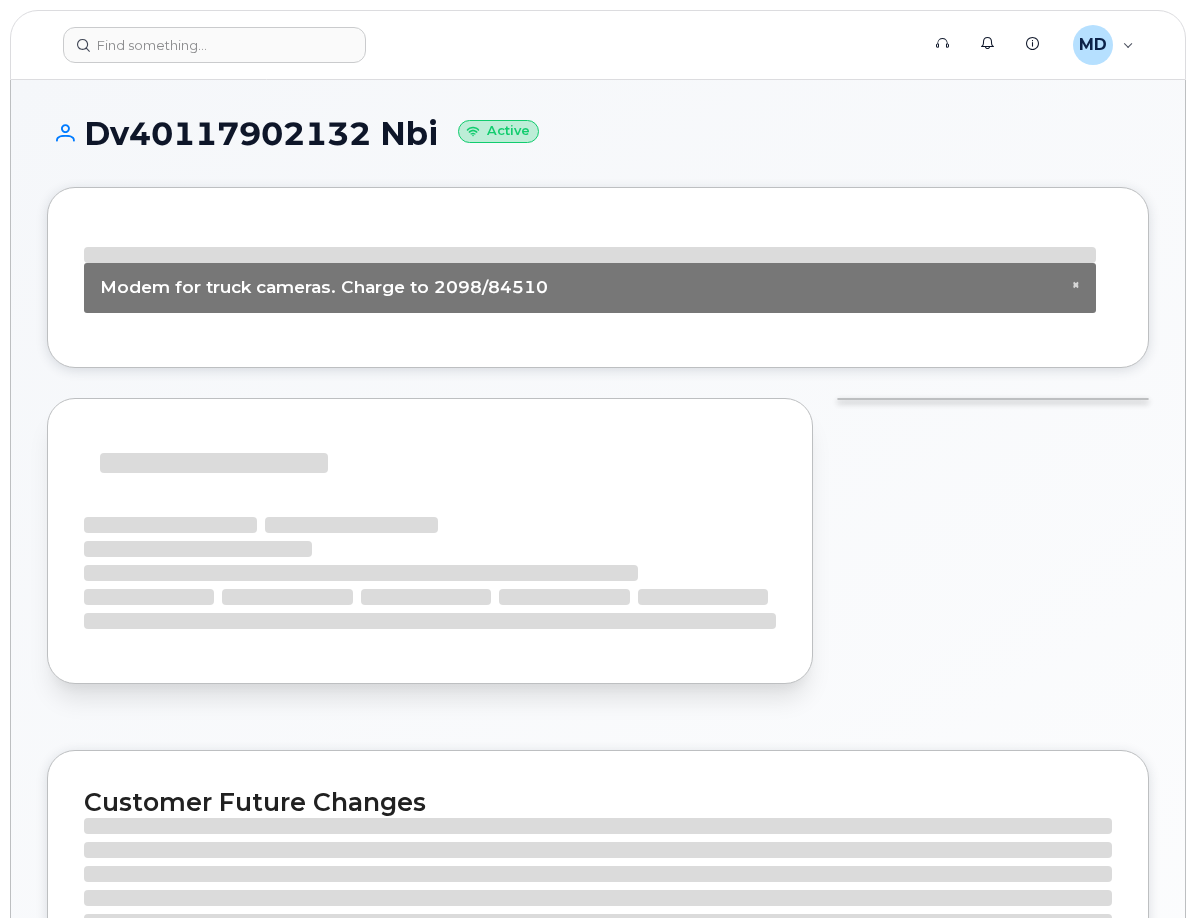 scroll, scrollTop: 0, scrollLeft: 0, axis: both 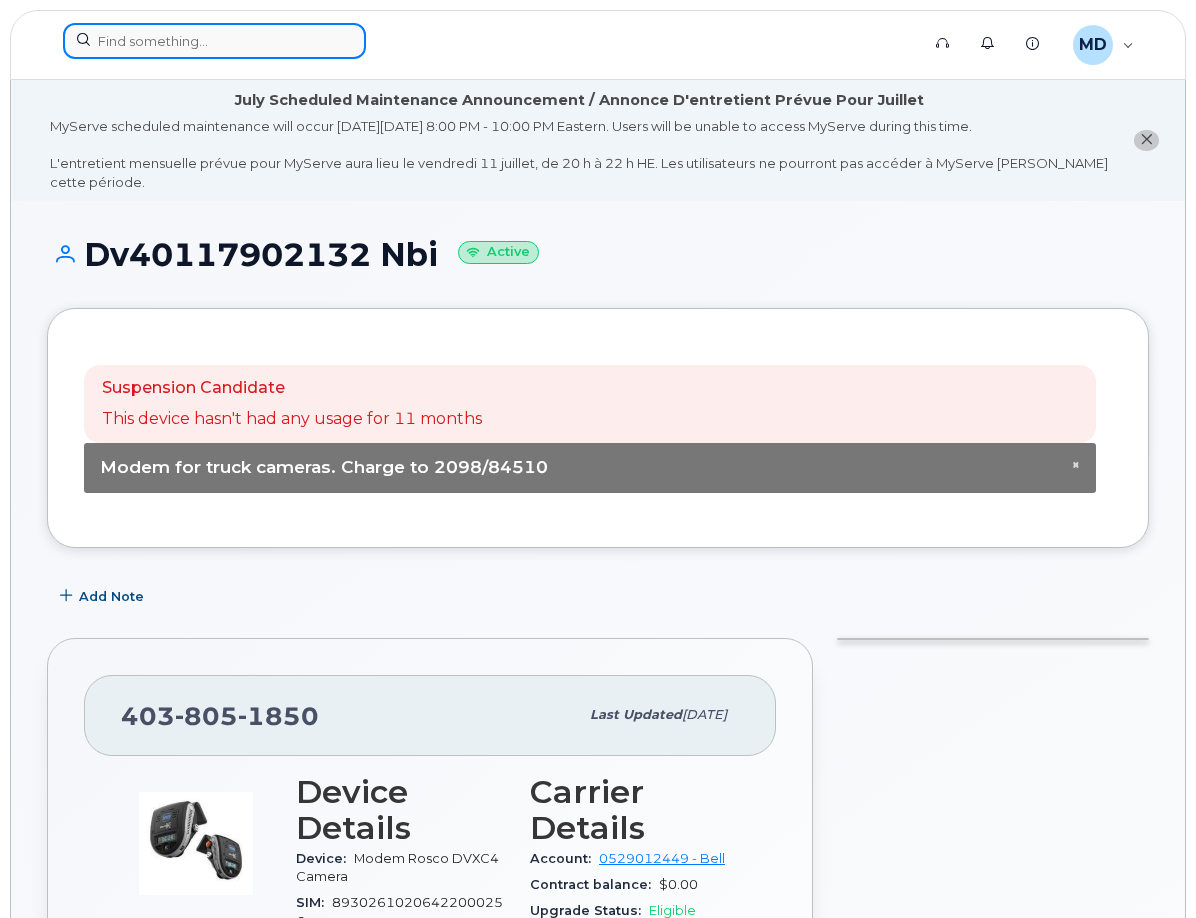 click 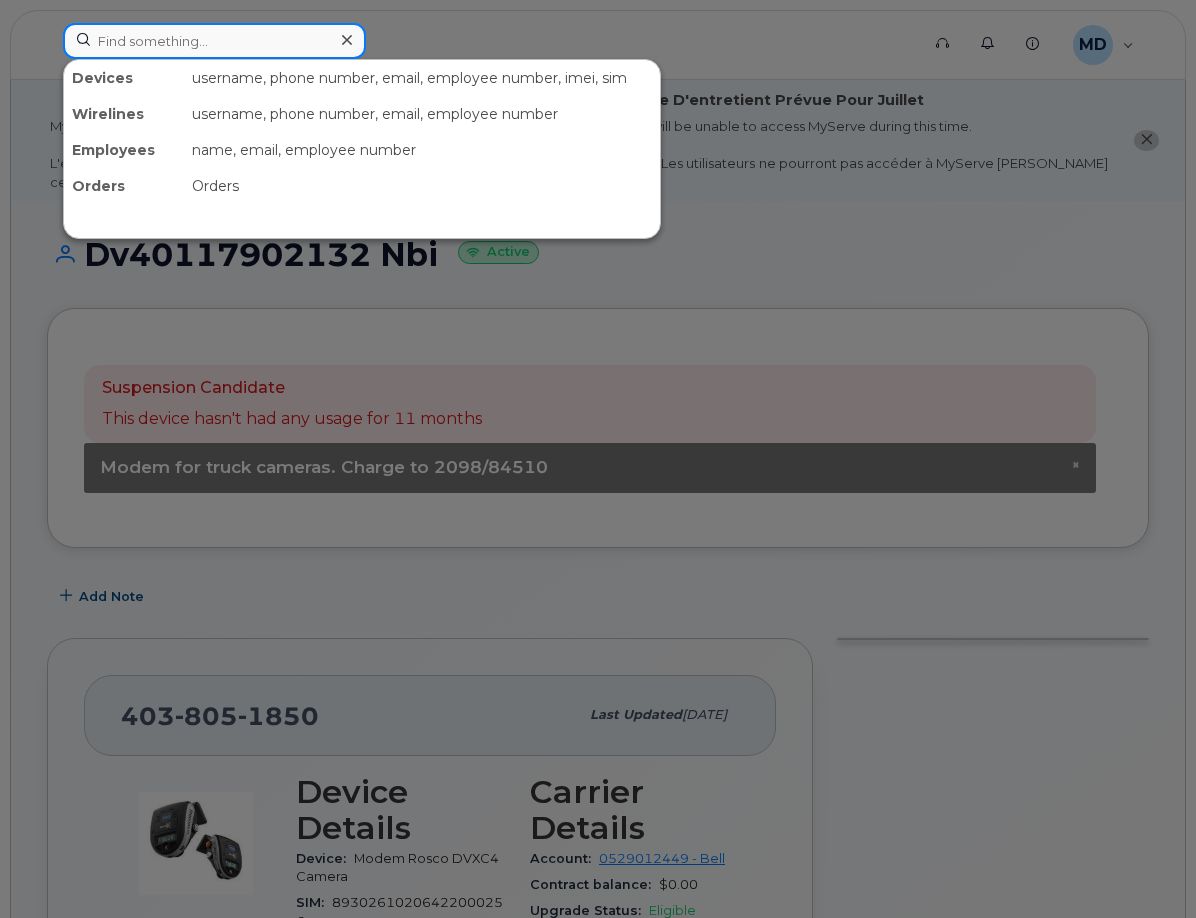 paste on "89302610206410072143" 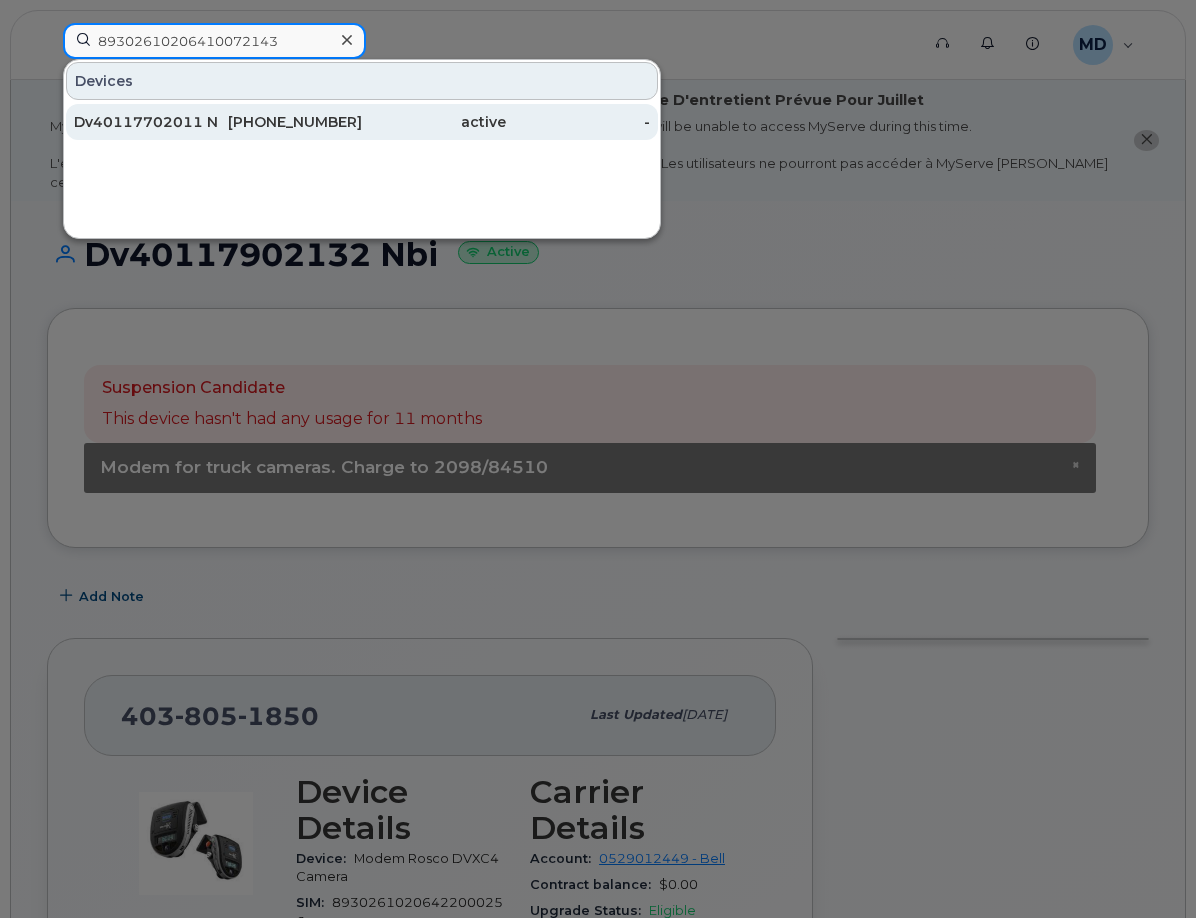 type on "89302610206410072143" 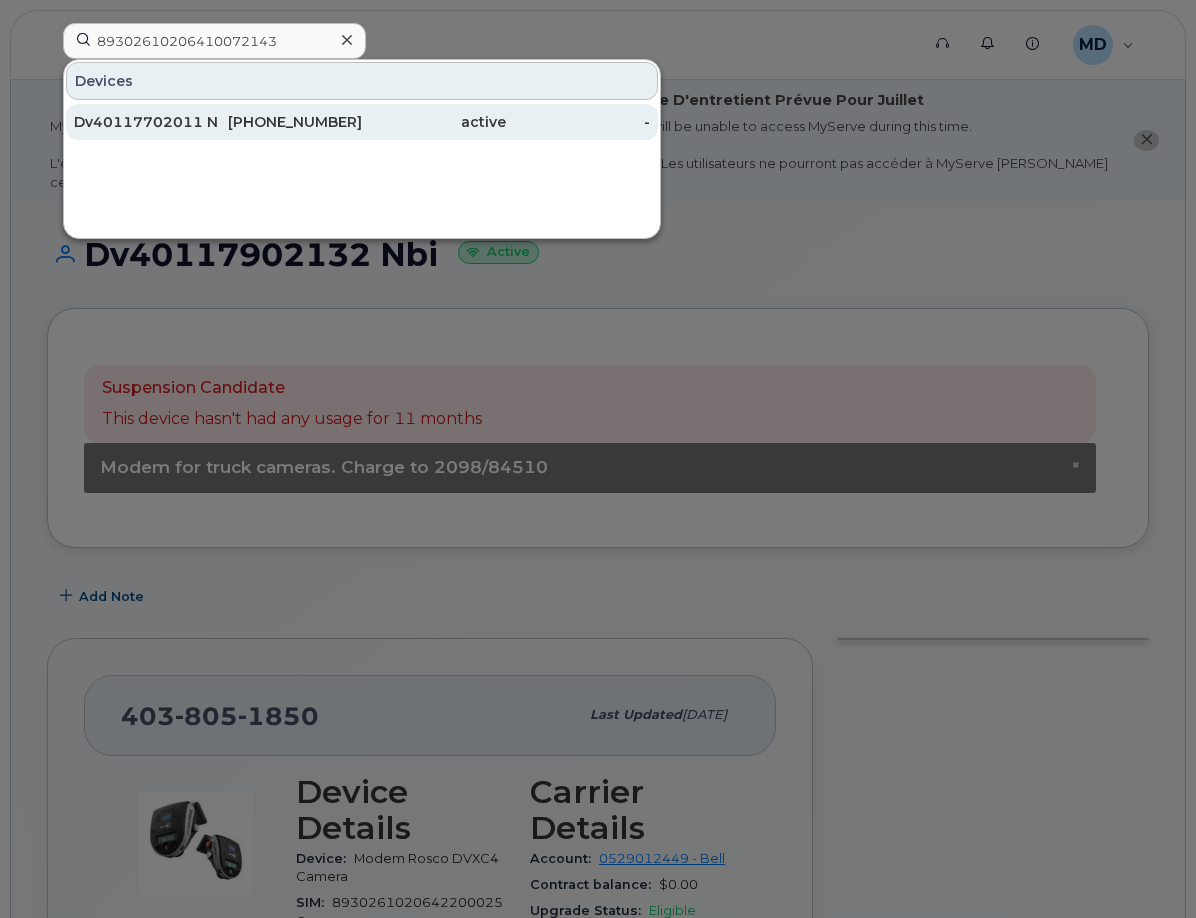 click on "Dv40117702011 Nbi" 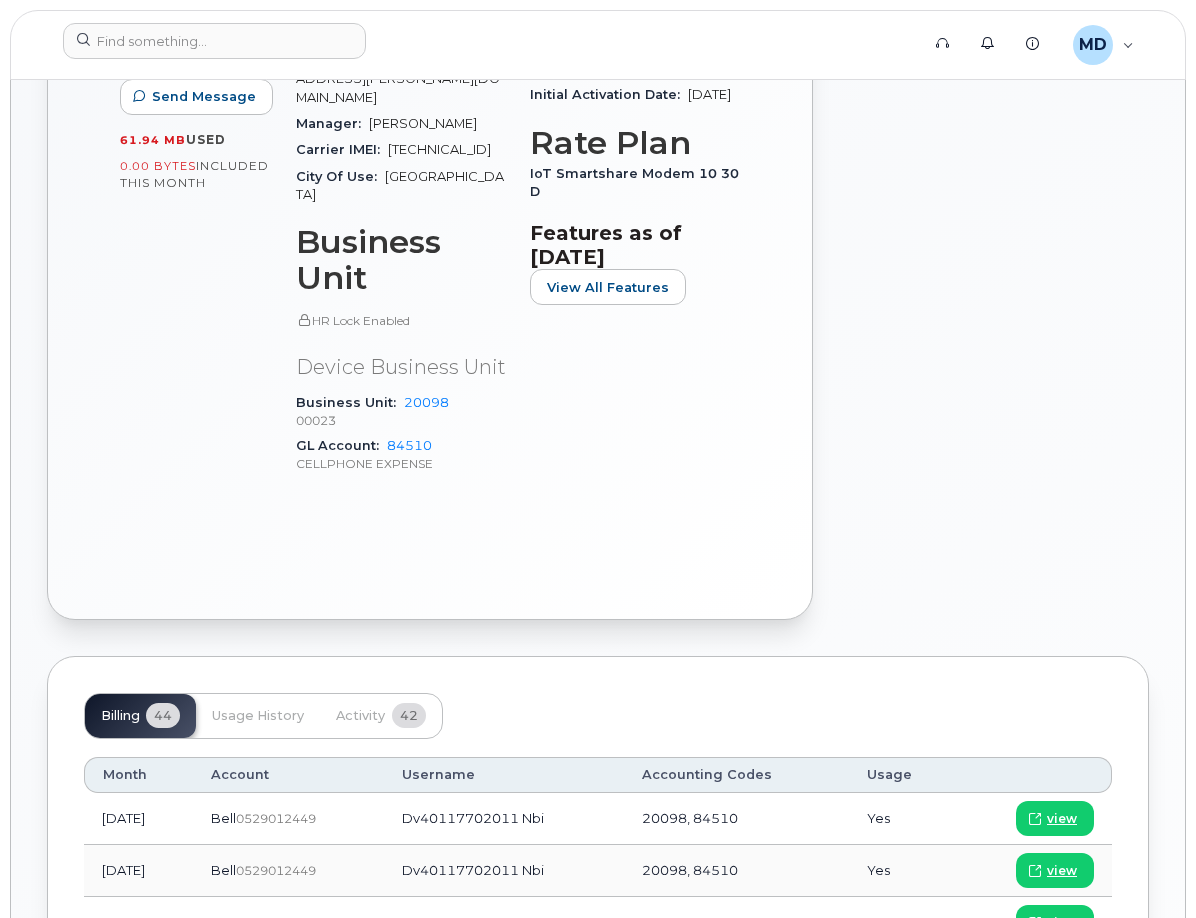 scroll, scrollTop: 600, scrollLeft: 0, axis: vertical 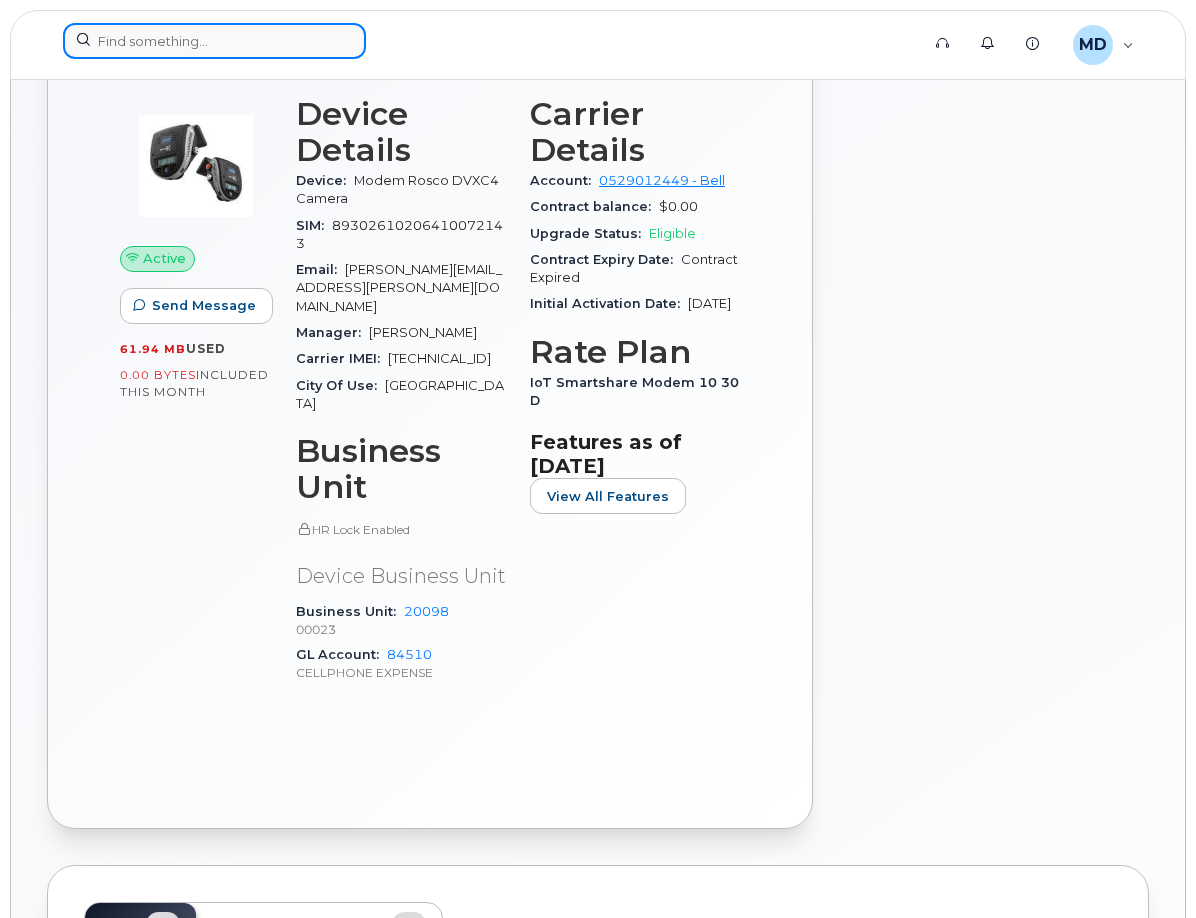 click 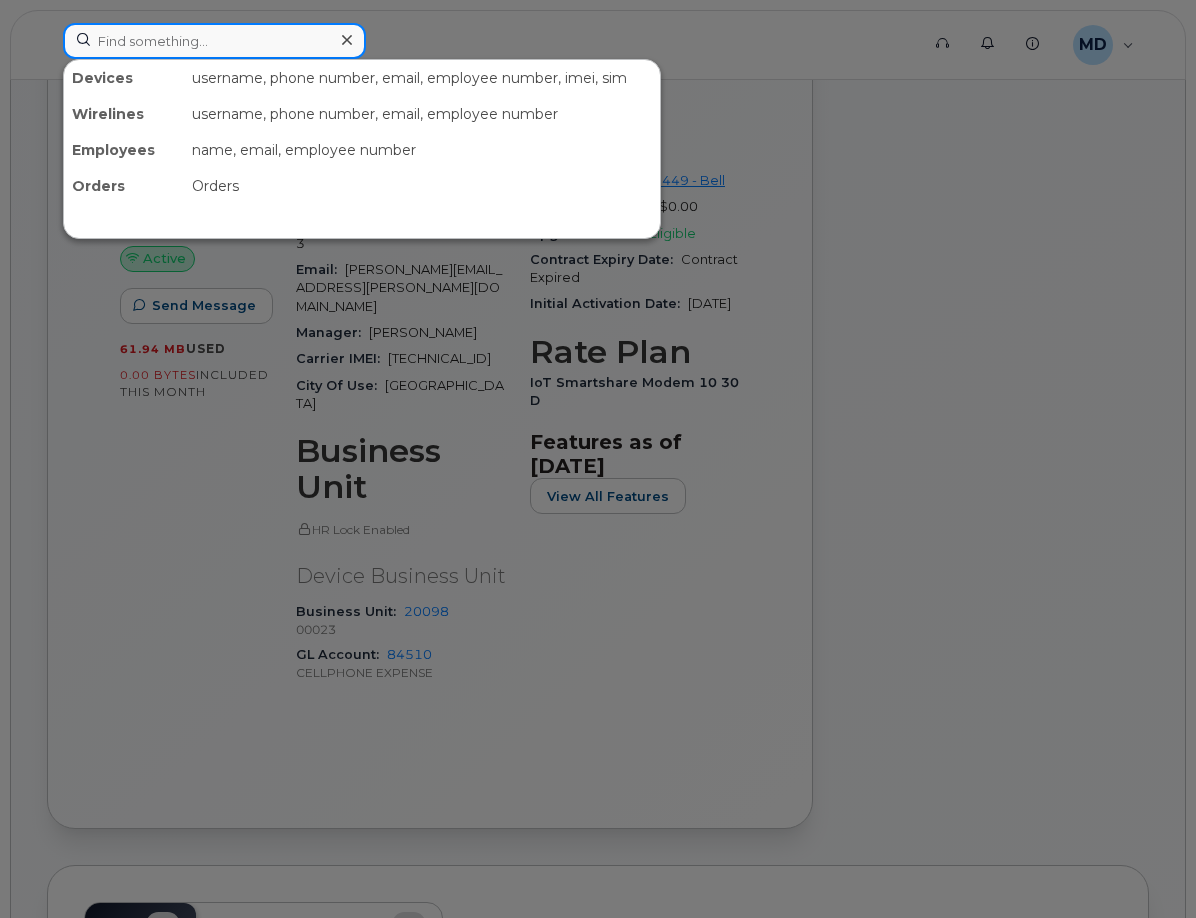 paste on "89302610206422000264" 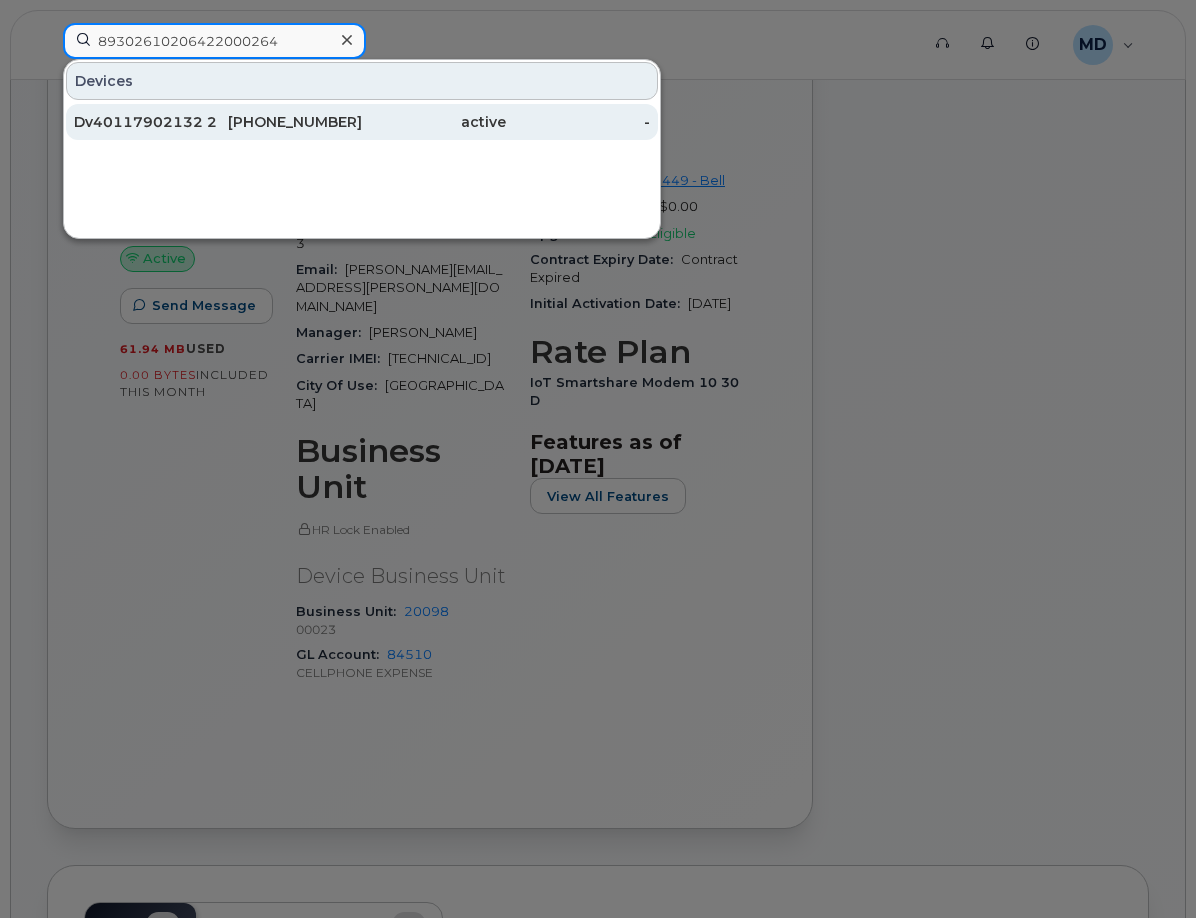 type on "89302610206422000264" 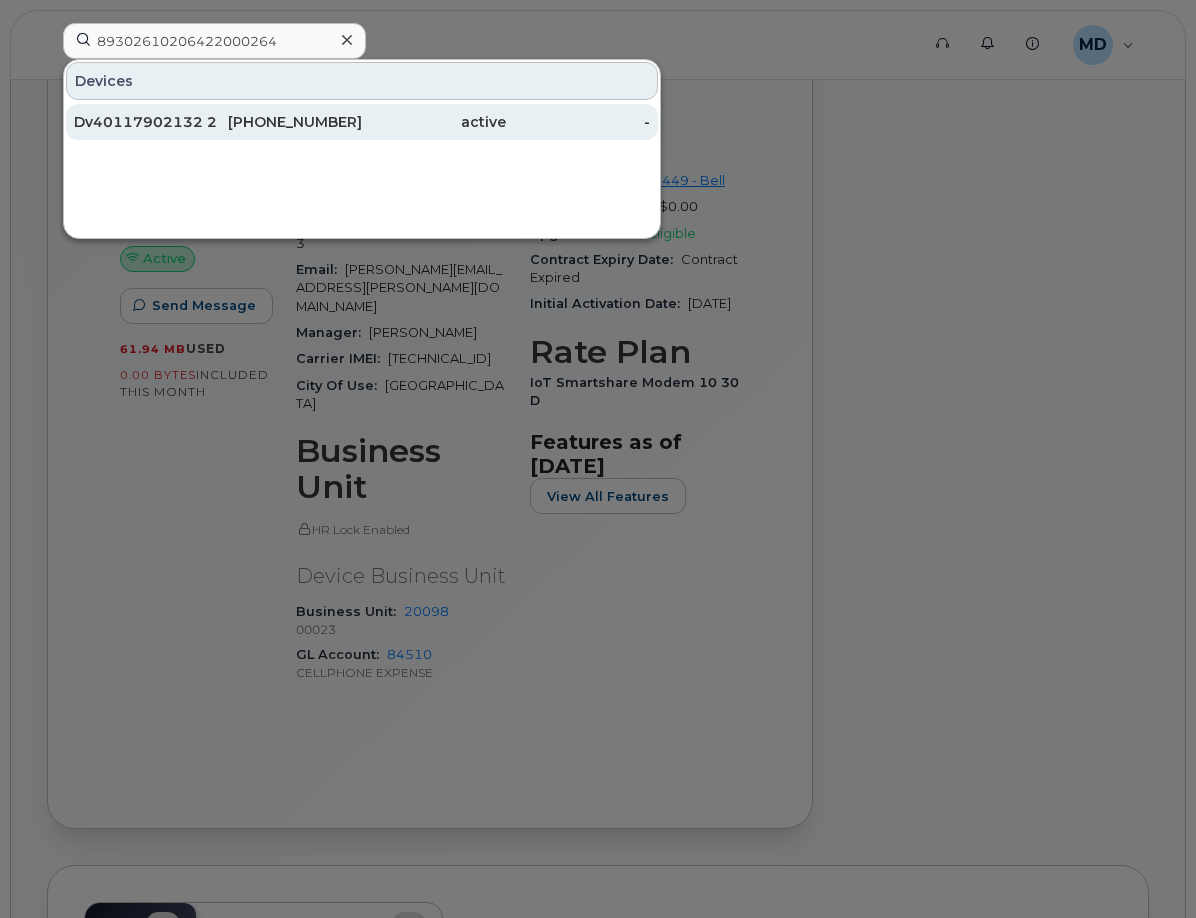 click on "Dv40117902132 2" 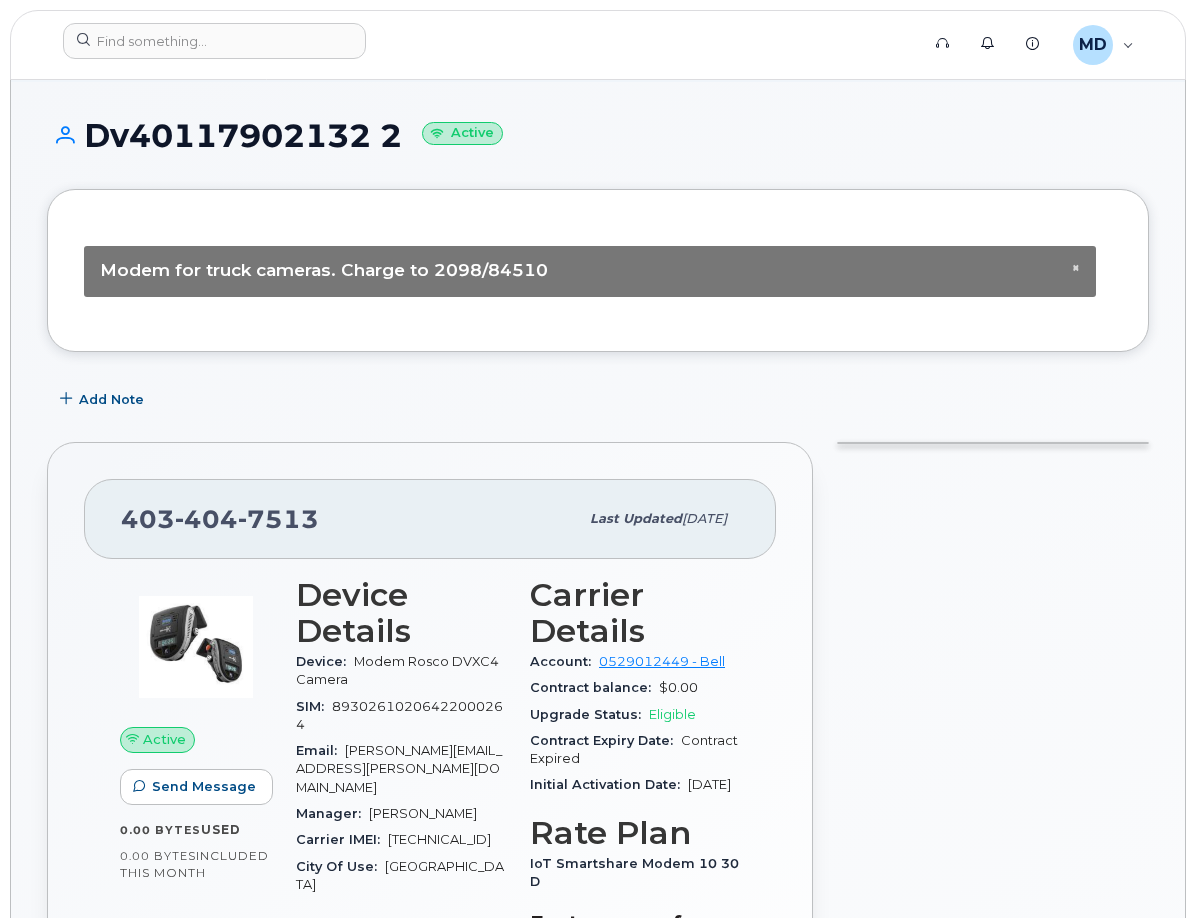scroll, scrollTop: 0, scrollLeft: 0, axis: both 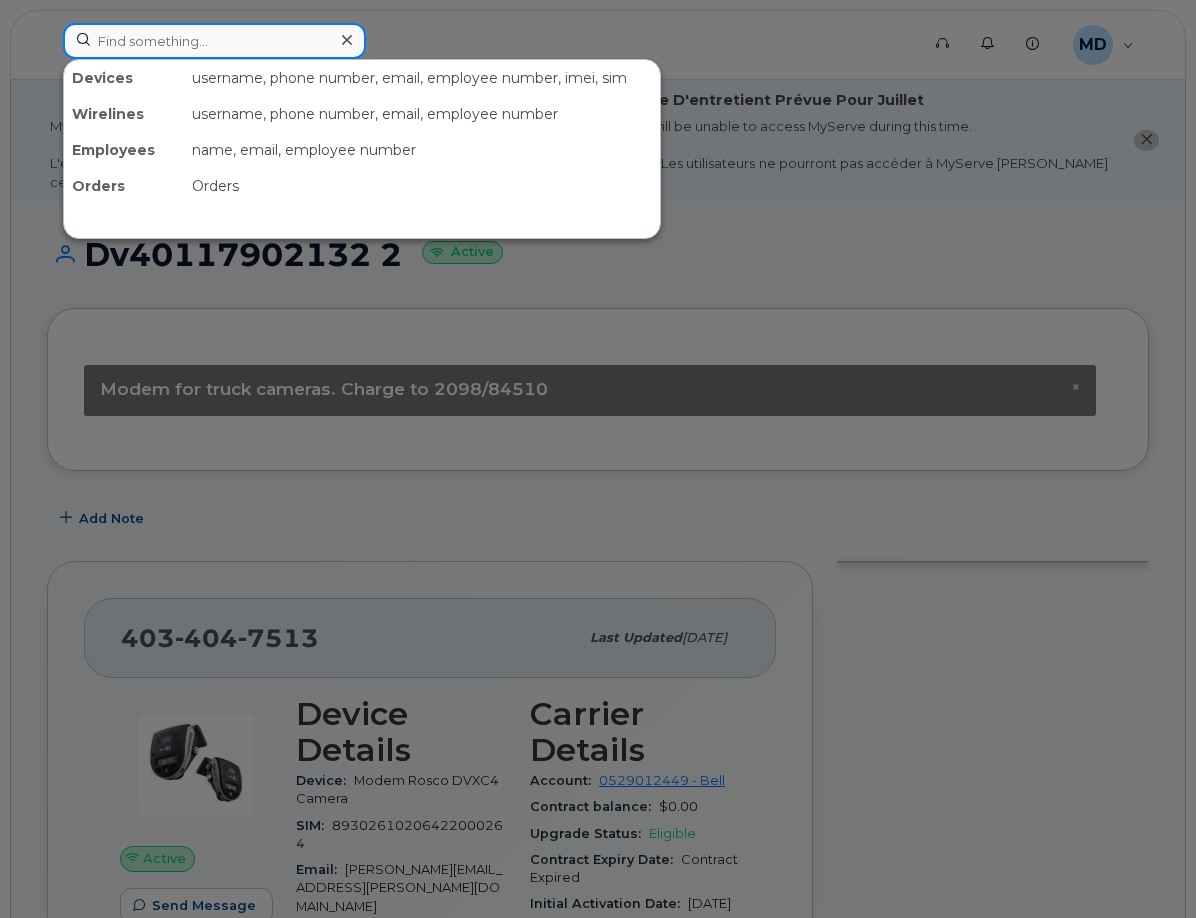 click 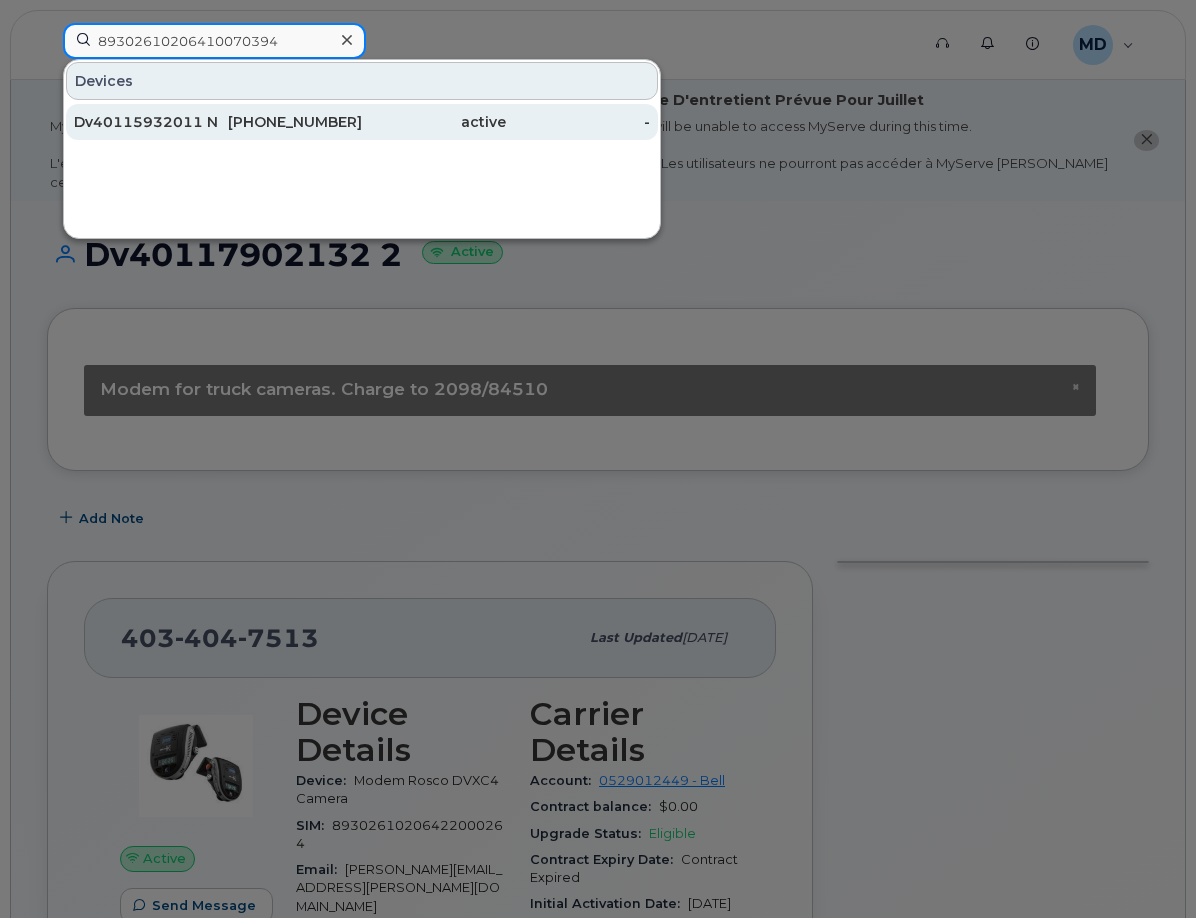 type on "89302610206410070394" 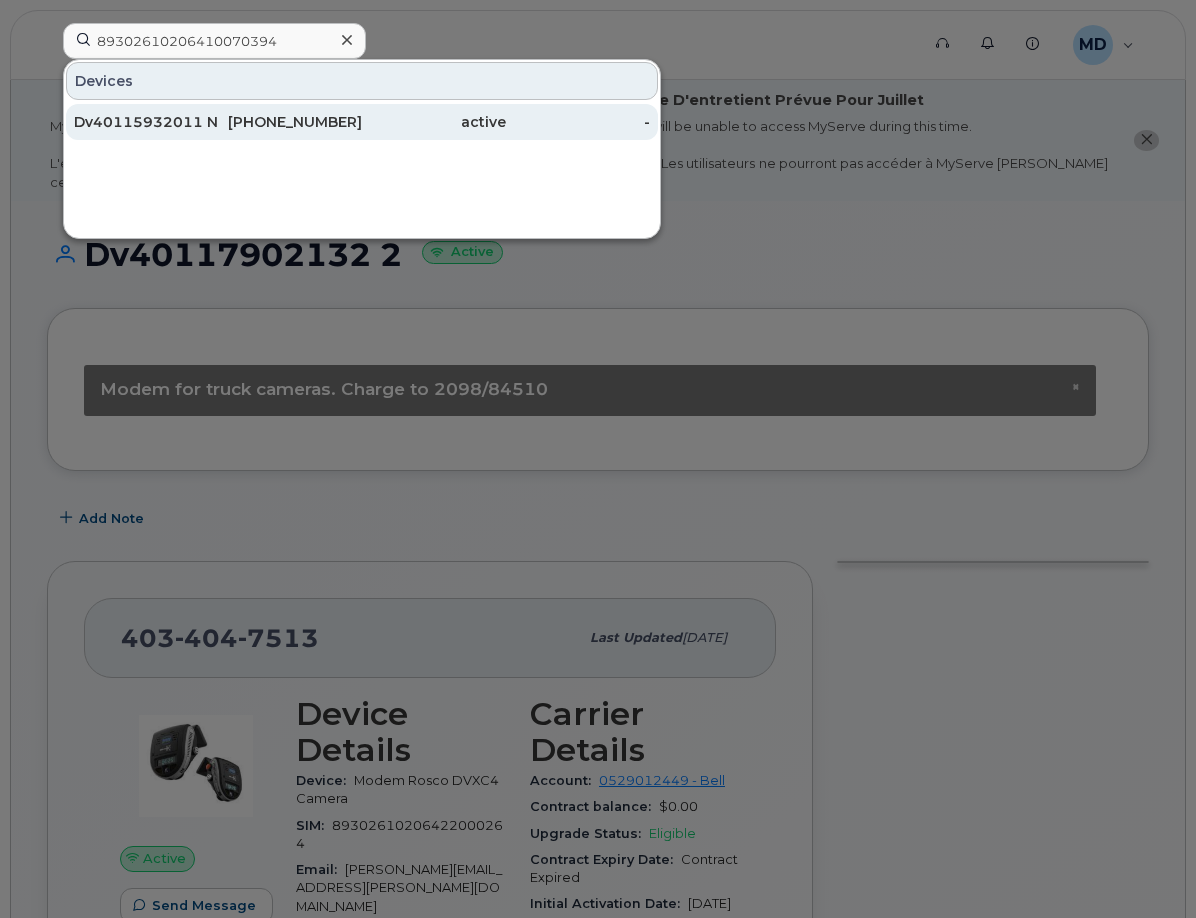 click on "Dv40115932011 Nbi" 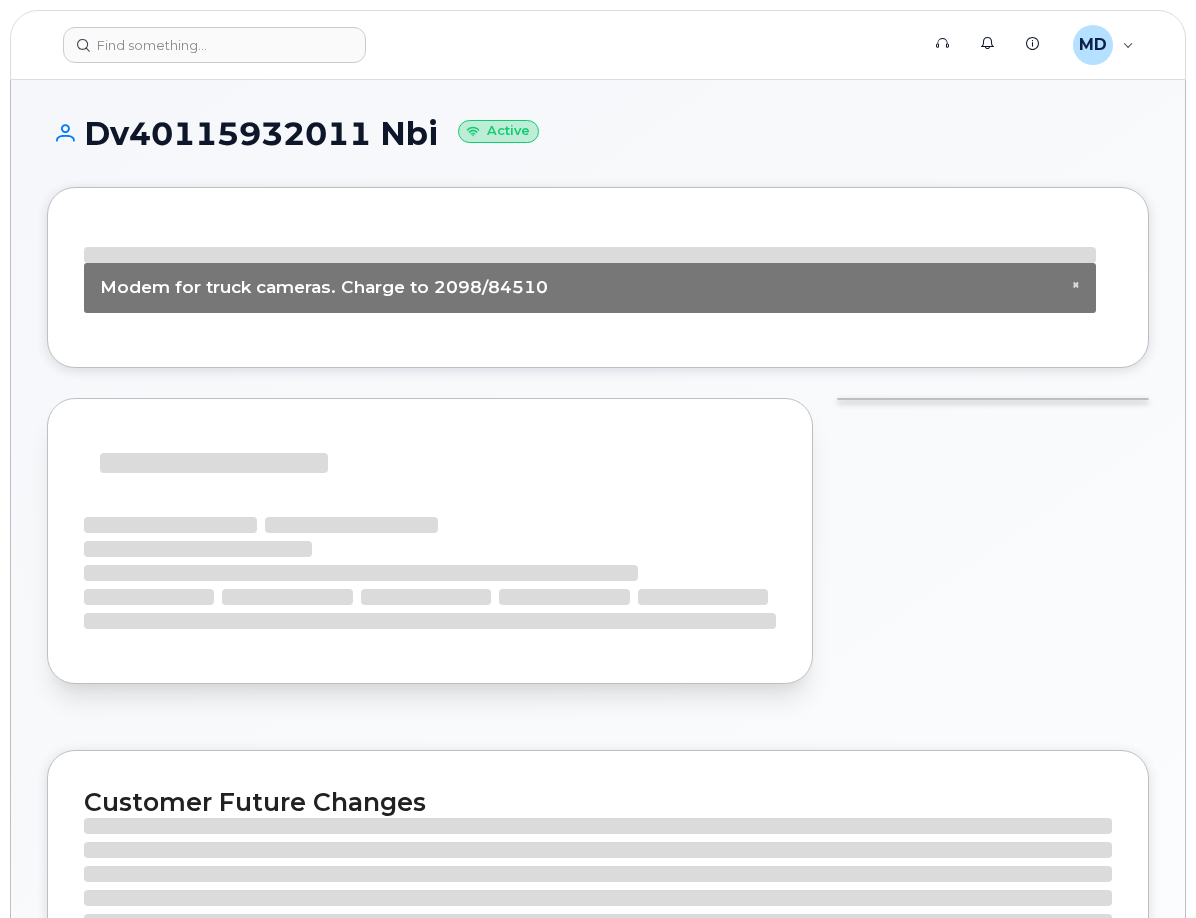 scroll, scrollTop: 0, scrollLeft: 0, axis: both 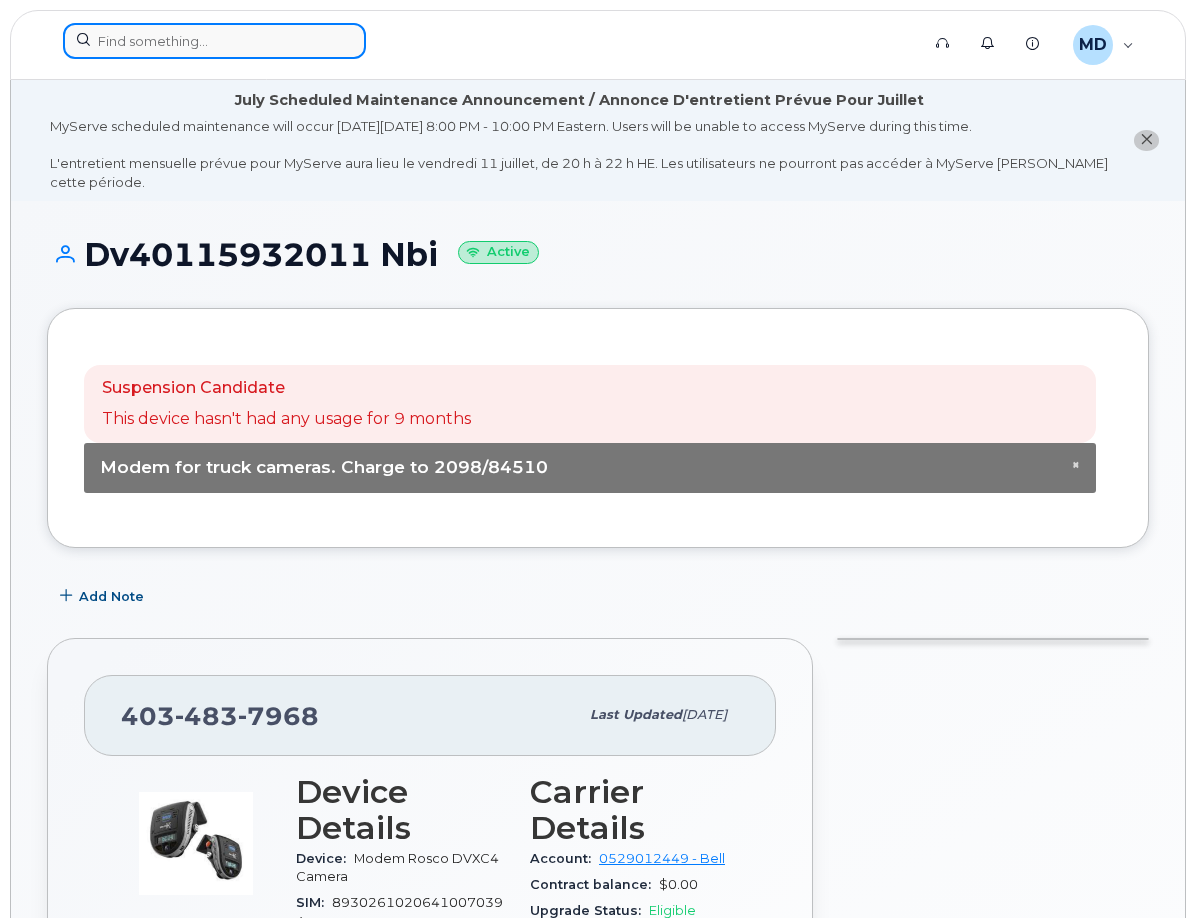 click 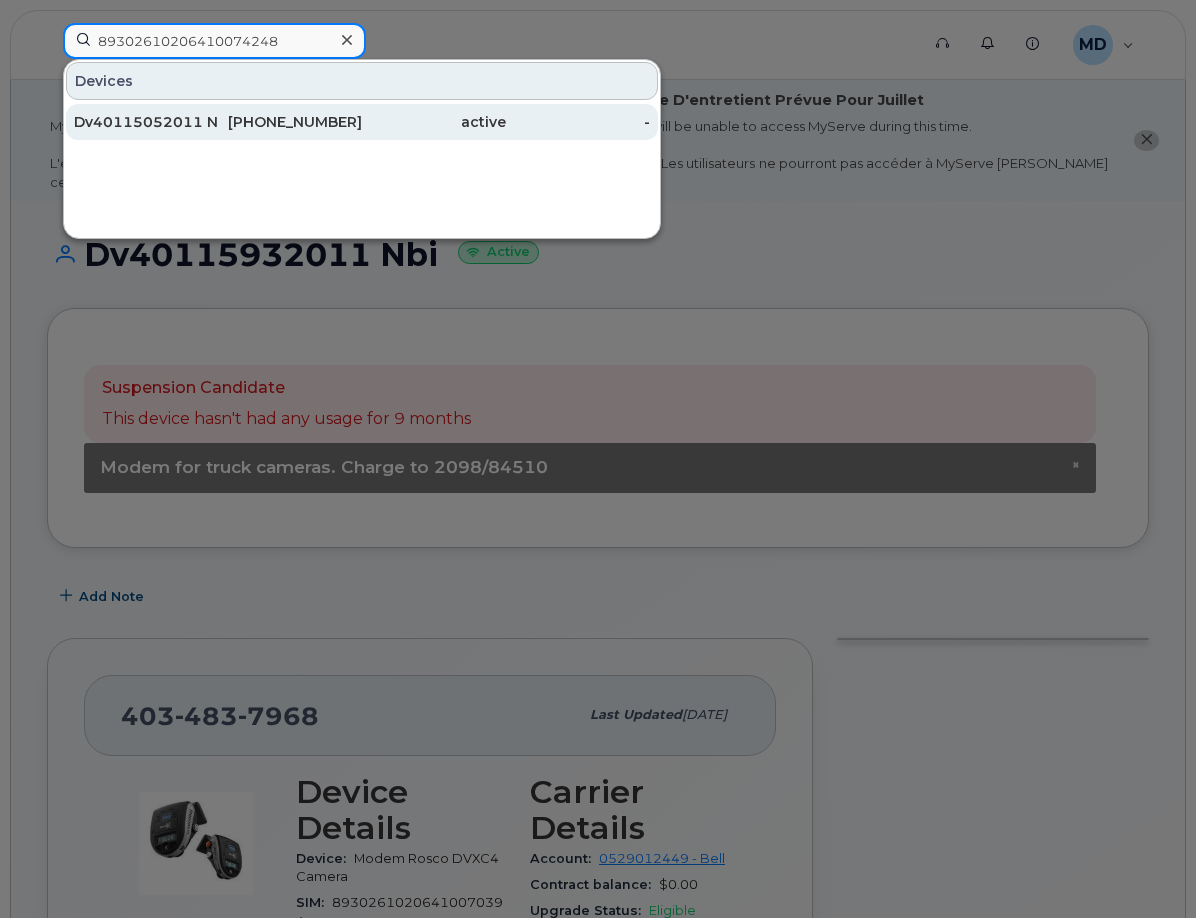 type on "89302610206410074248" 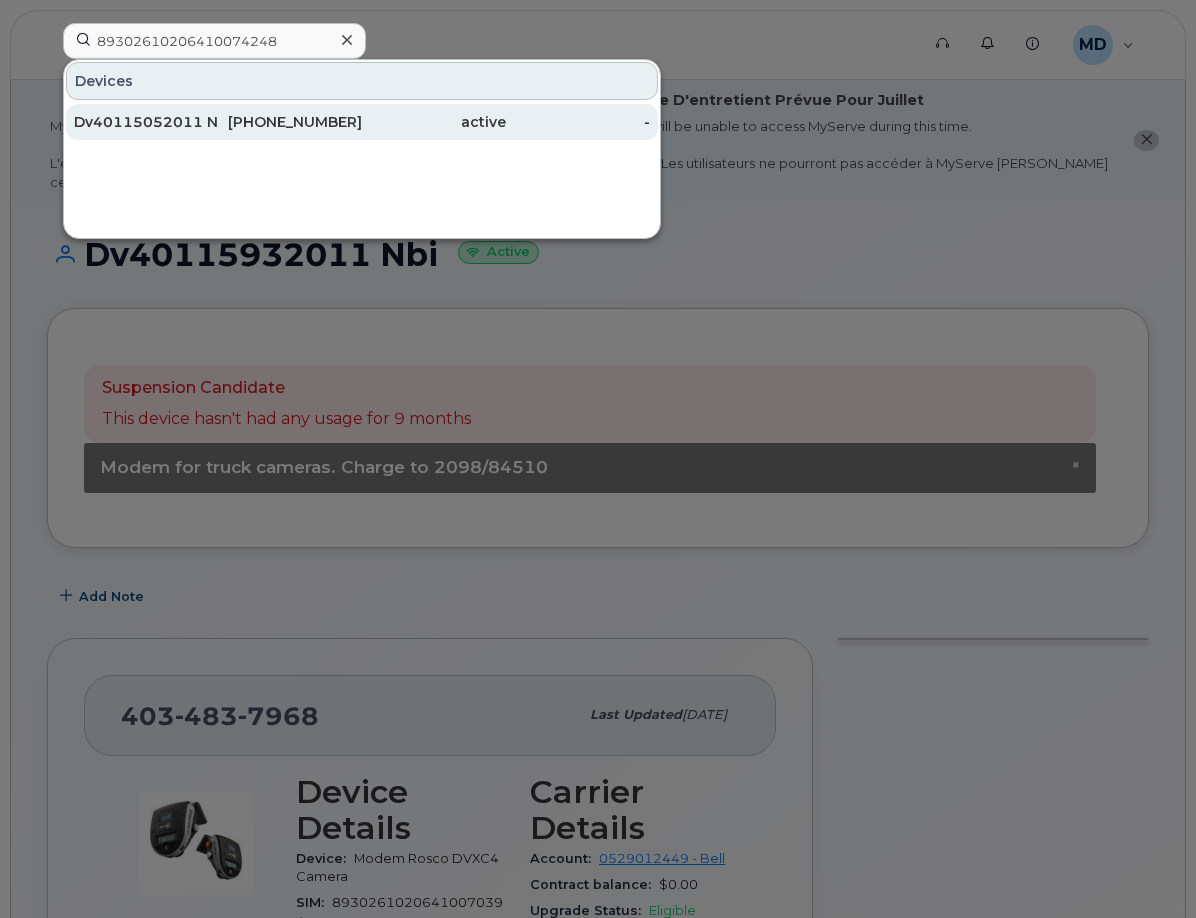 click on "Dv40115052011 Nbi" 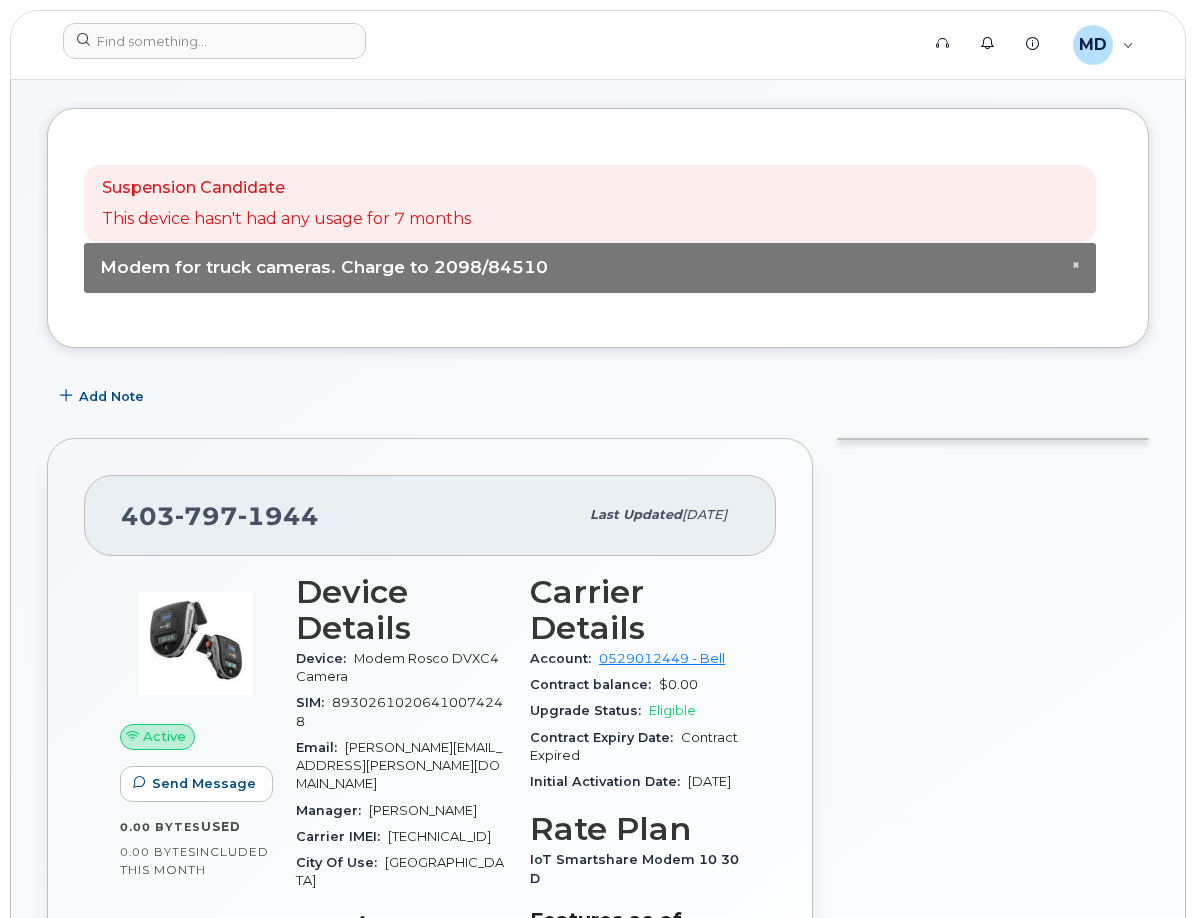 scroll, scrollTop: 400, scrollLeft: 0, axis: vertical 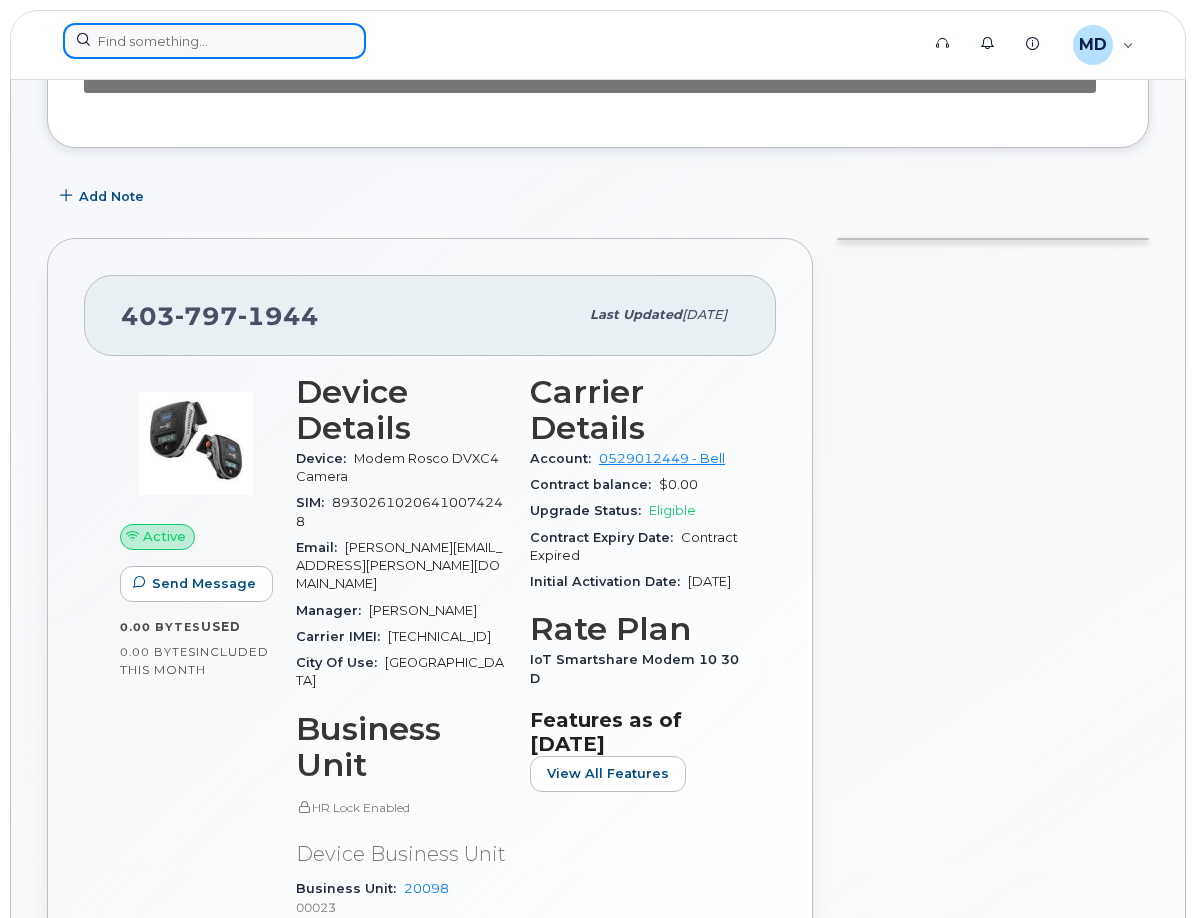 click 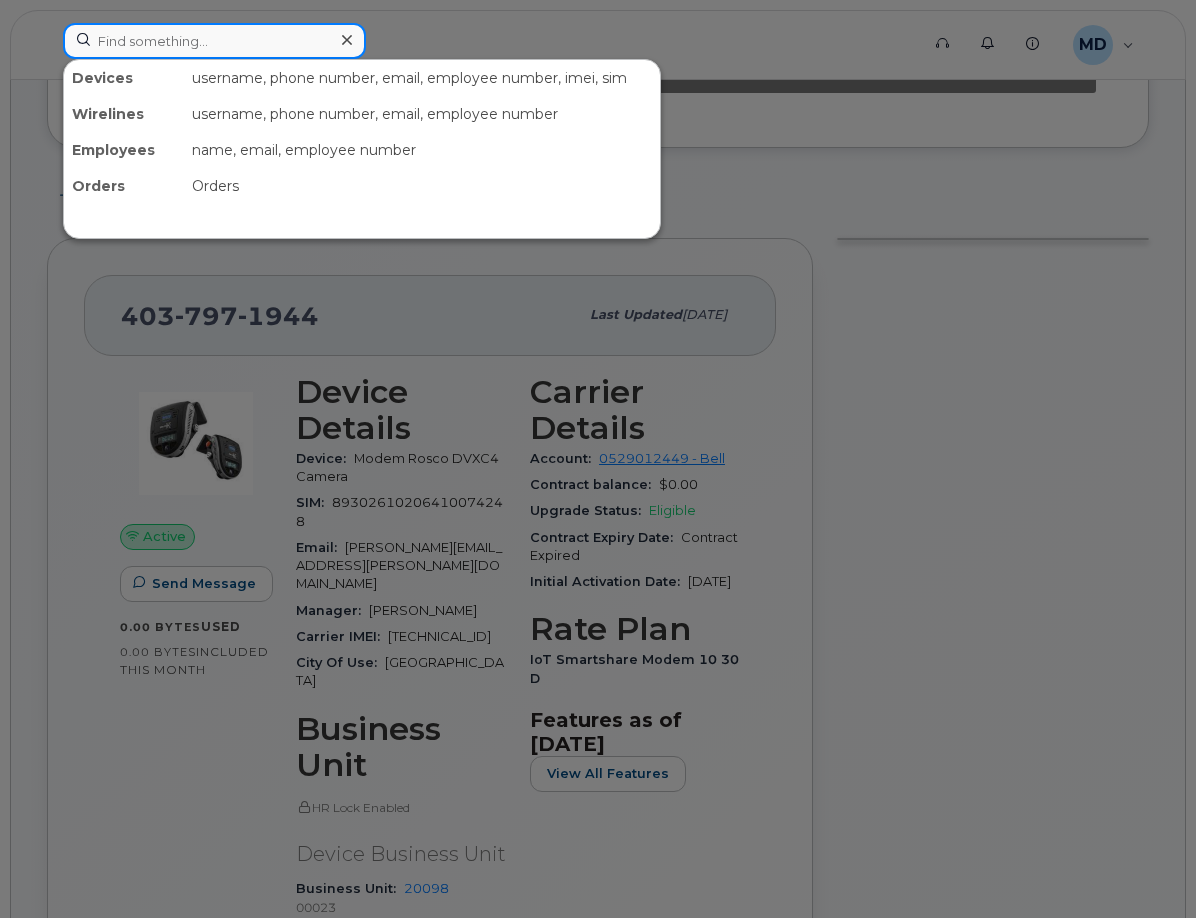 paste on "89302610206410073976" 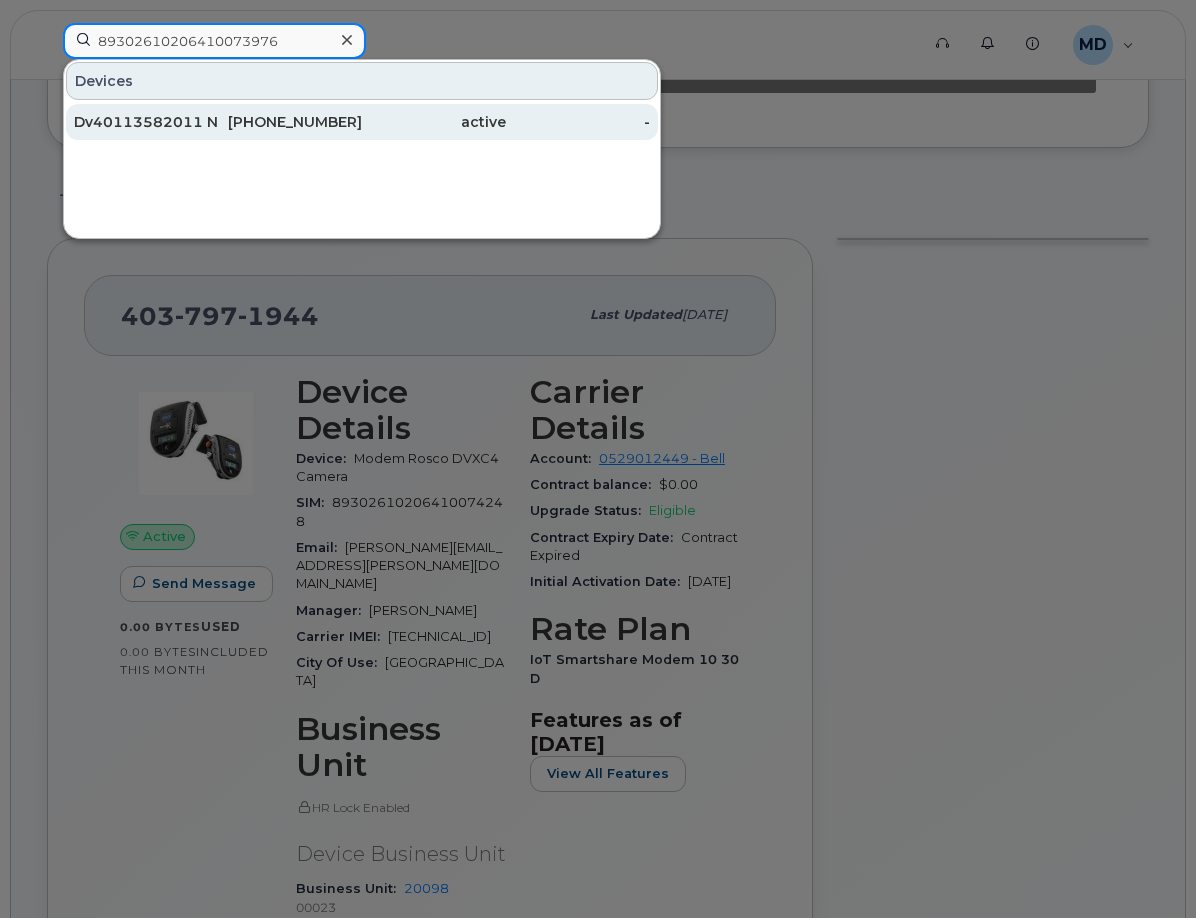 type on "89302610206410073976" 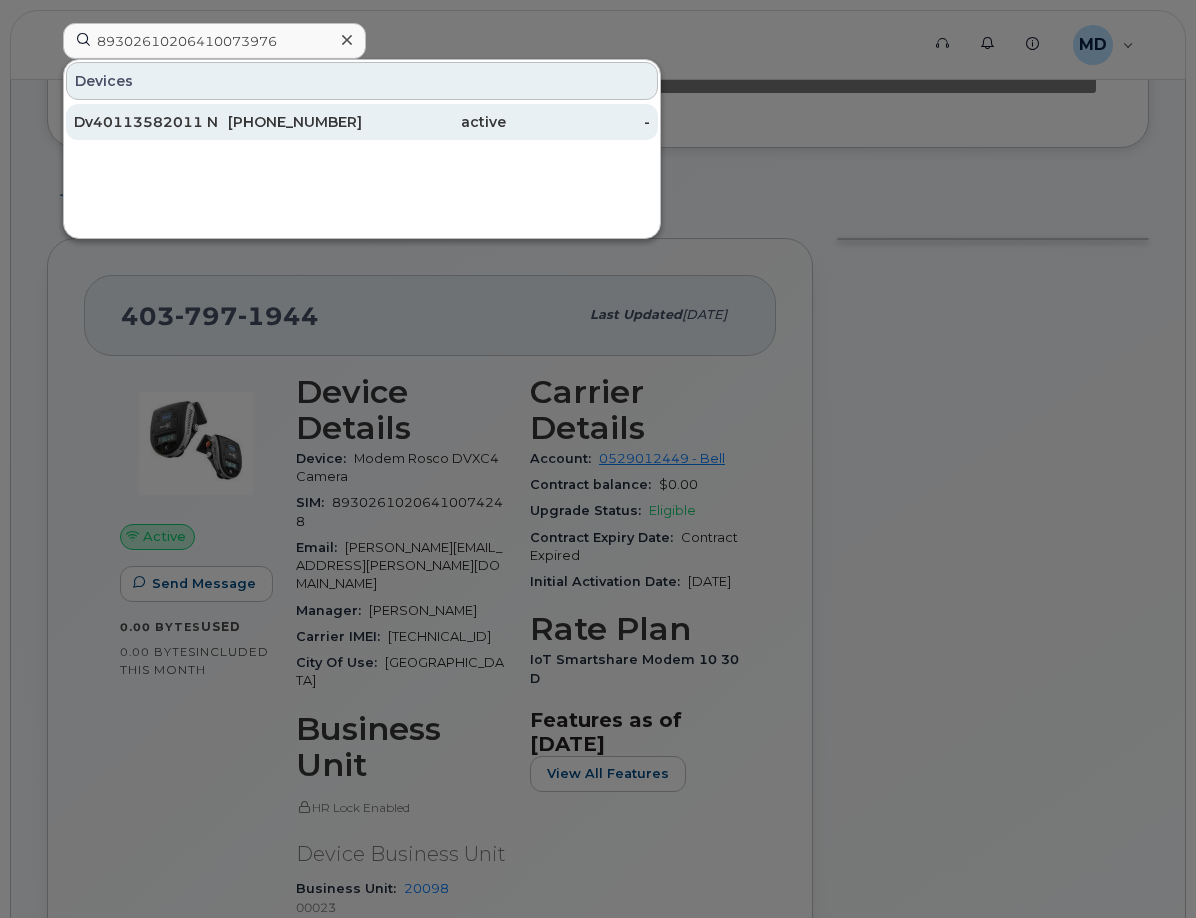 click on "403-463-4231" 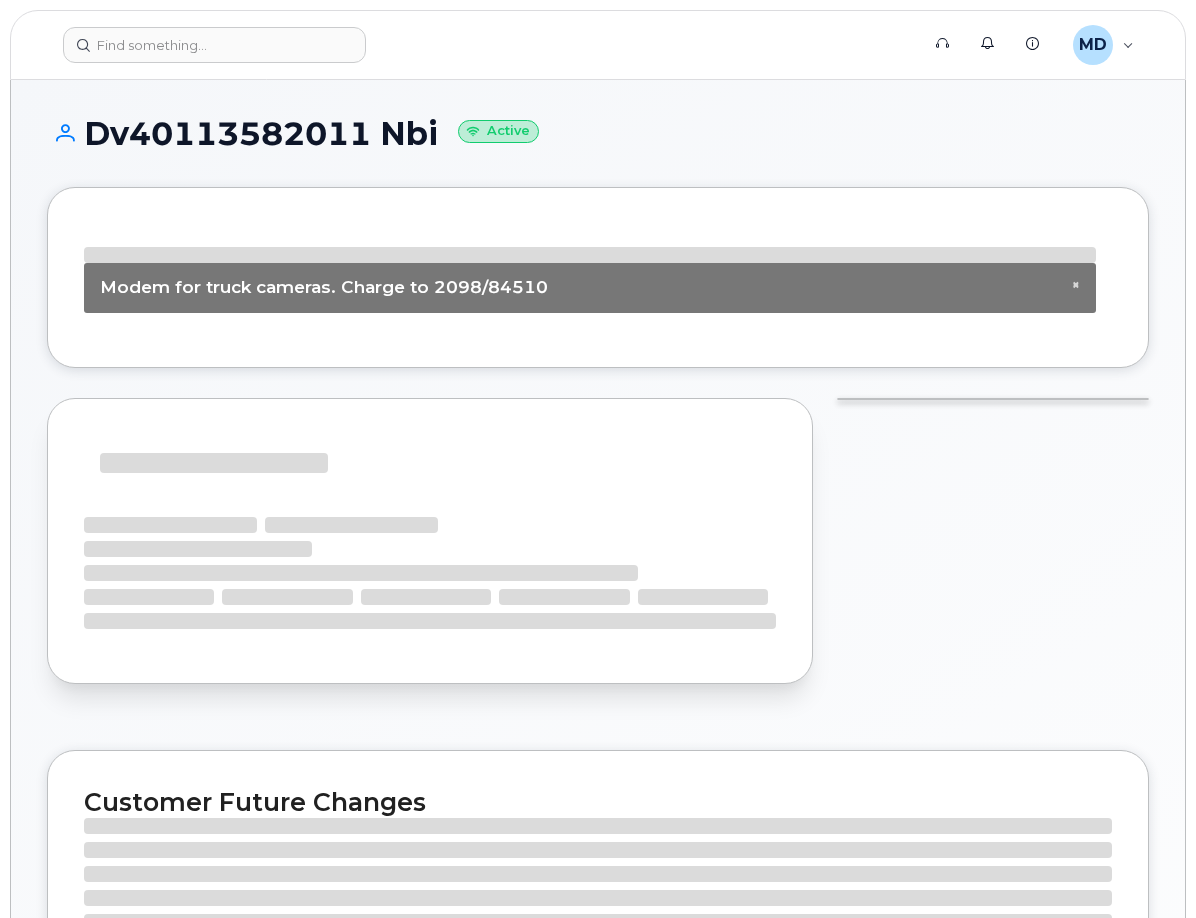 scroll, scrollTop: 0, scrollLeft: 0, axis: both 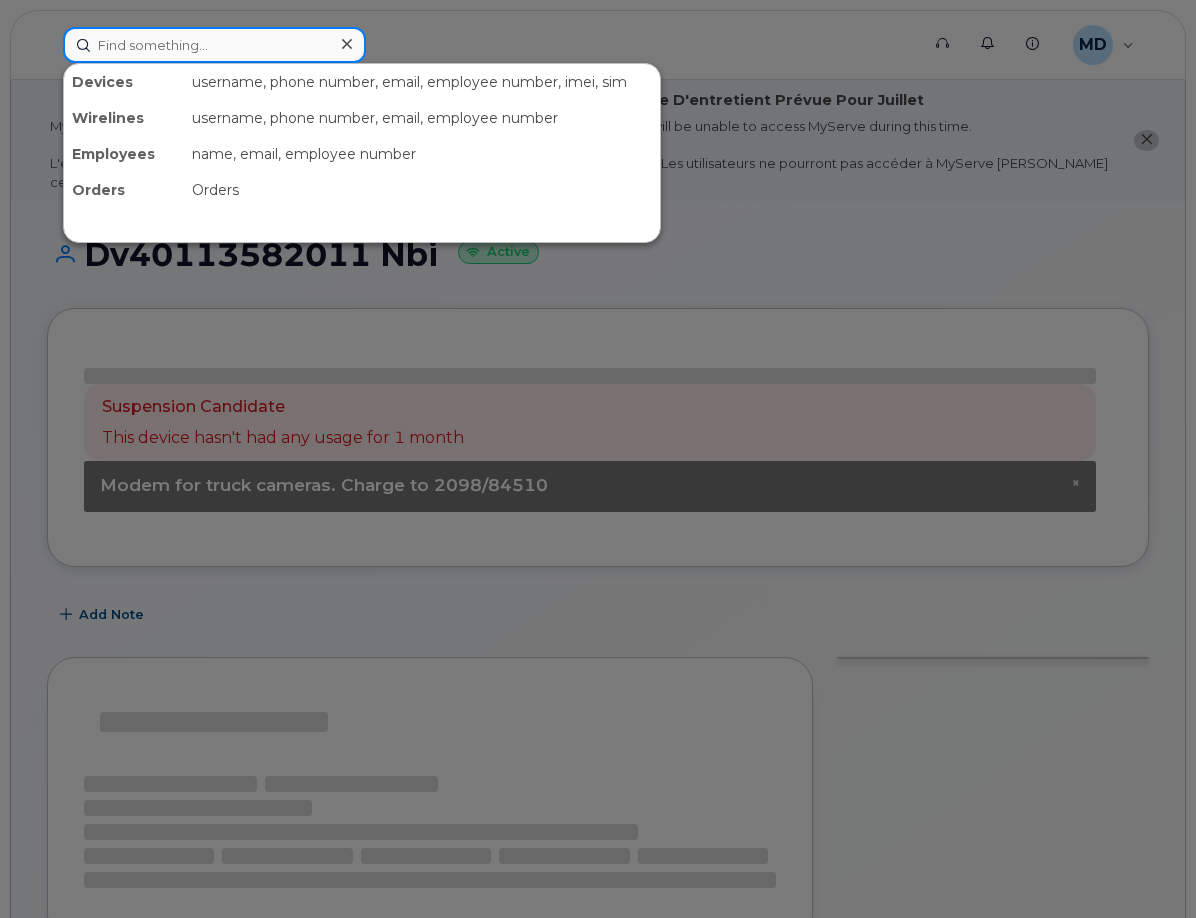 click 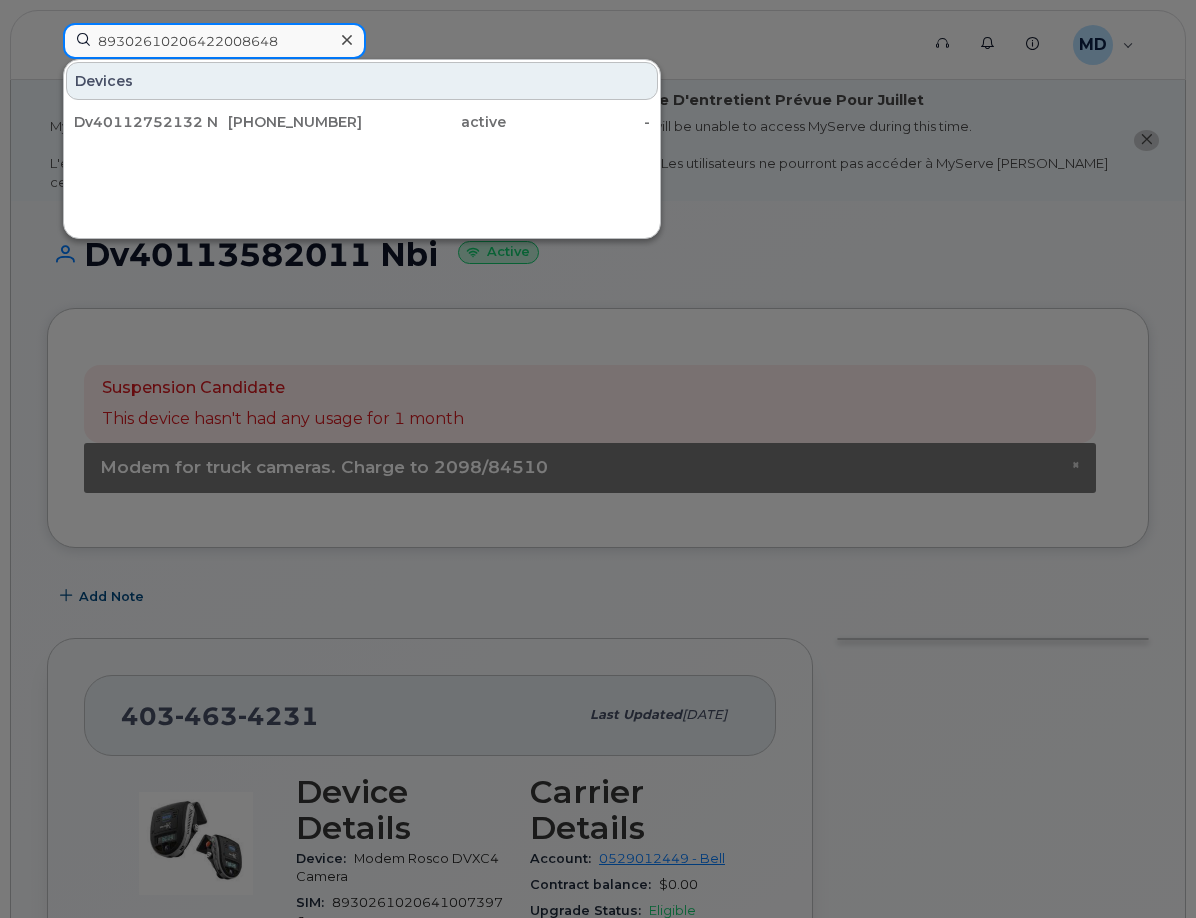 type on "89302610206422008648" 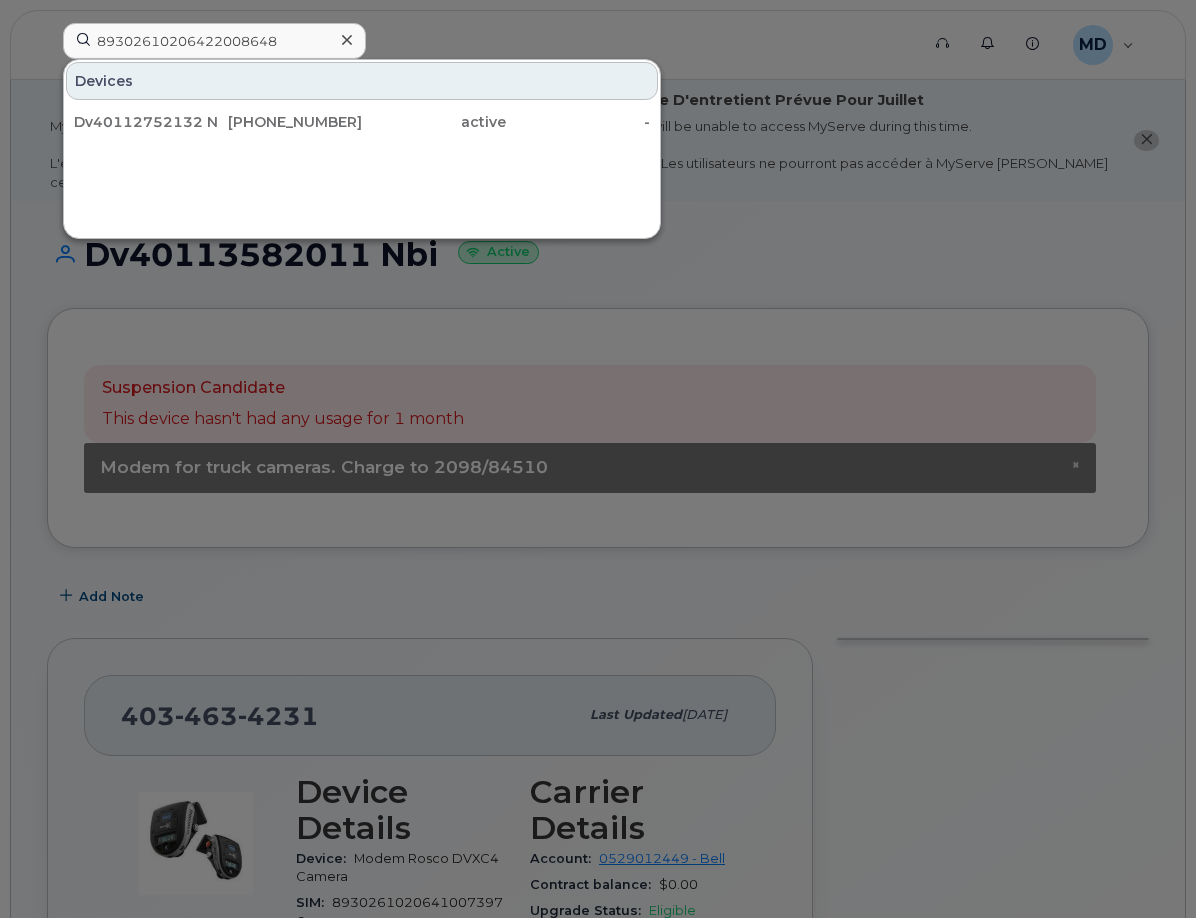 click on "Dv40112752132 Nbi" 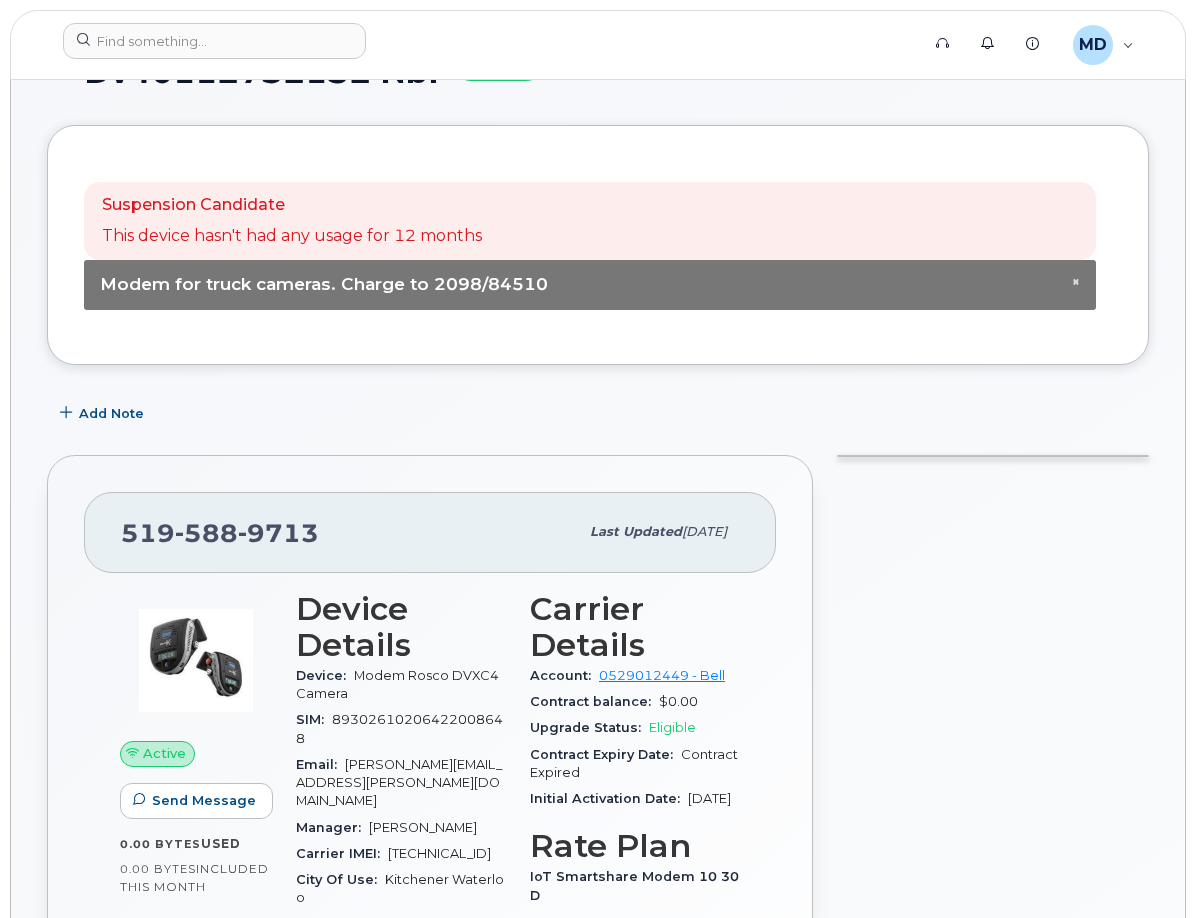 scroll, scrollTop: 0, scrollLeft: 0, axis: both 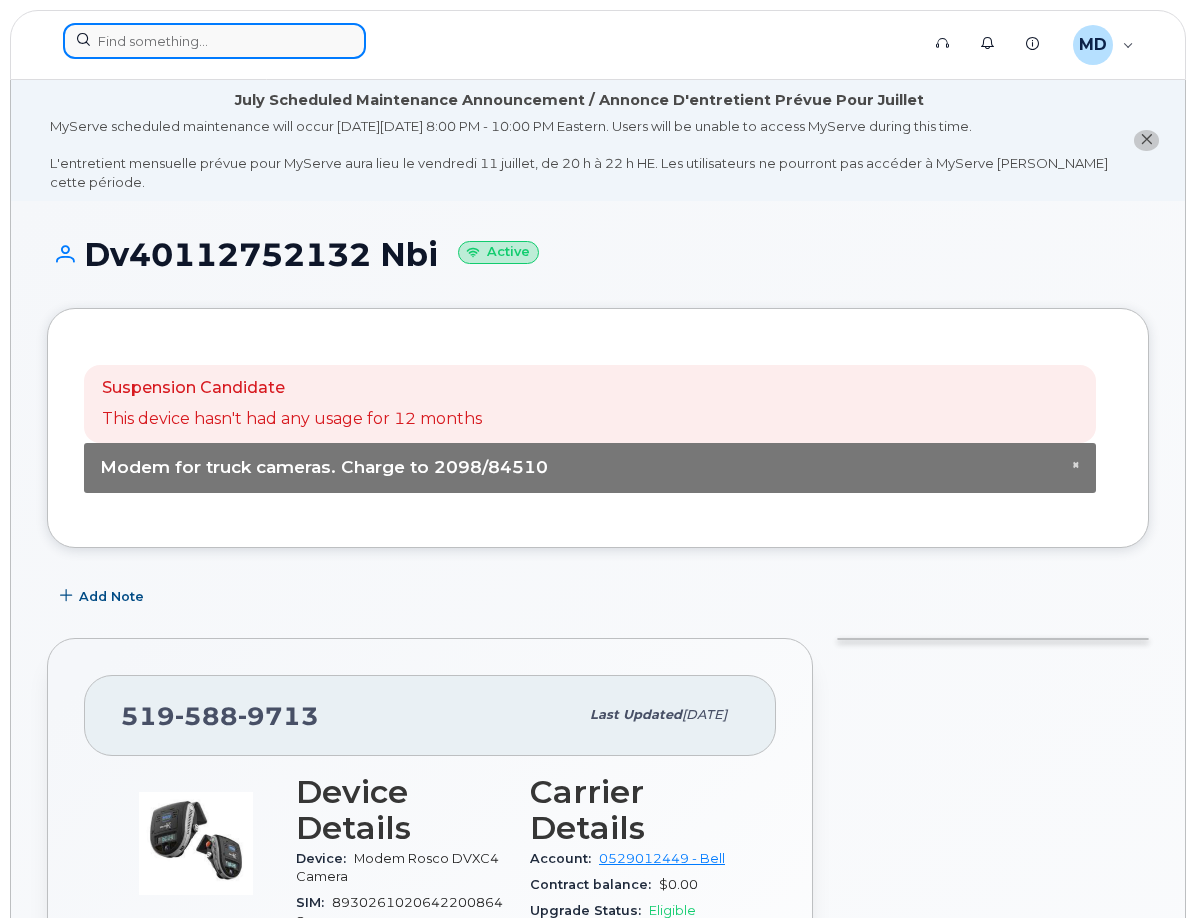 click 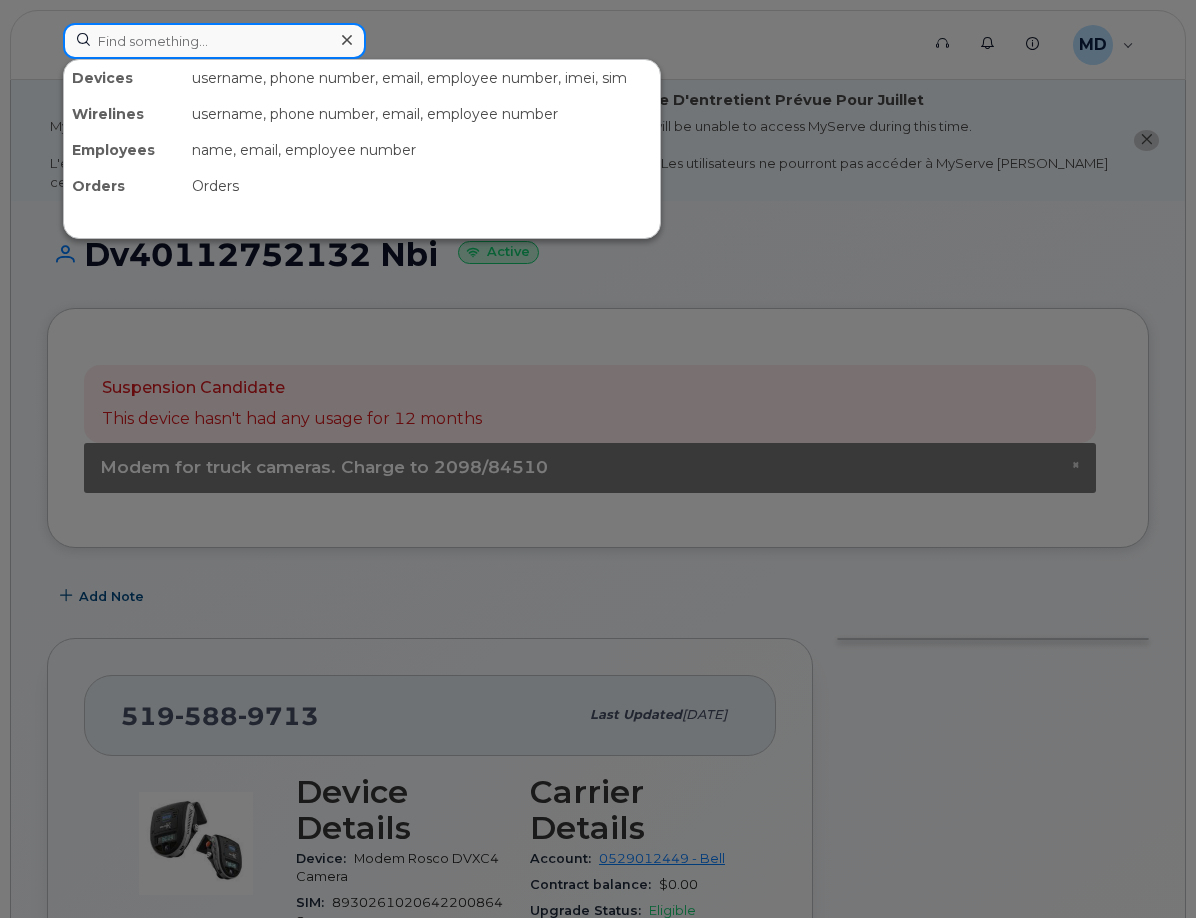 paste on "89302610206410074420" 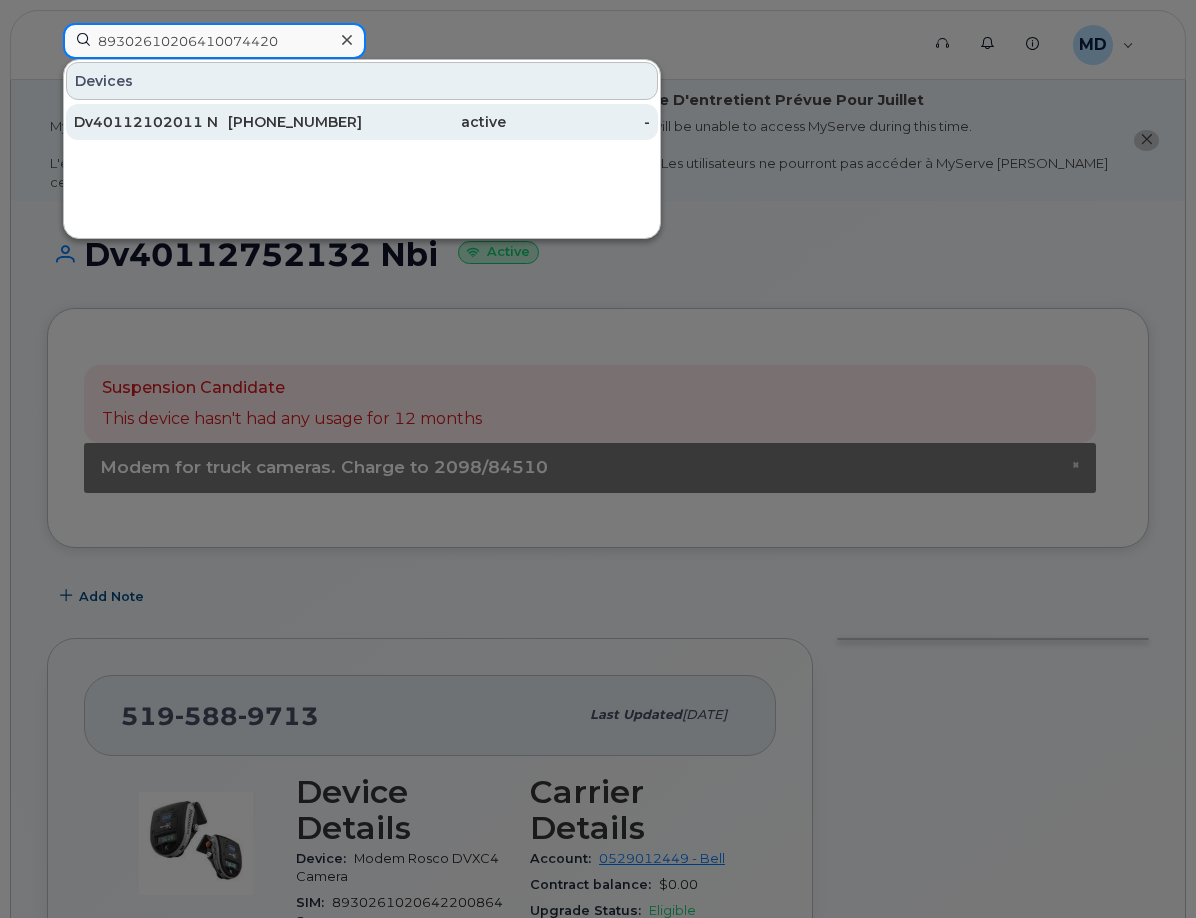 type on "89302610206410074420" 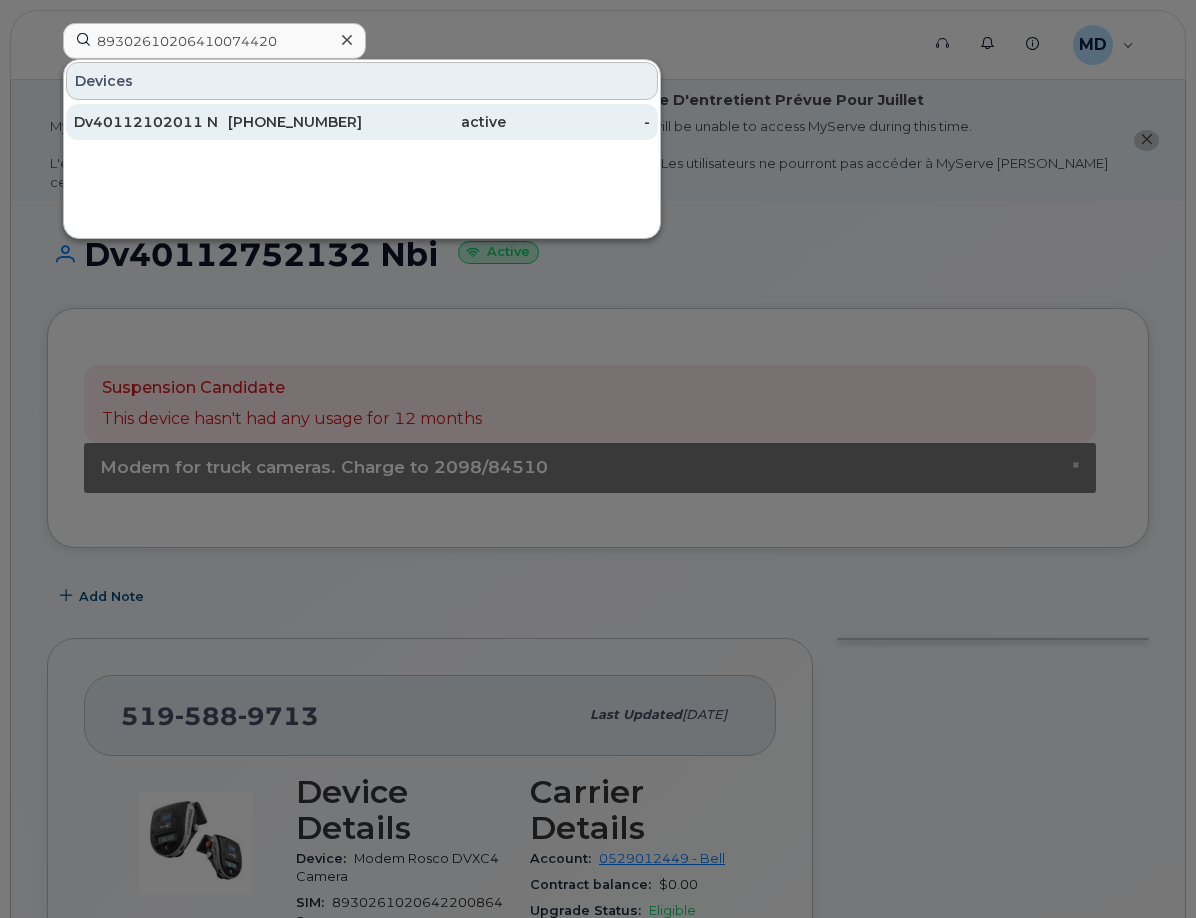 click on "Dv40112102011 Nbi" 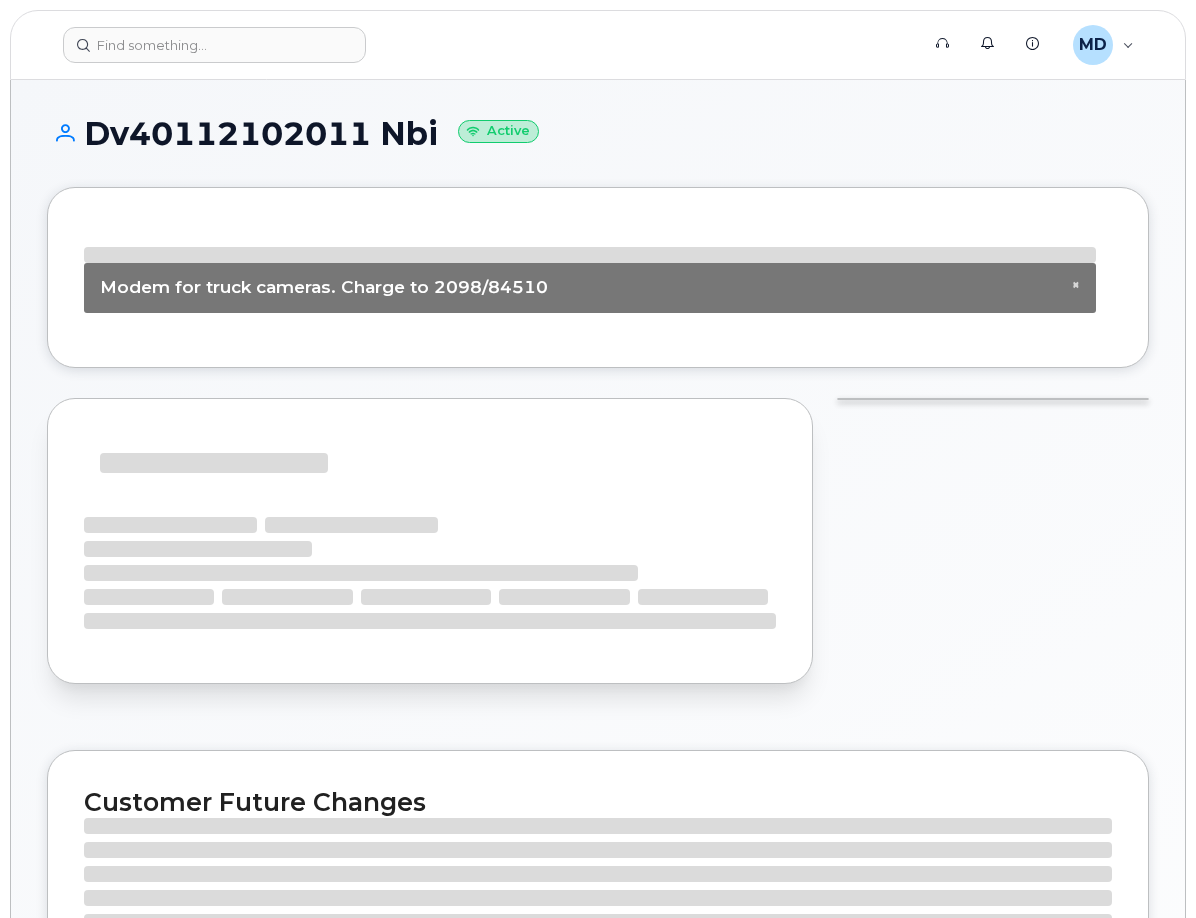 scroll, scrollTop: 0, scrollLeft: 0, axis: both 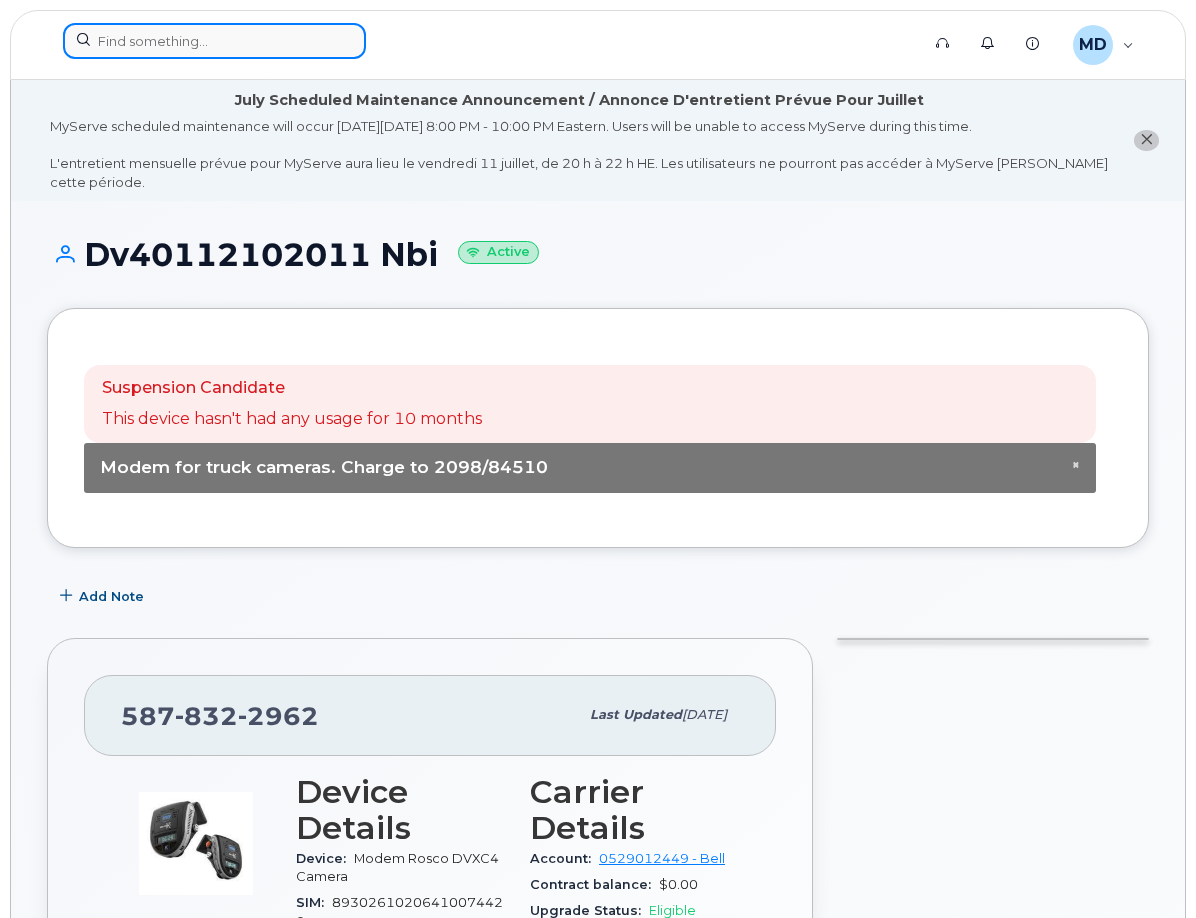 click 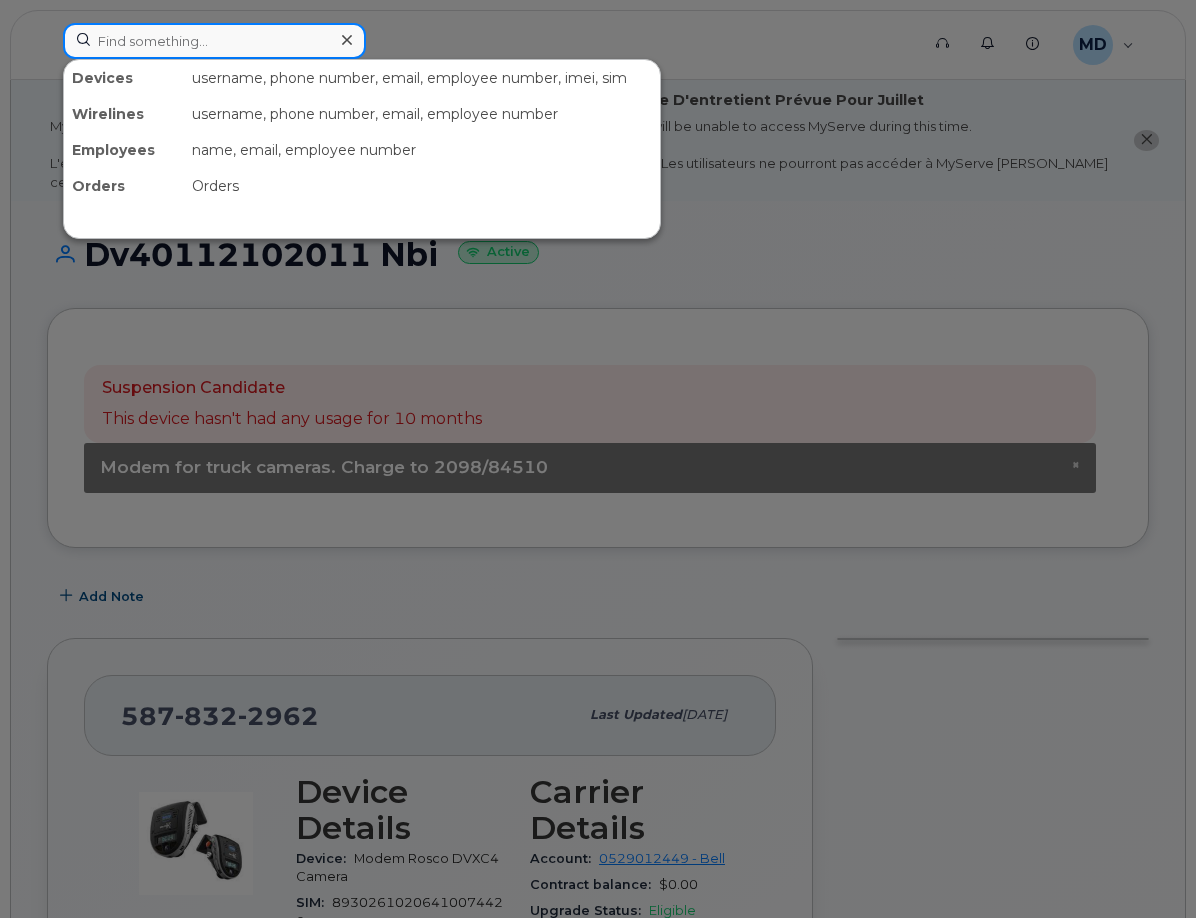 paste on "89302610206410071780" 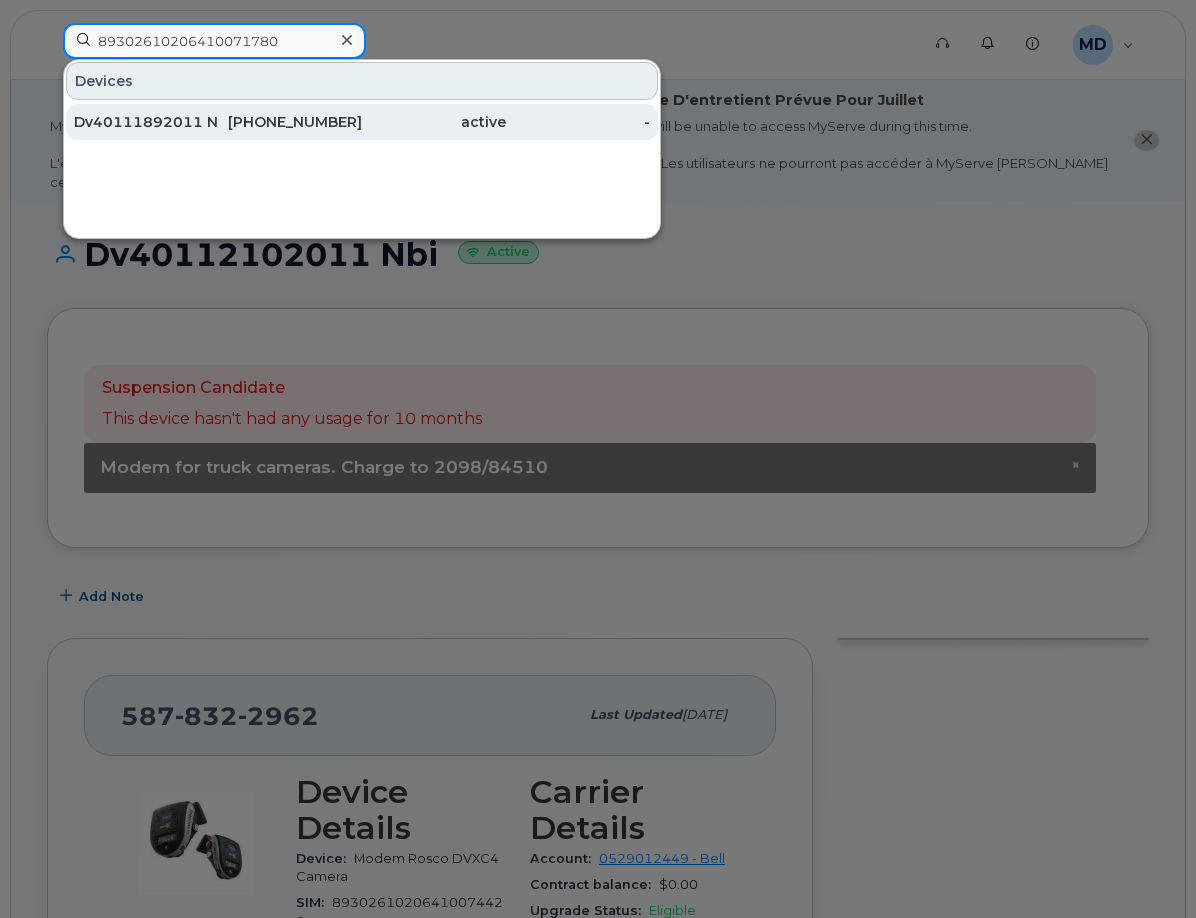 type on "89302610206410071780" 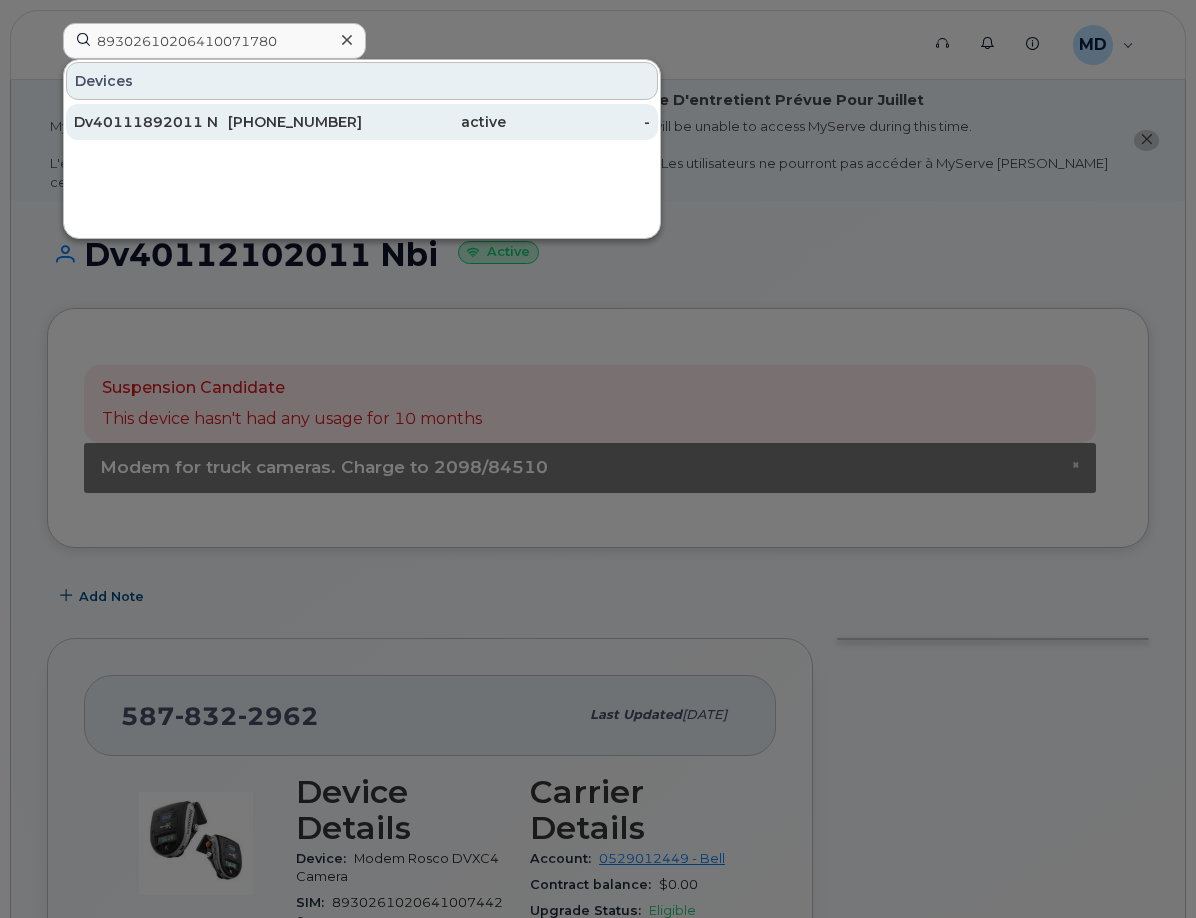 click on "Dv40111892011 Nbi" 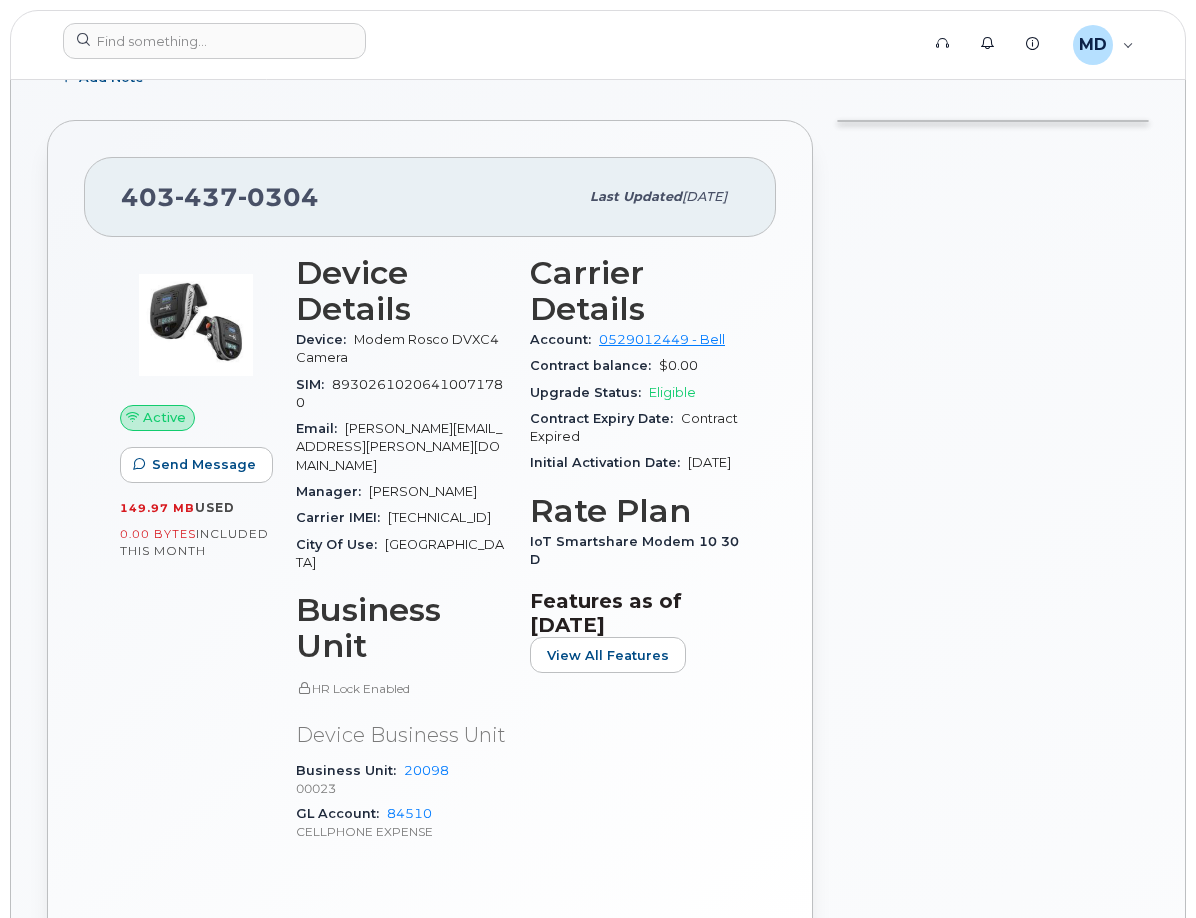scroll, scrollTop: 500, scrollLeft: 0, axis: vertical 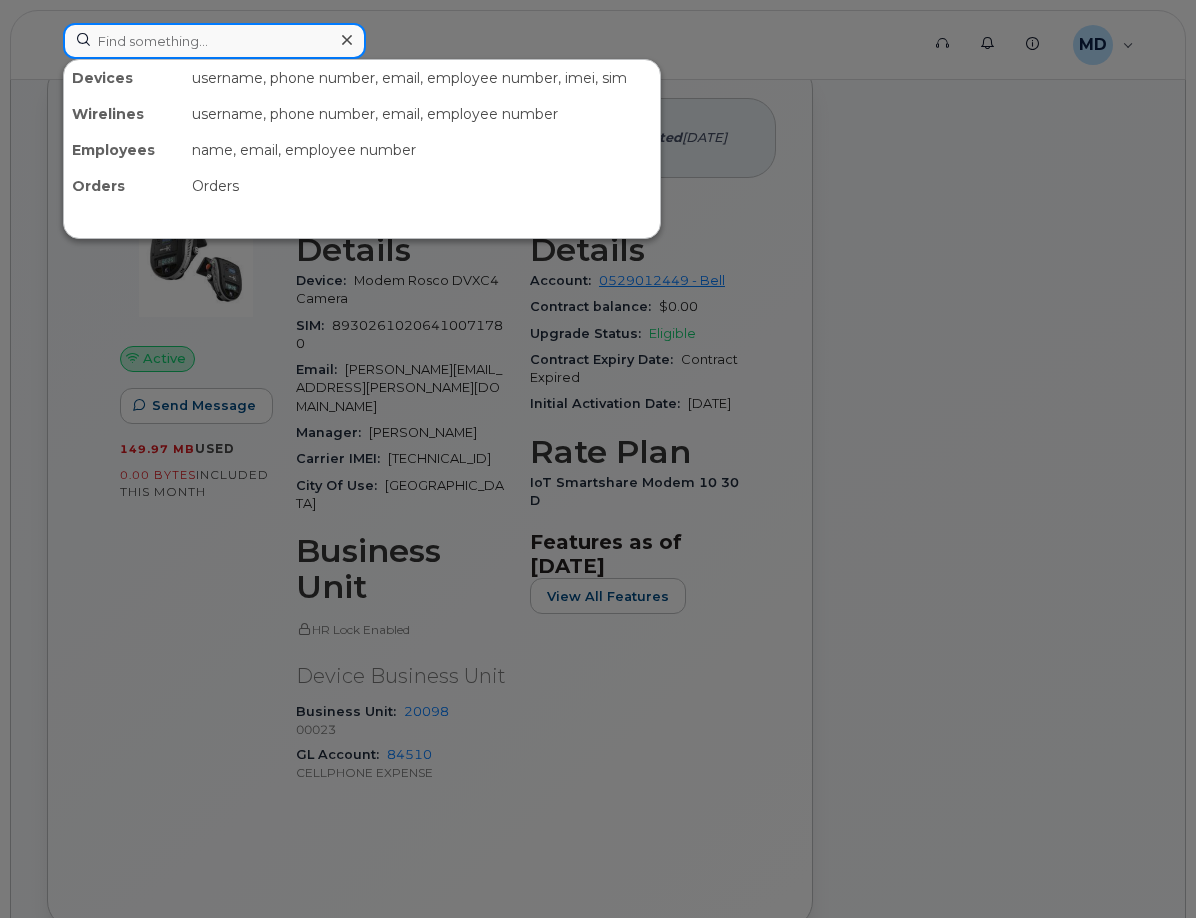 click 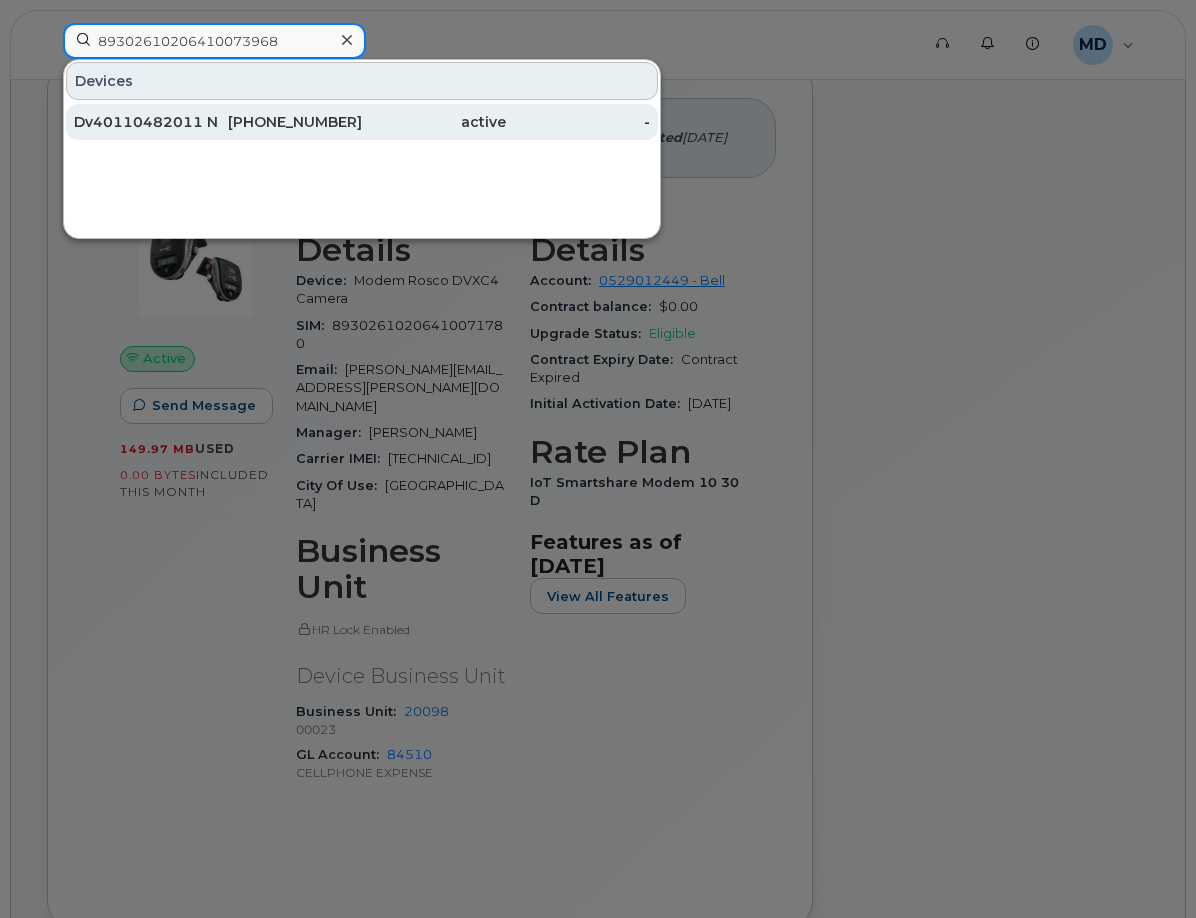 type on "89302610206410073968" 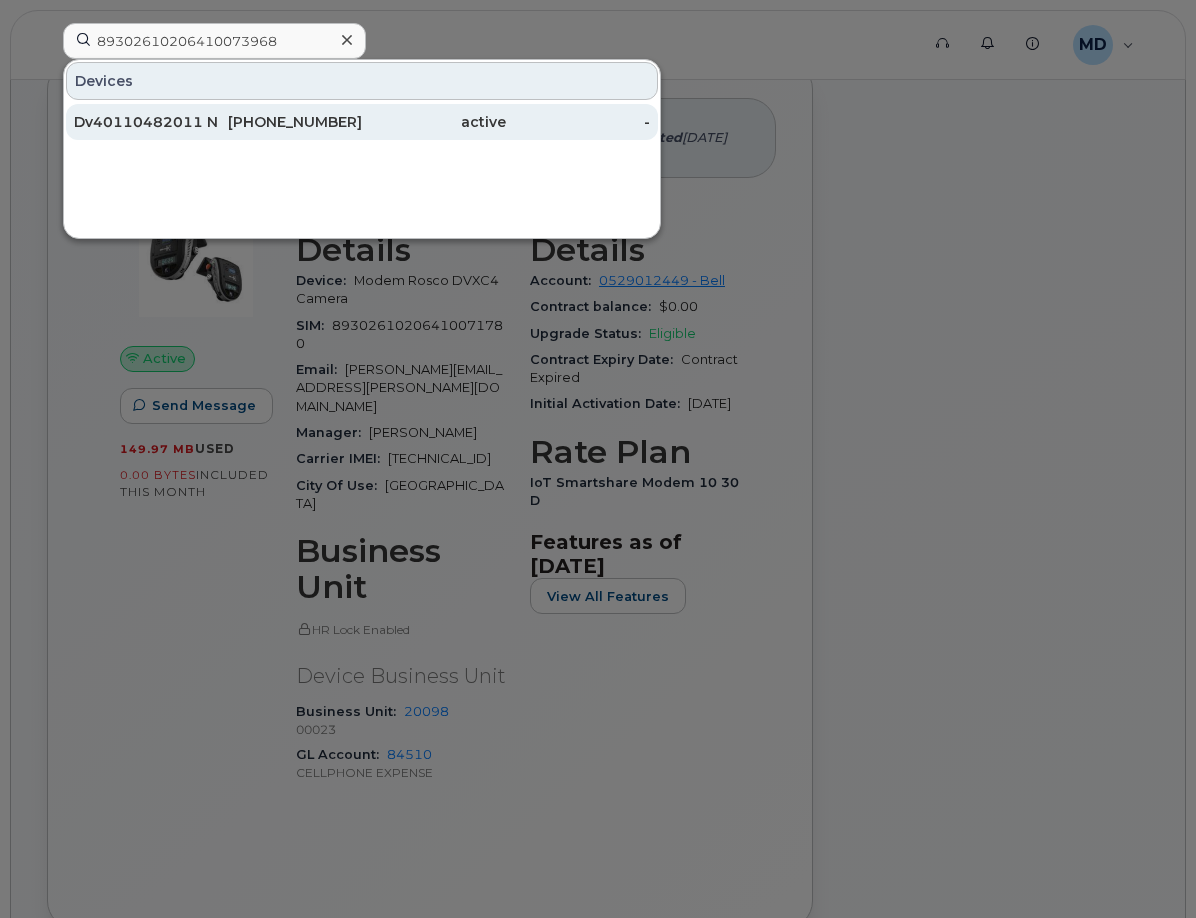 click on "403-463-5195" 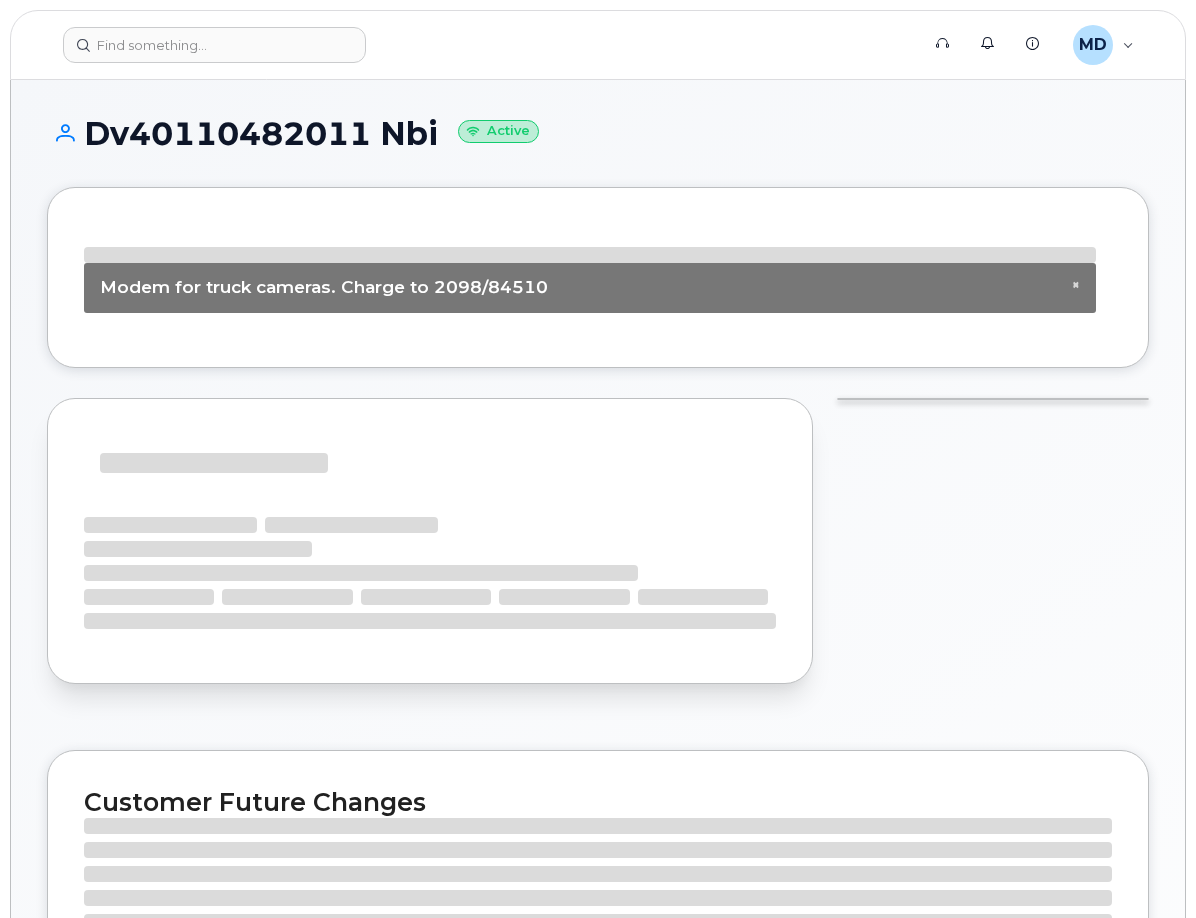 scroll, scrollTop: 0, scrollLeft: 0, axis: both 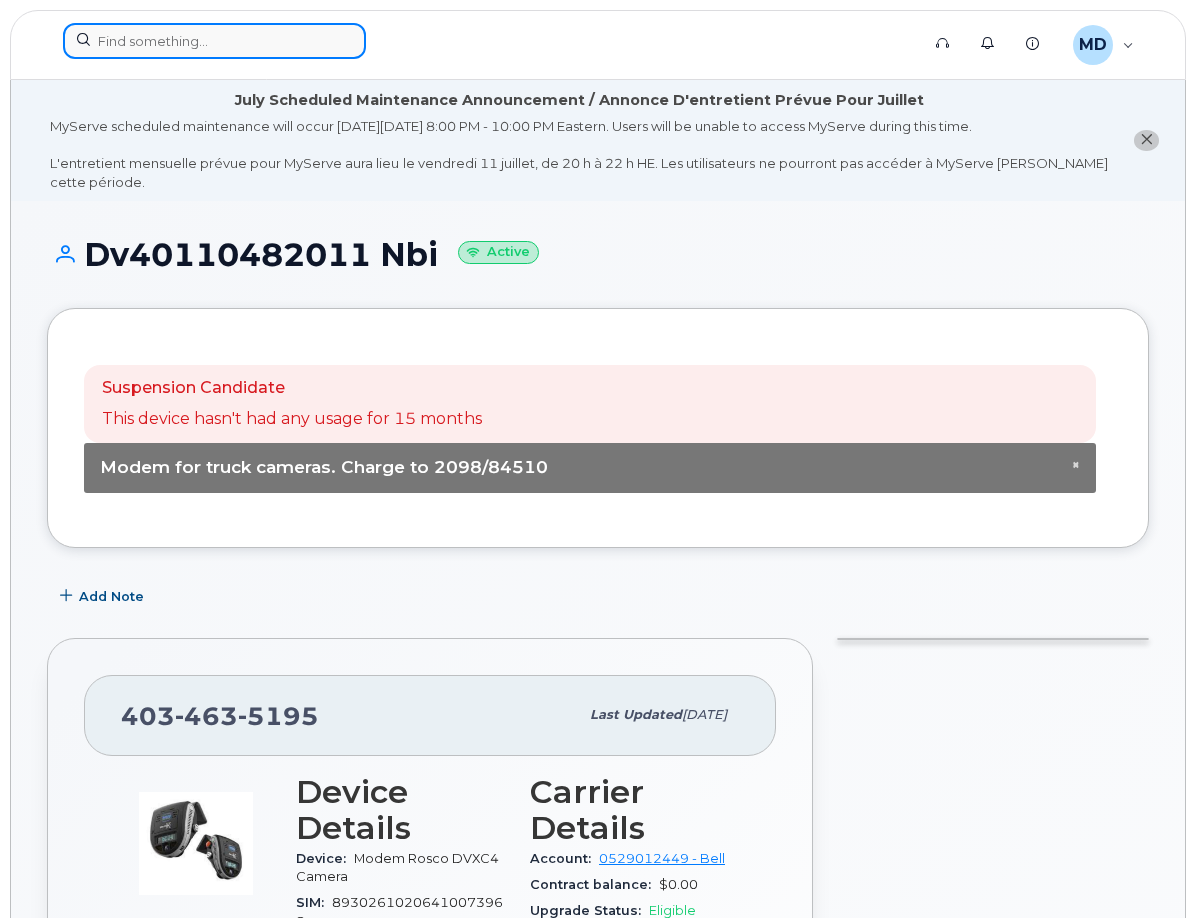 click 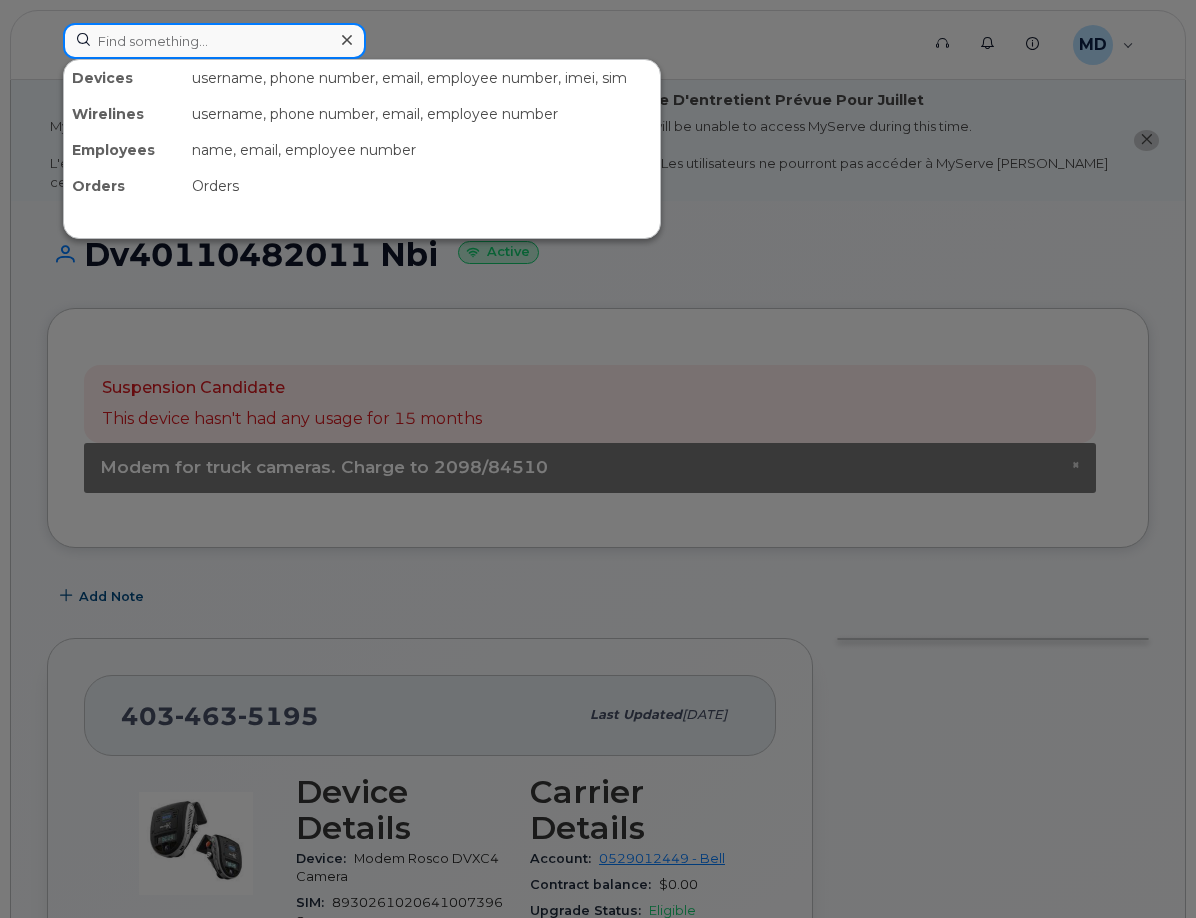 paste on "89302610104385902164" 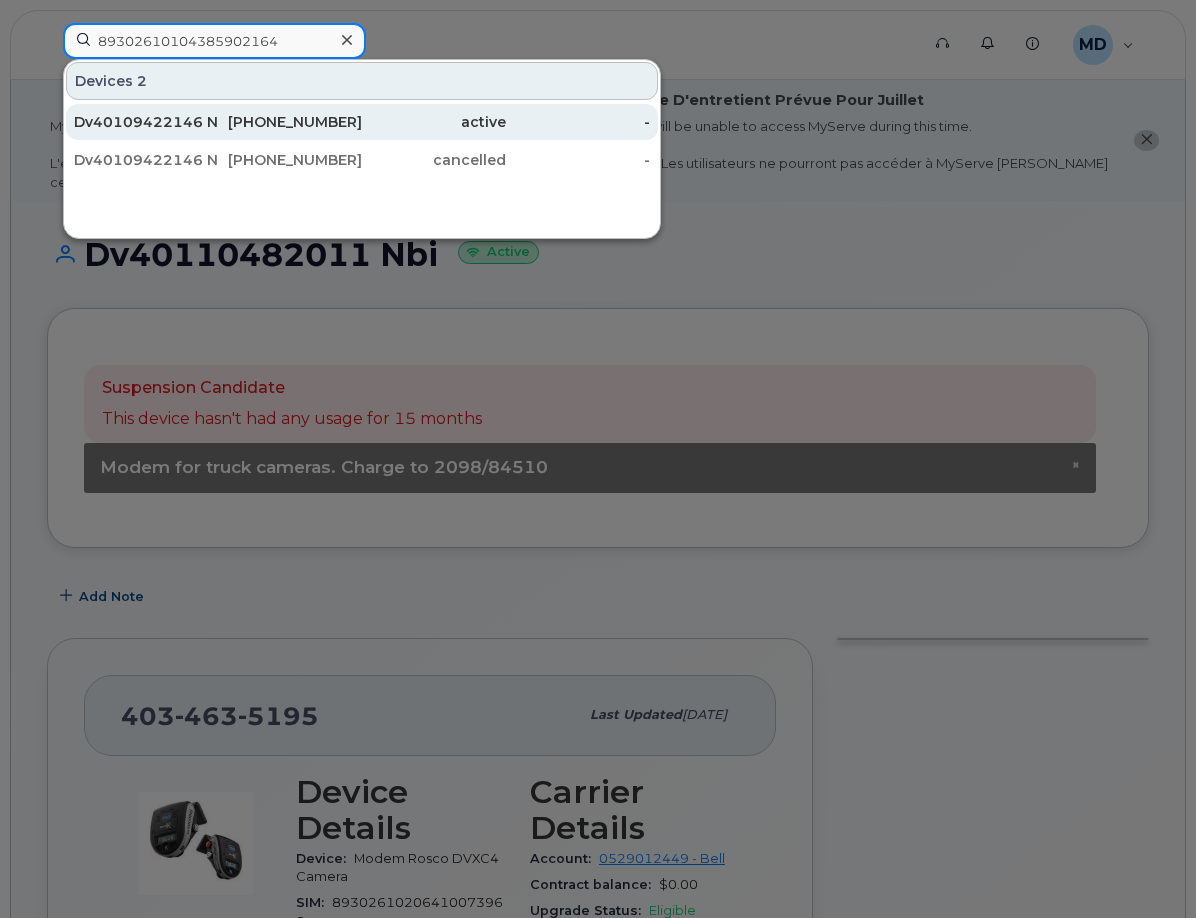 type on "89302610104385902164" 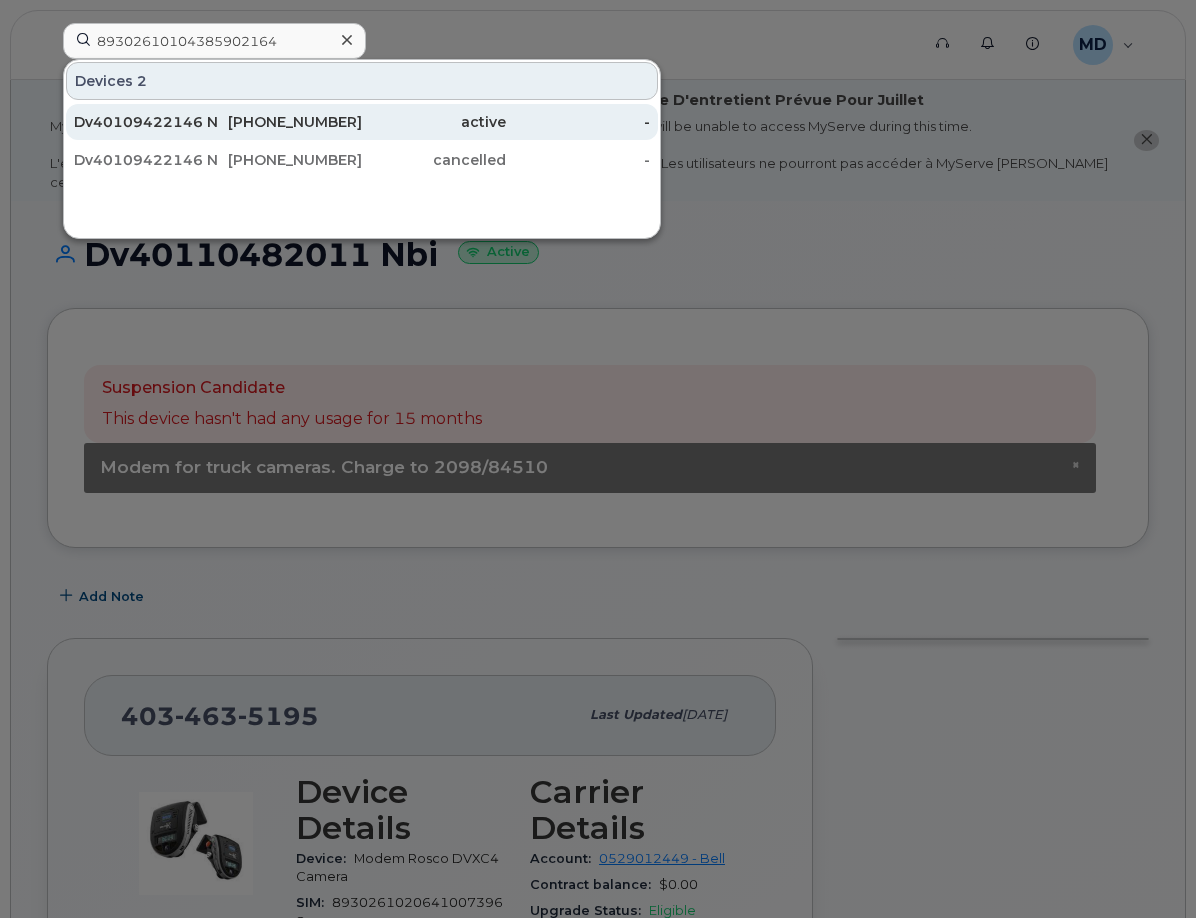 click on "Dv40109422146 Nbi" 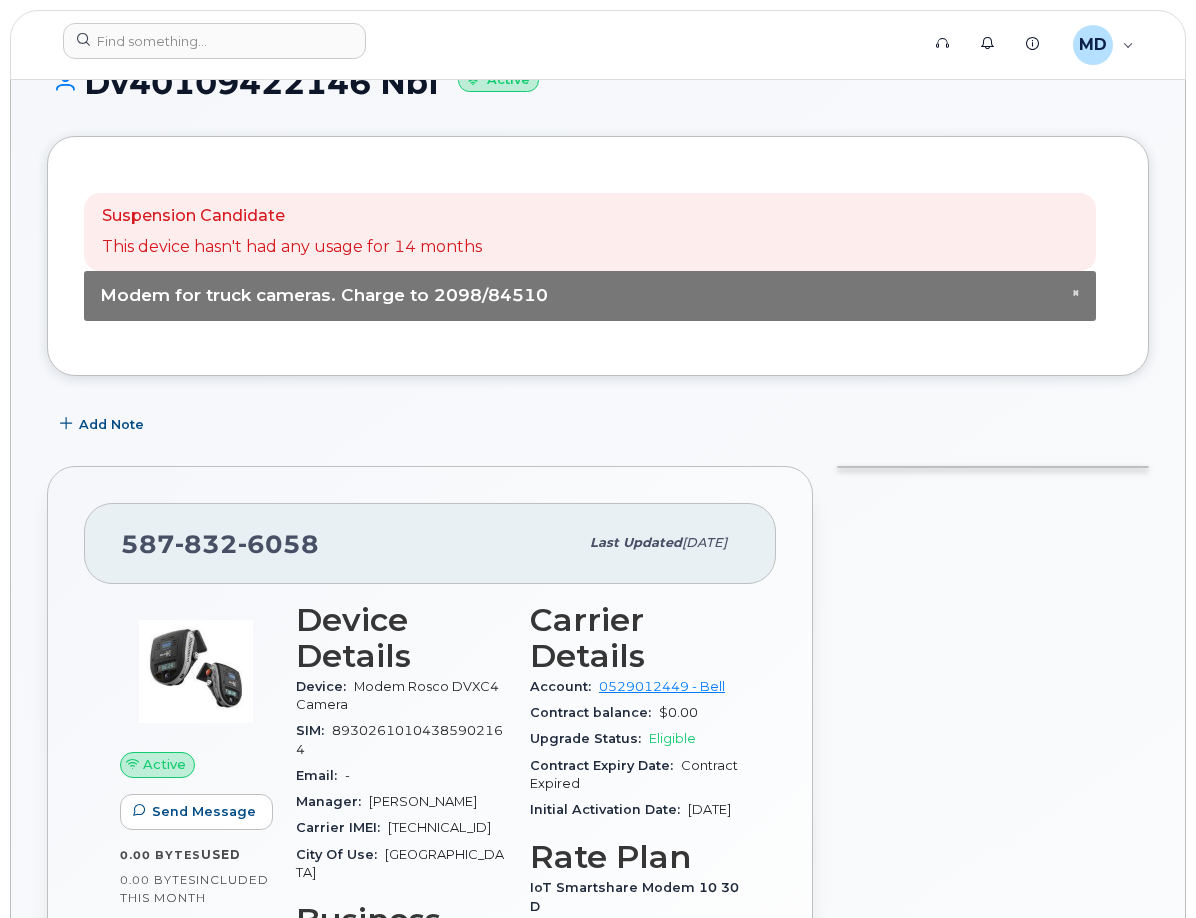 scroll, scrollTop: 0, scrollLeft: 0, axis: both 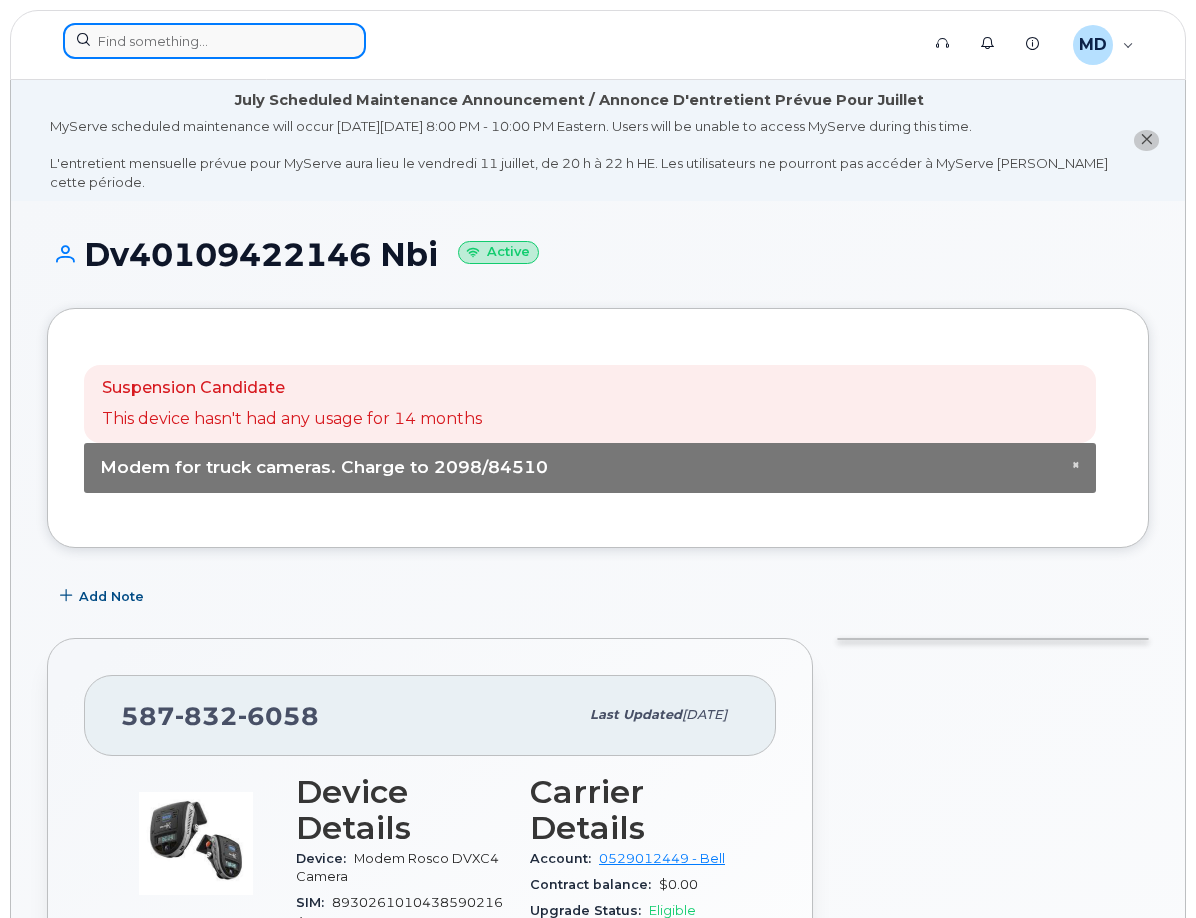 click 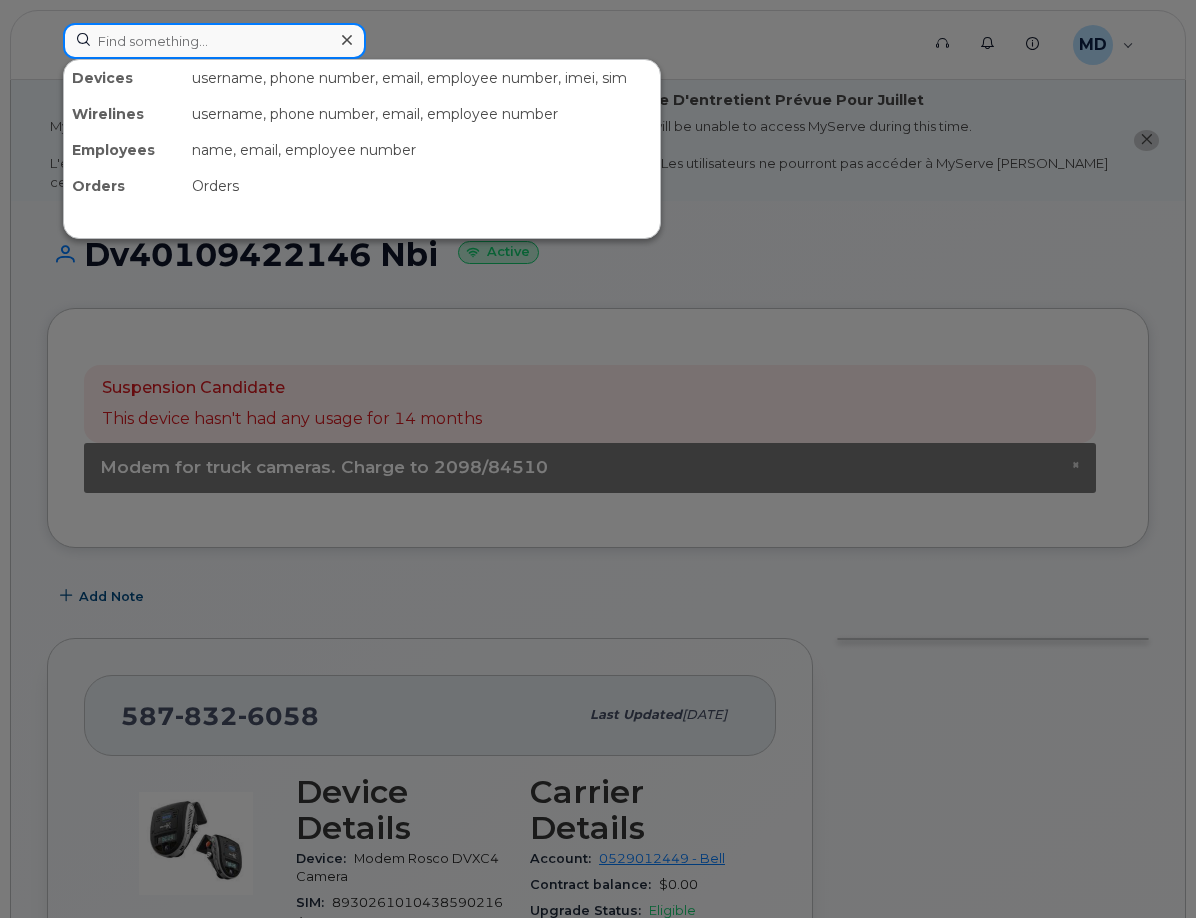 paste on "89302610206422009745" 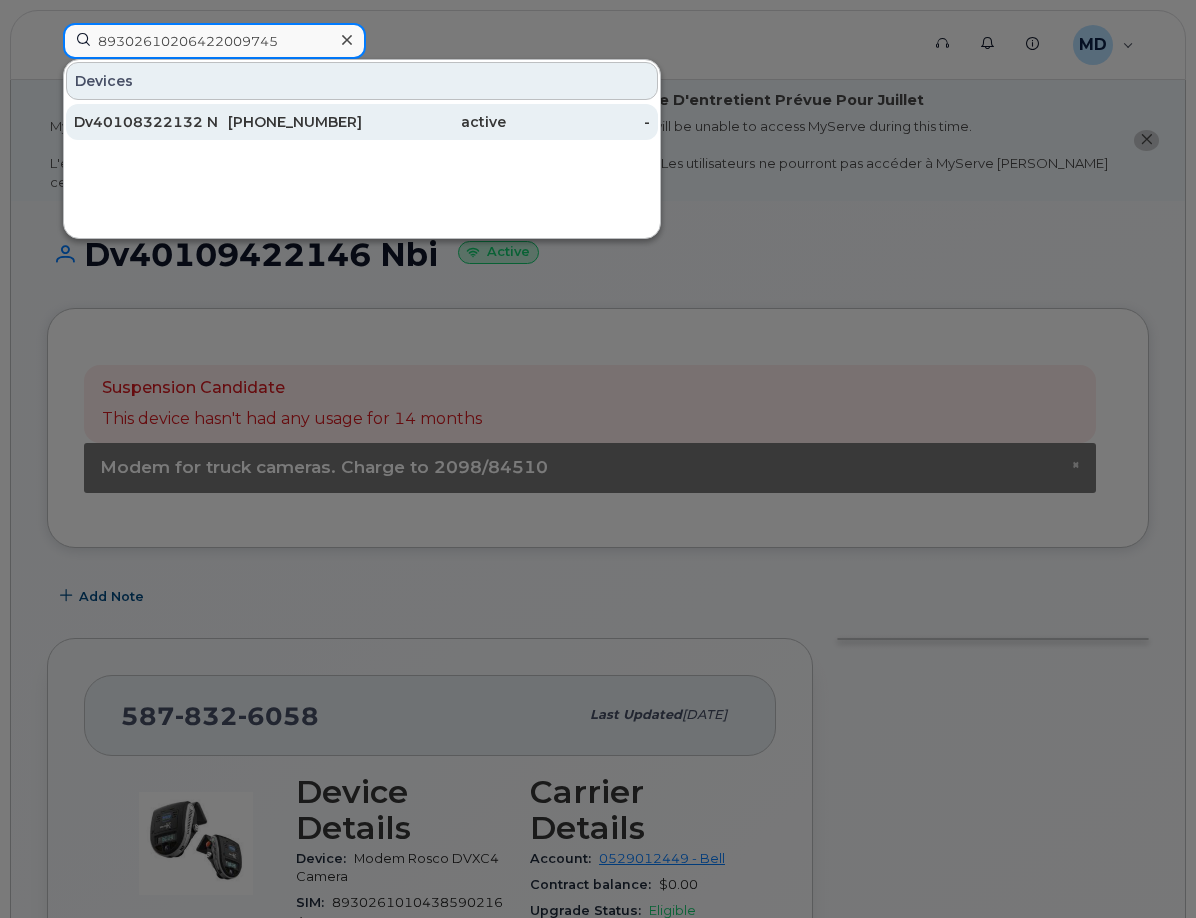 type on "89302610206422009745" 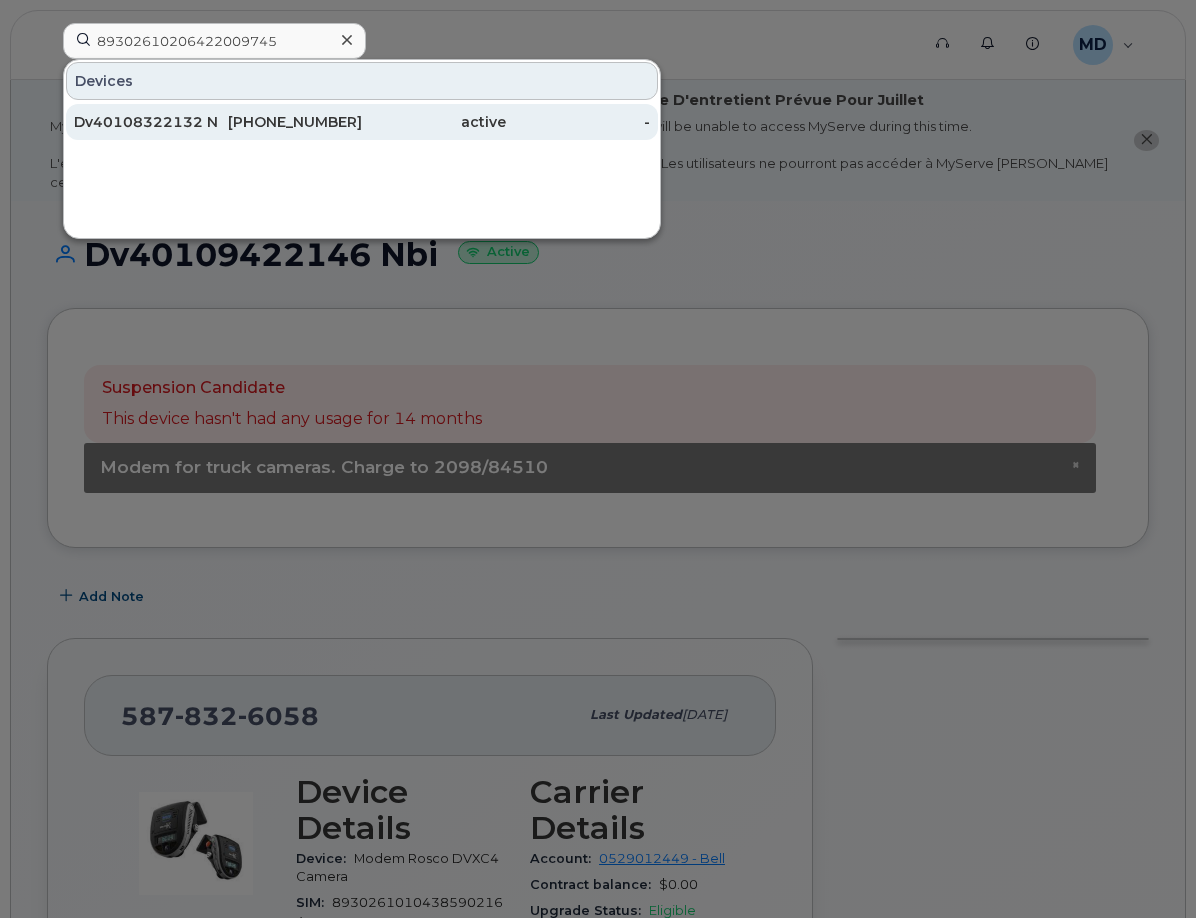 click on "Dv40108322132 Nbi" 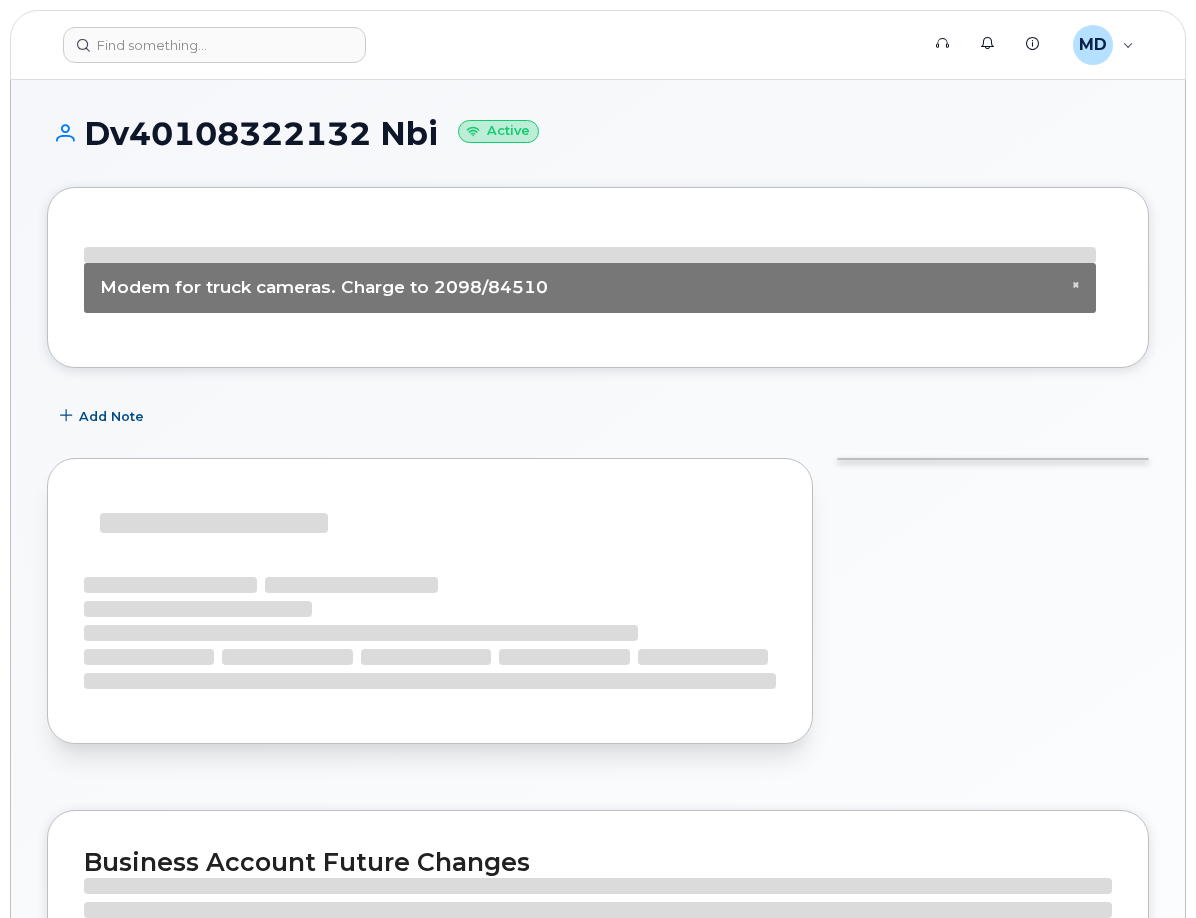 scroll, scrollTop: 0, scrollLeft: 0, axis: both 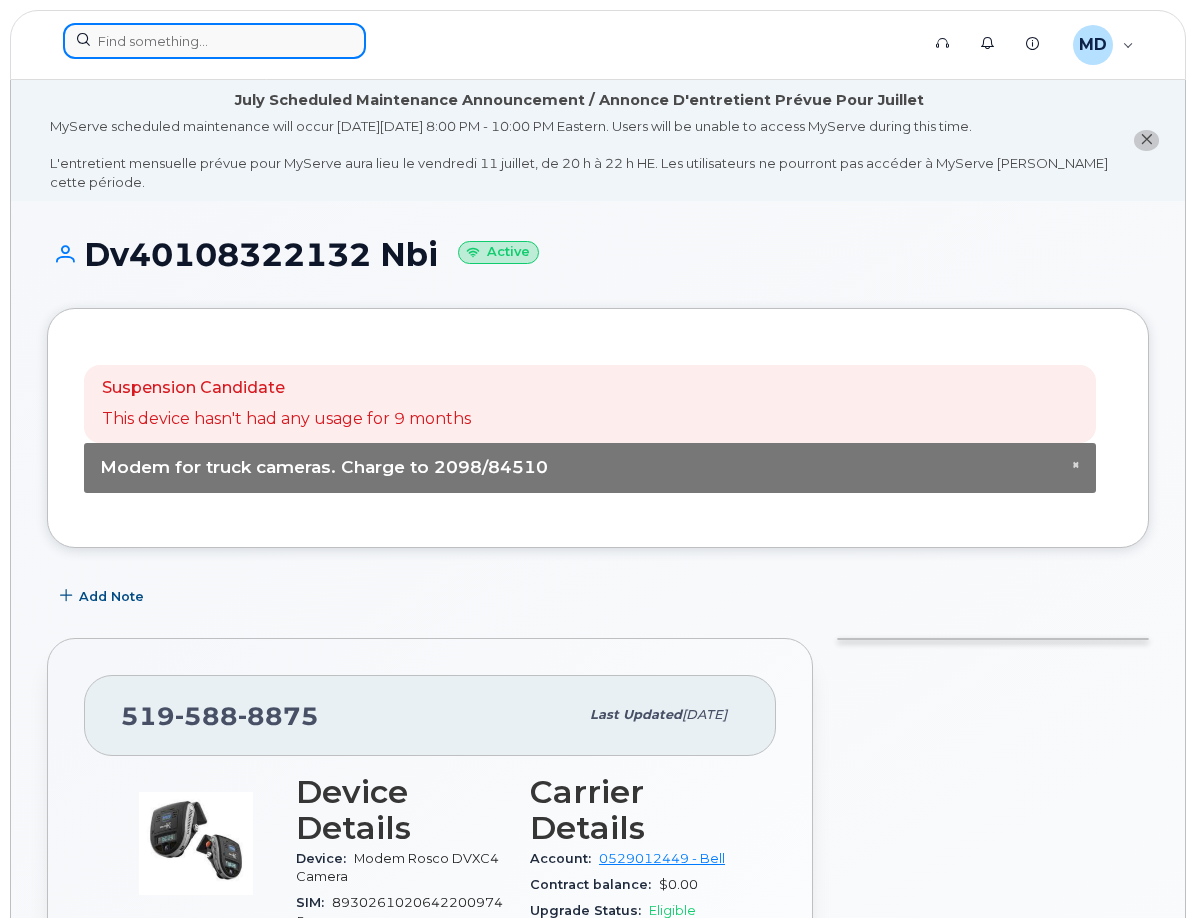 click 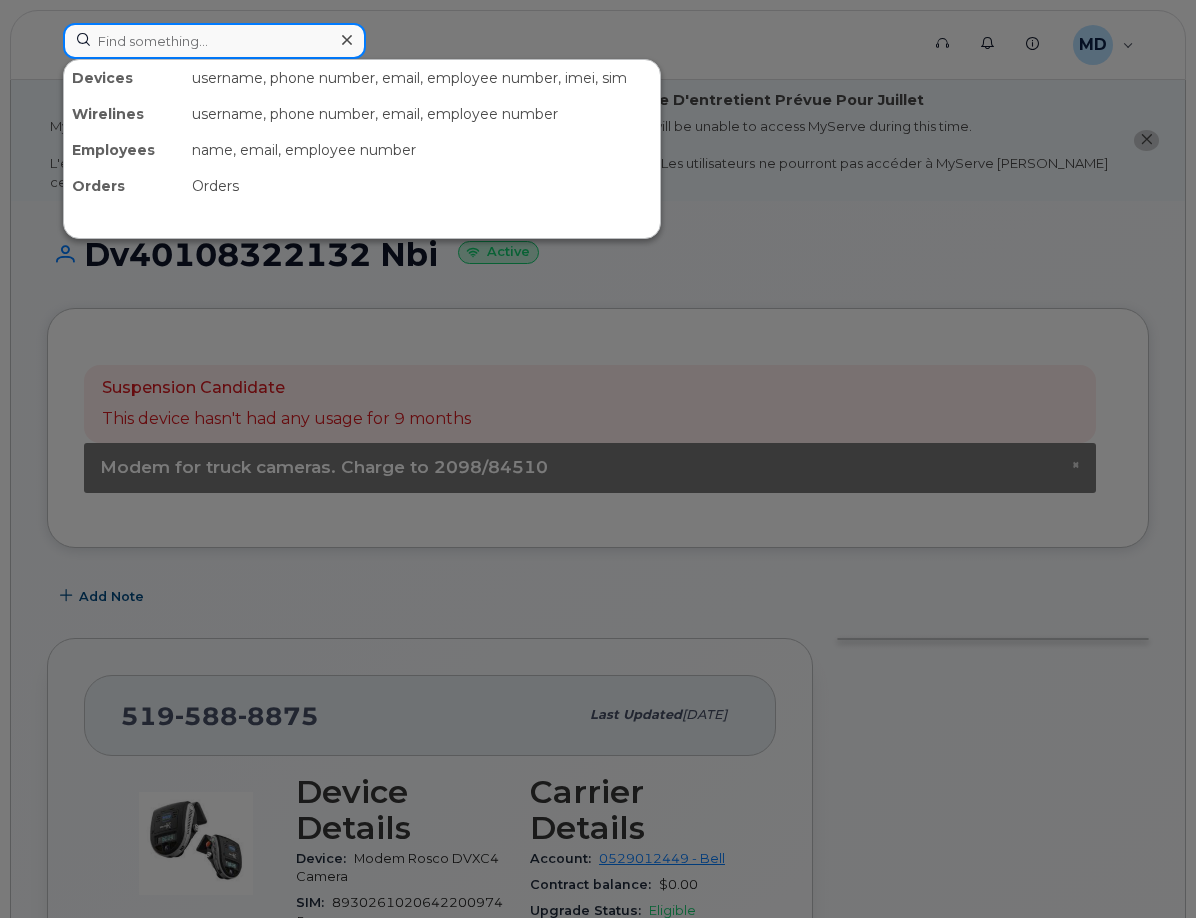 paste on "89302610206422008739" 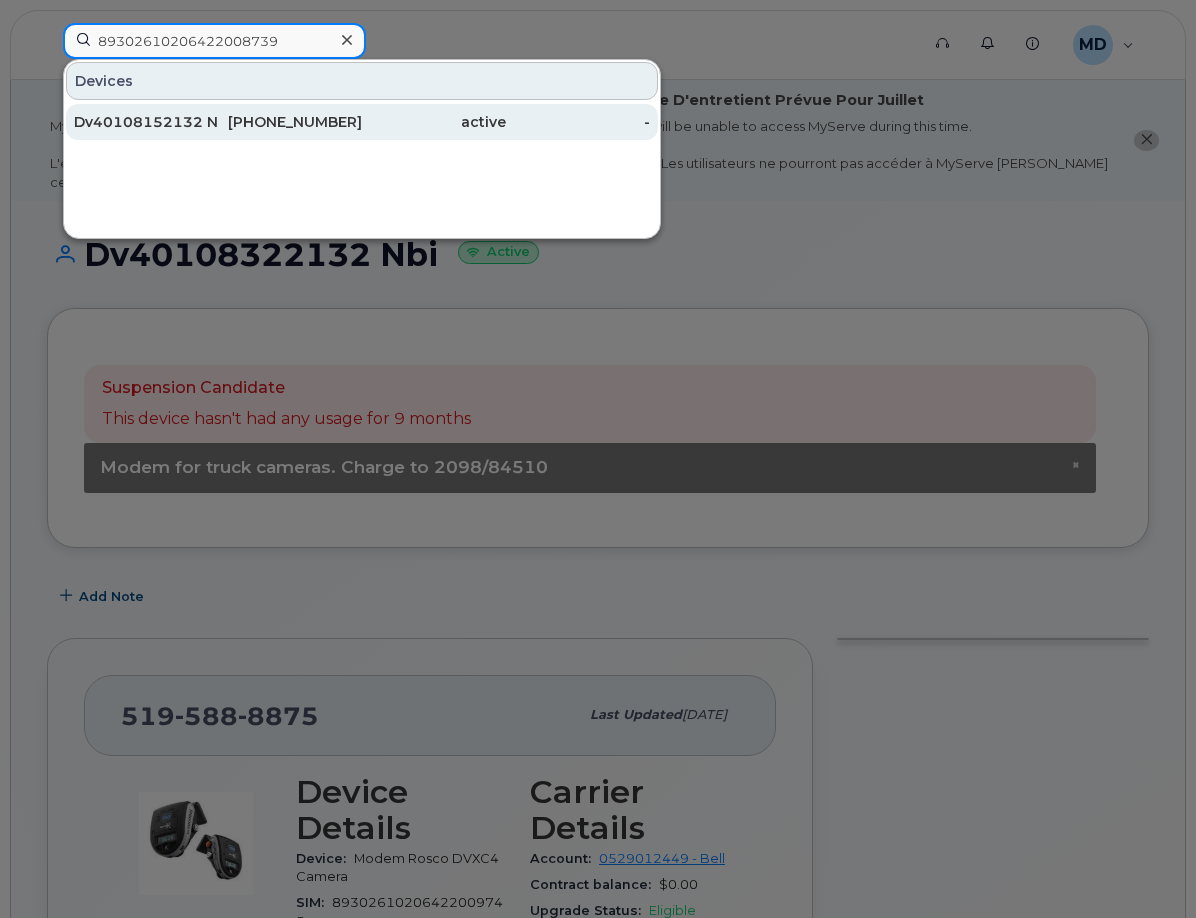type on "89302610206422008739" 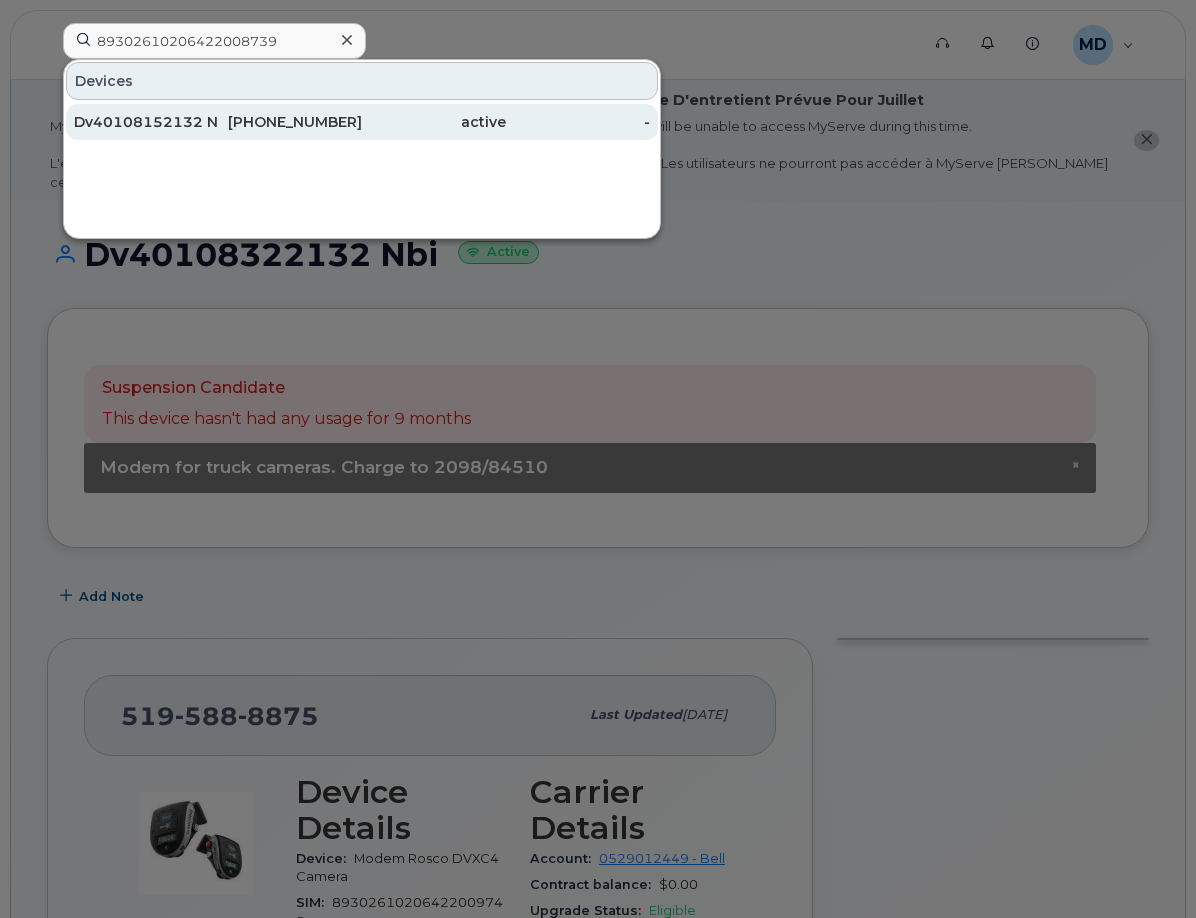 click on "active" 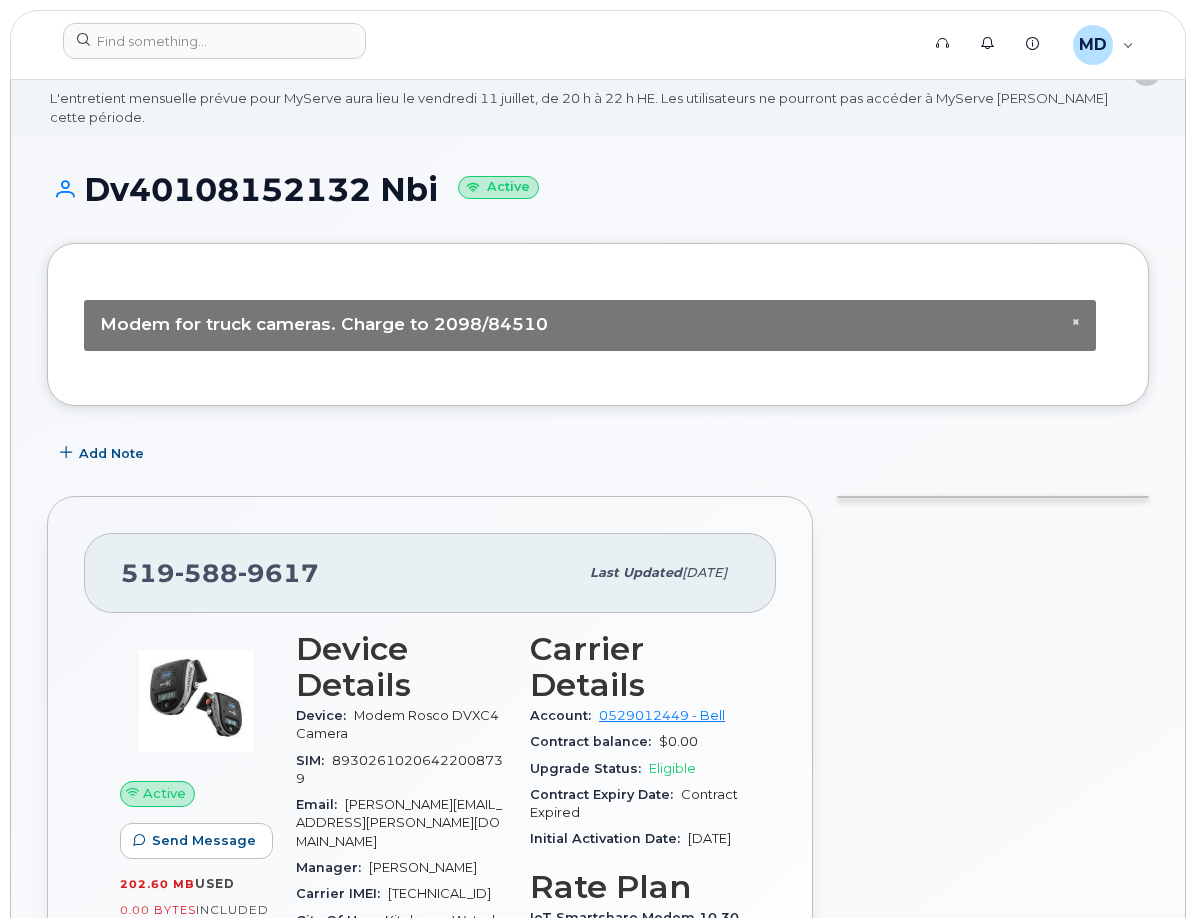 scroll, scrollTop: 100, scrollLeft: 0, axis: vertical 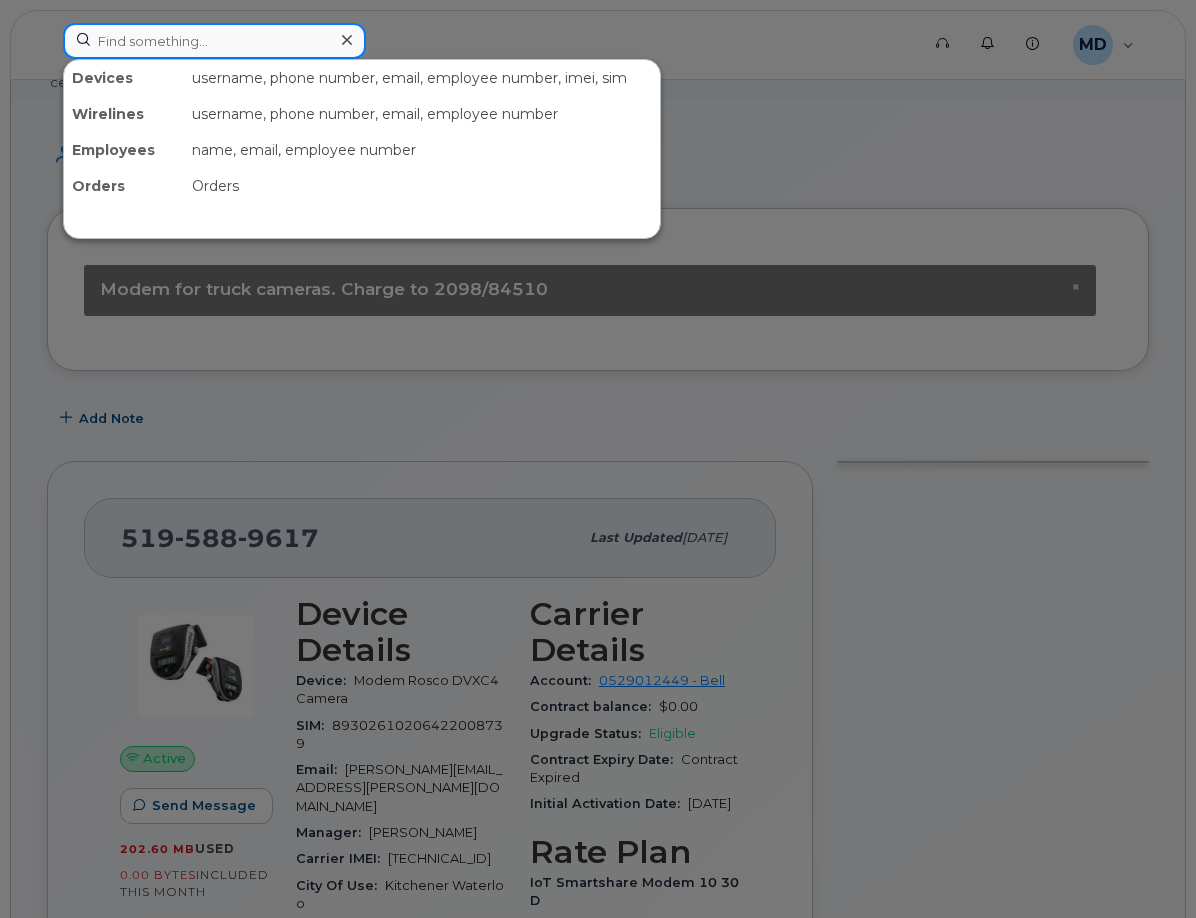 click 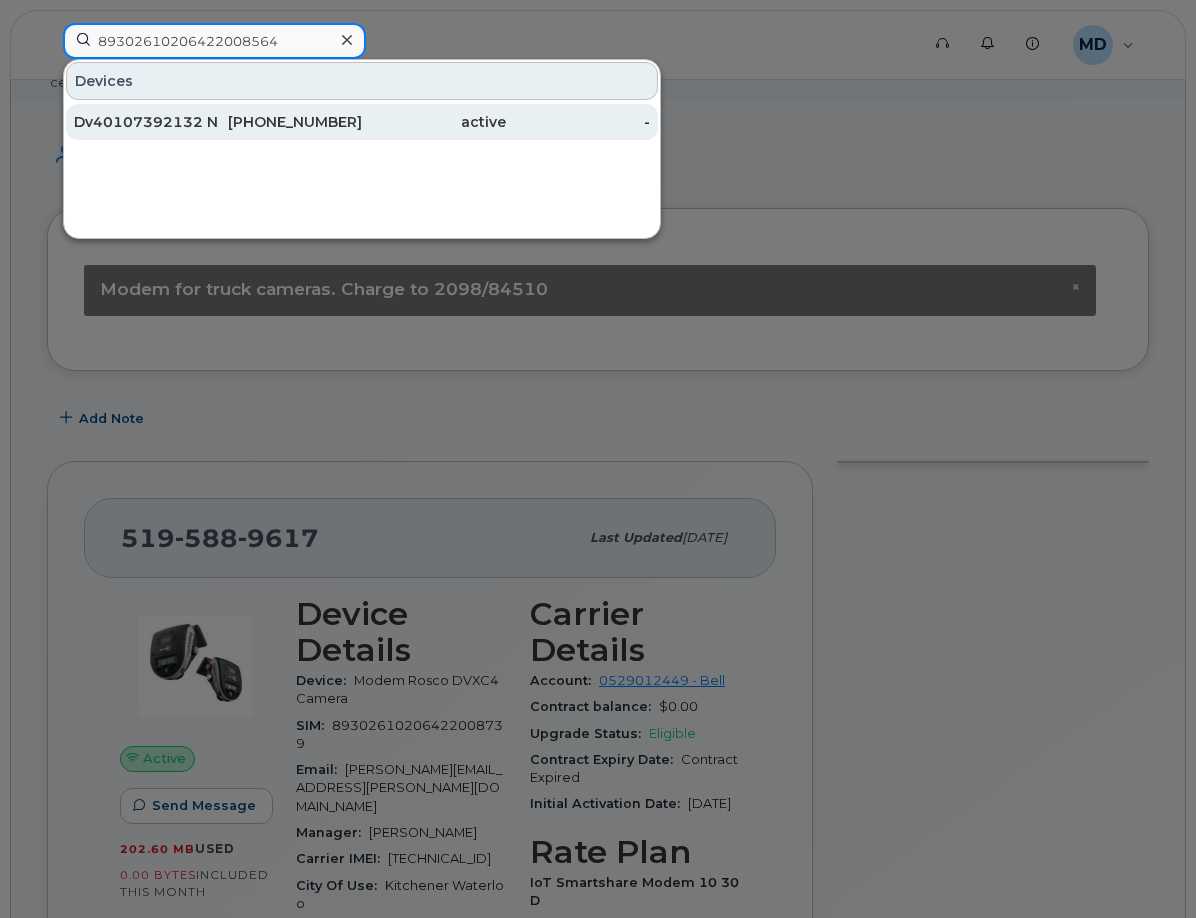 type on "89302610206422008564" 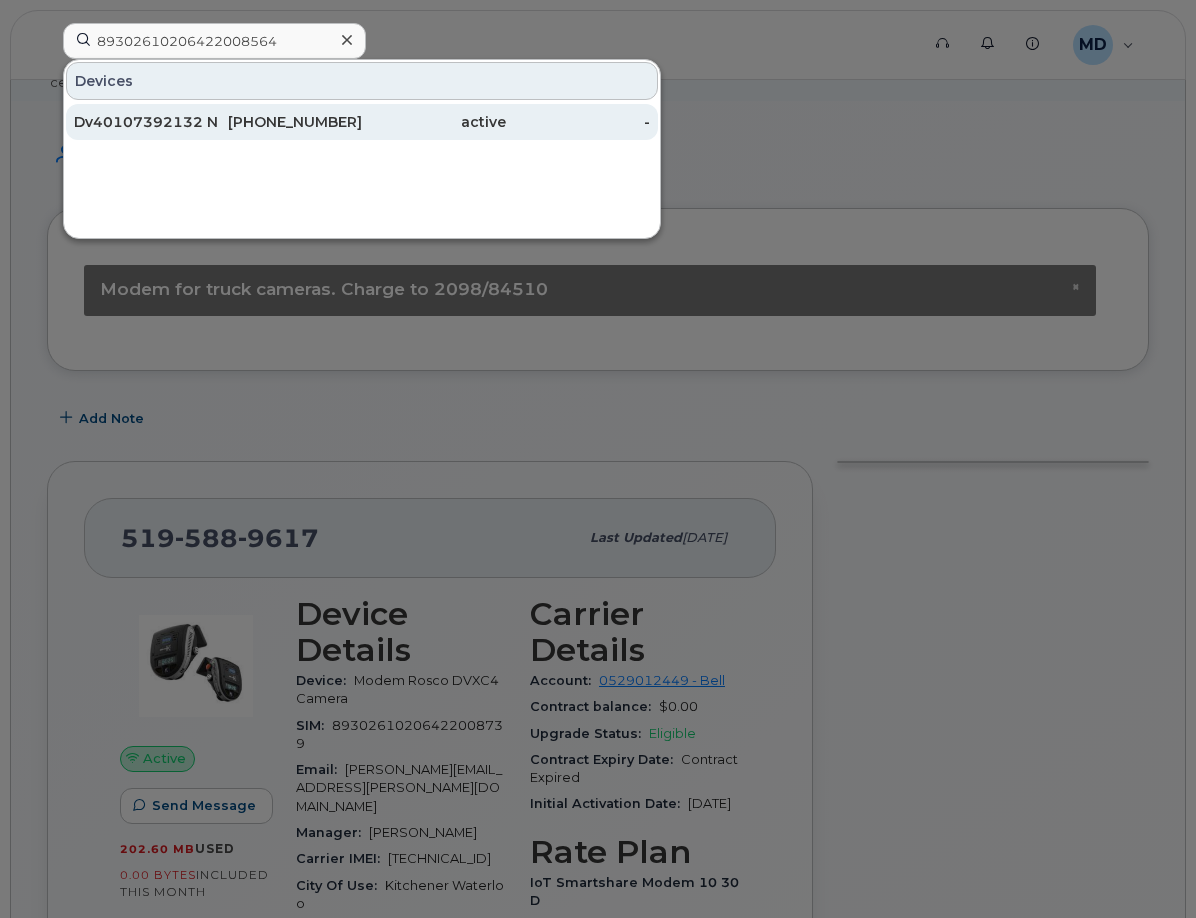 click on "519-588-9770" 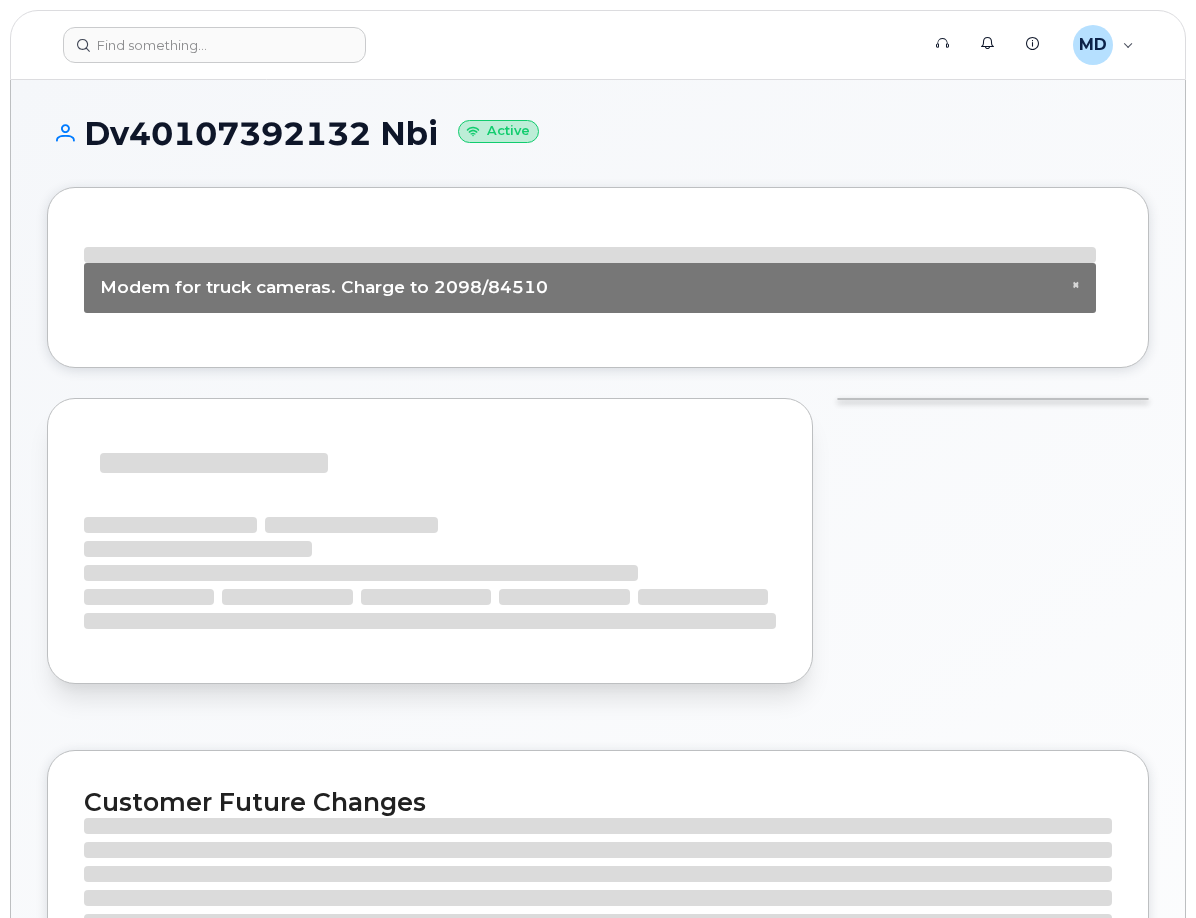 scroll, scrollTop: 0, scrollLeft: 0, axis: both 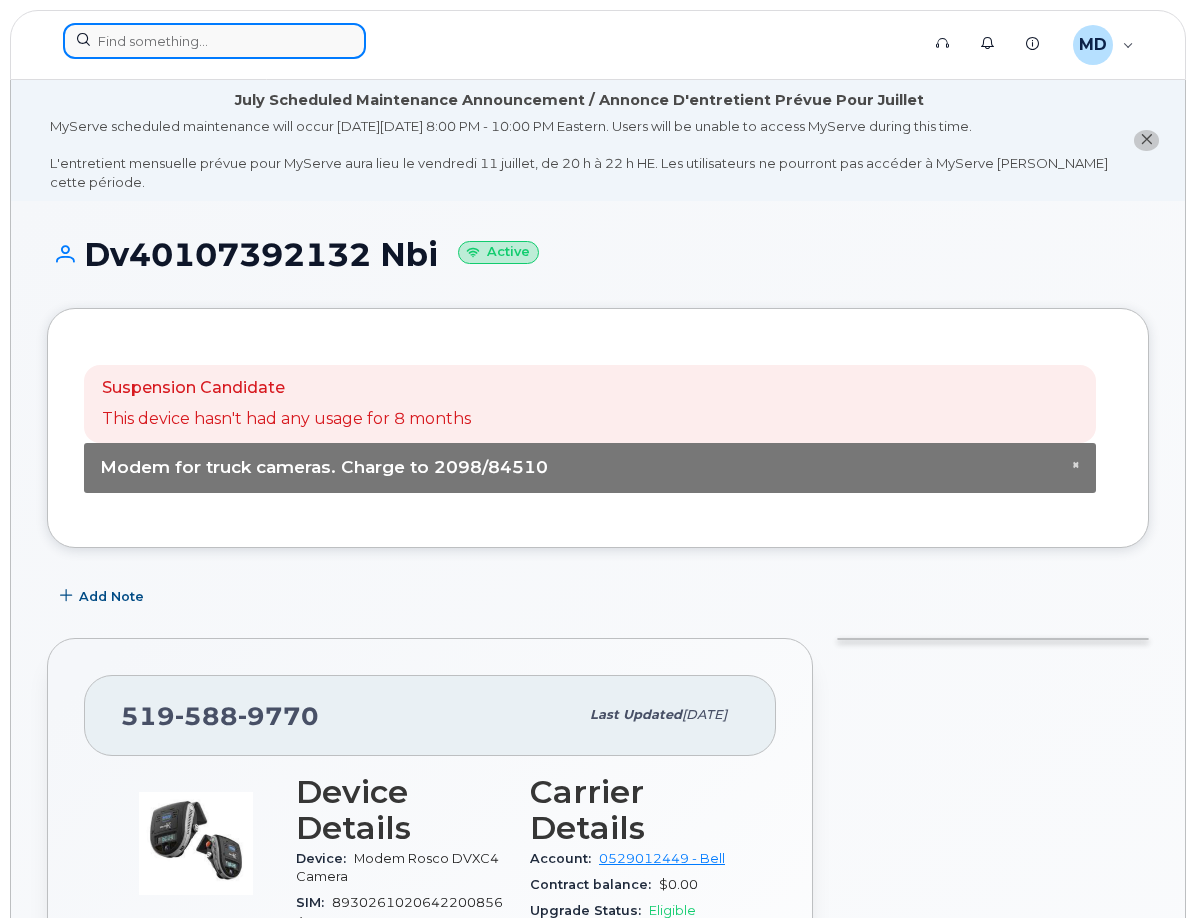 click 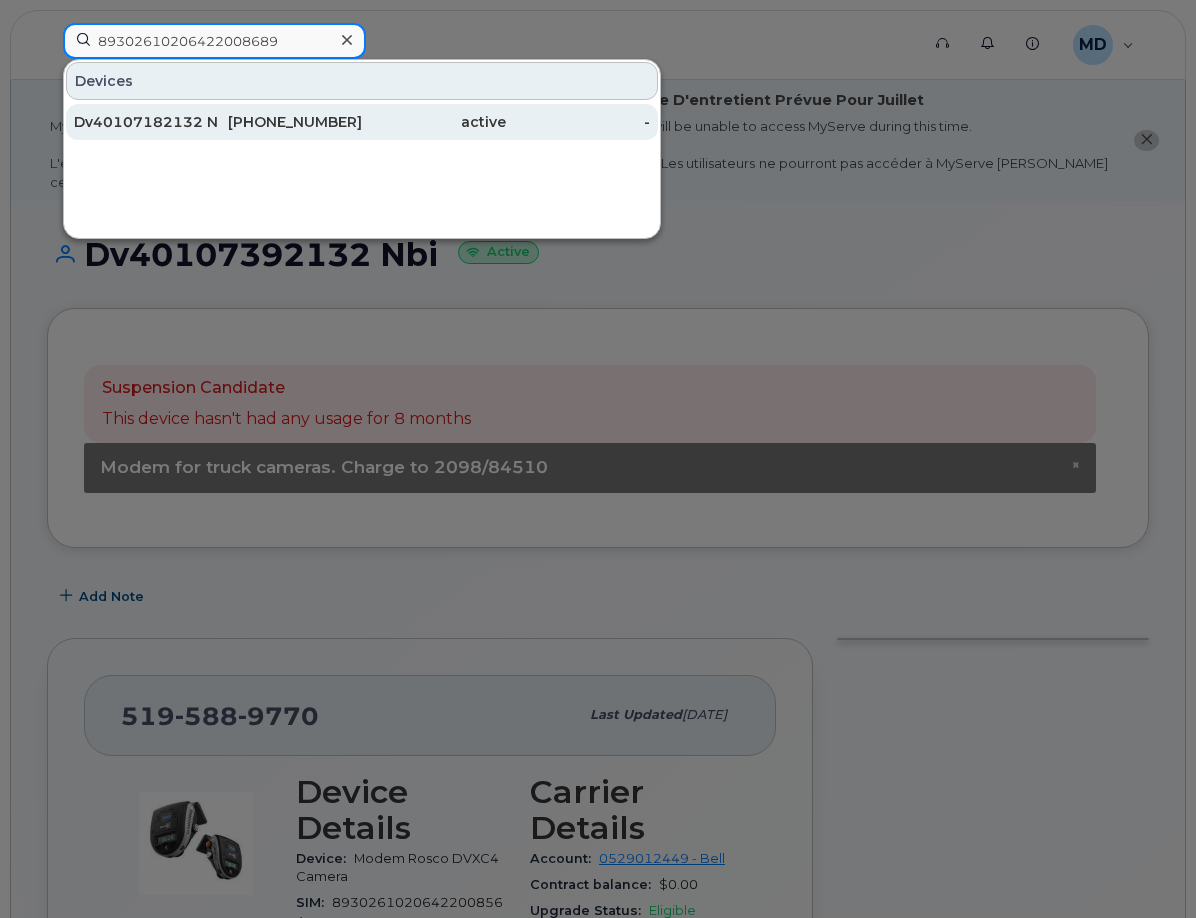 type on "89302610206422008689" 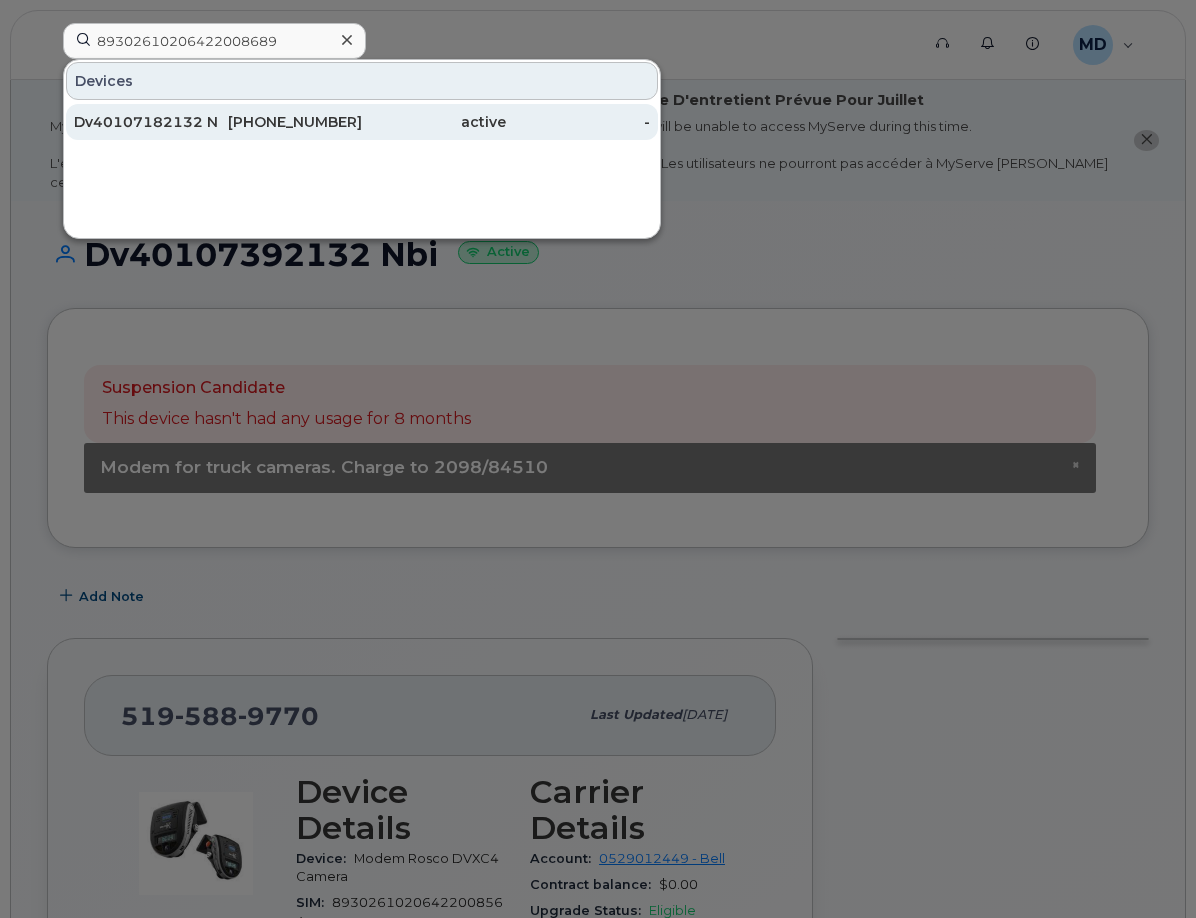 click on "Dv40107182132 Nbi" 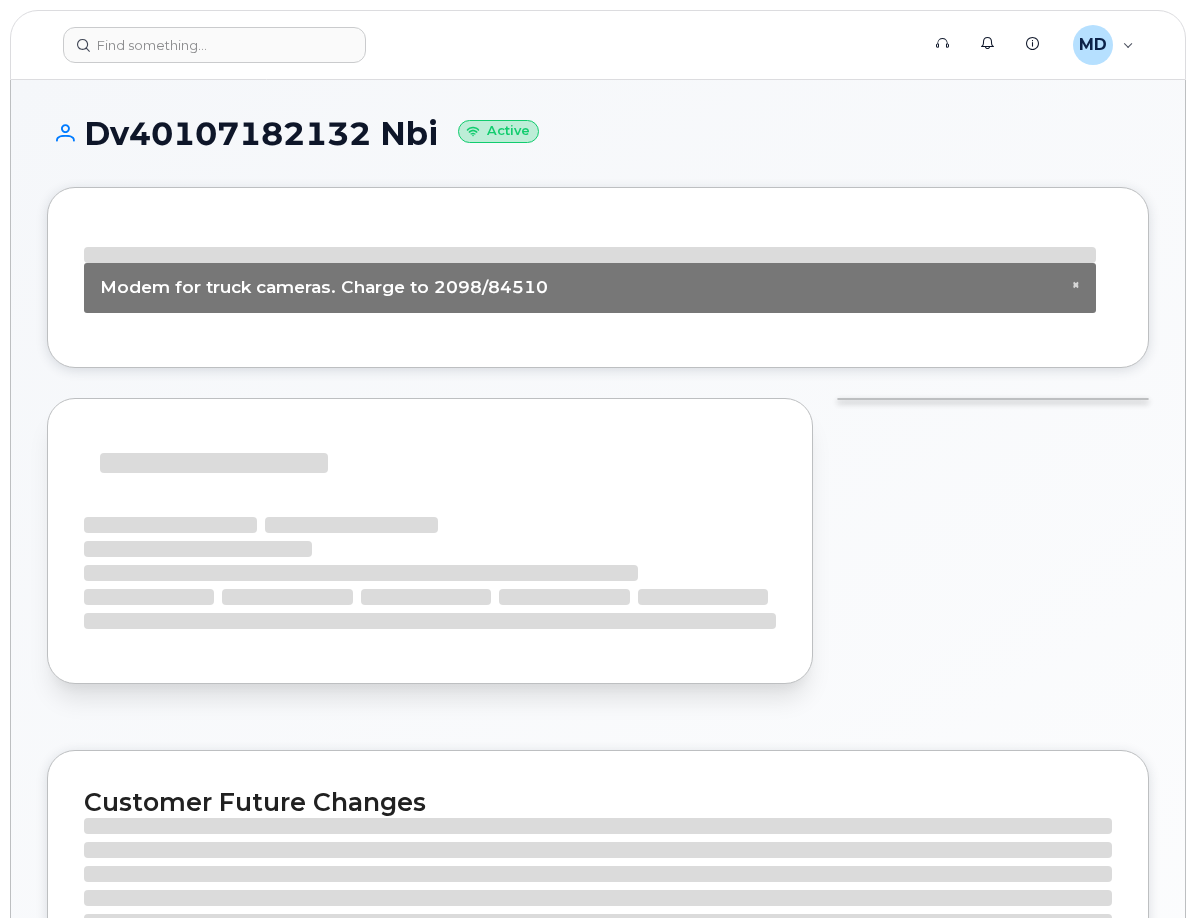 scroll, scrollTop: 0, scrollLeft: 0, axis: both 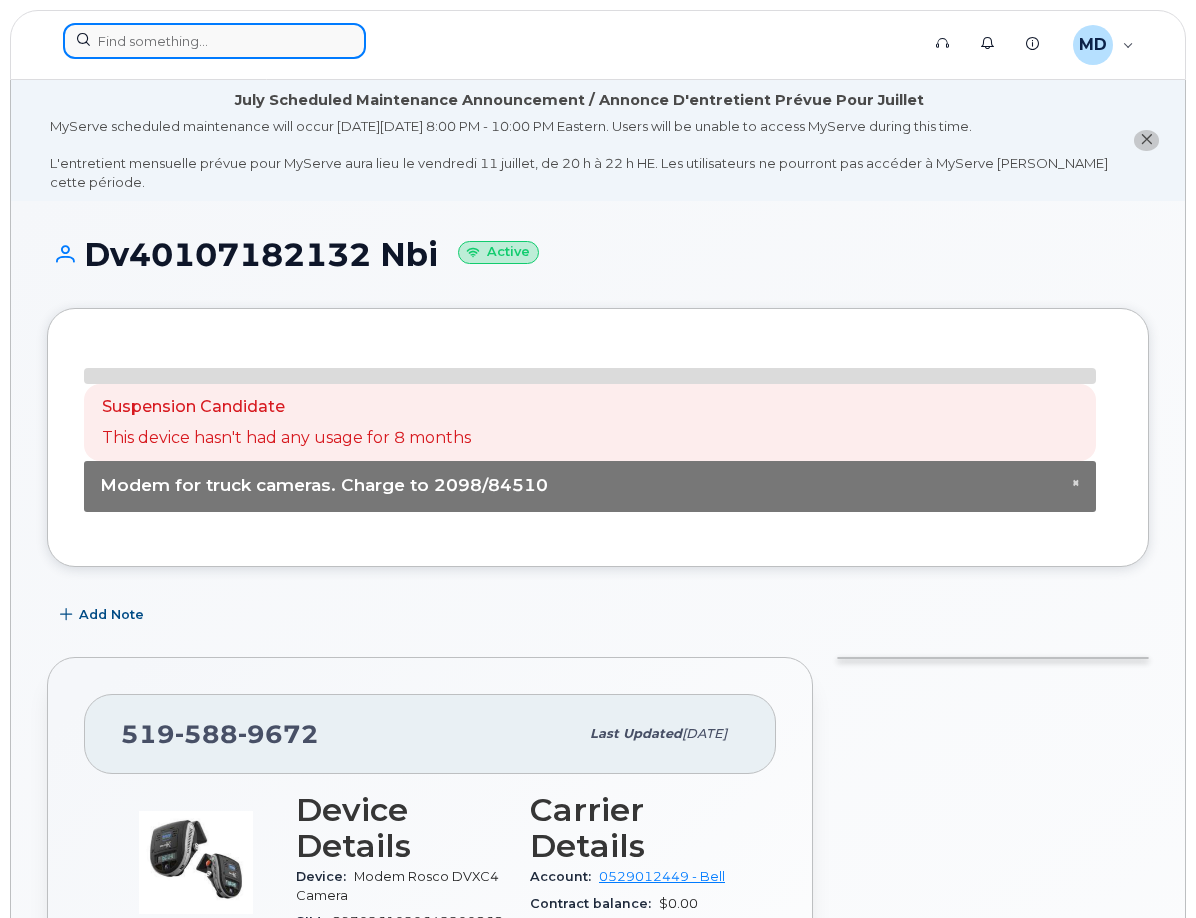 click 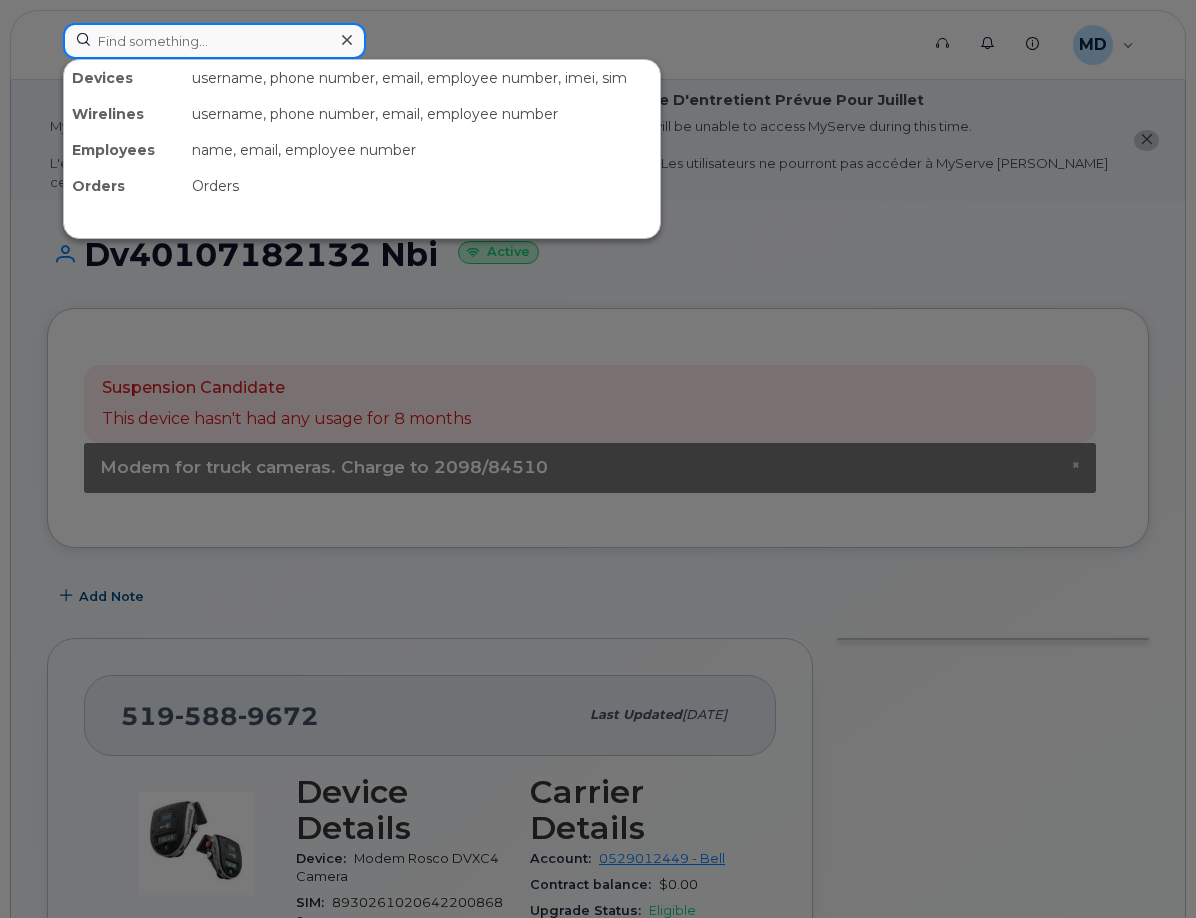 paste on "89302610206422000280" 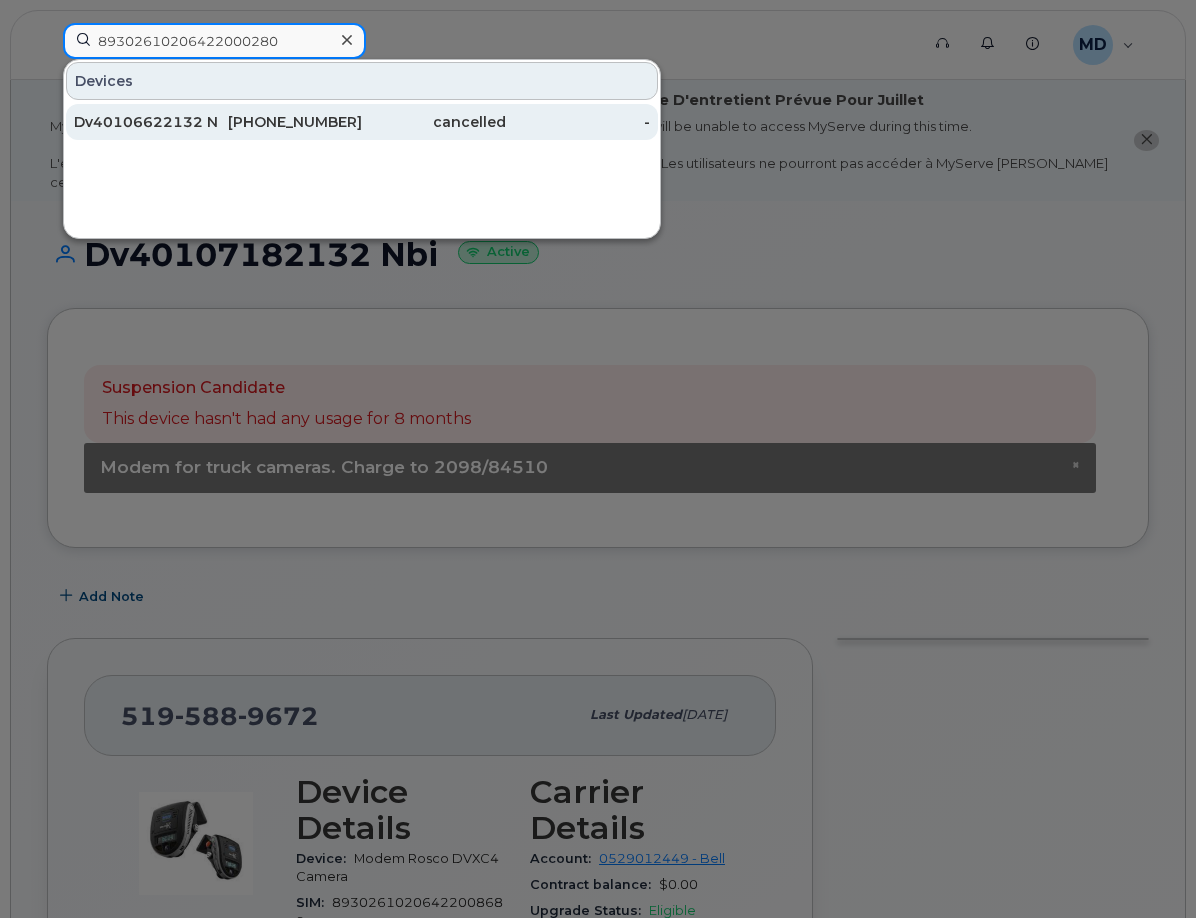 type on "89302610206422000280" 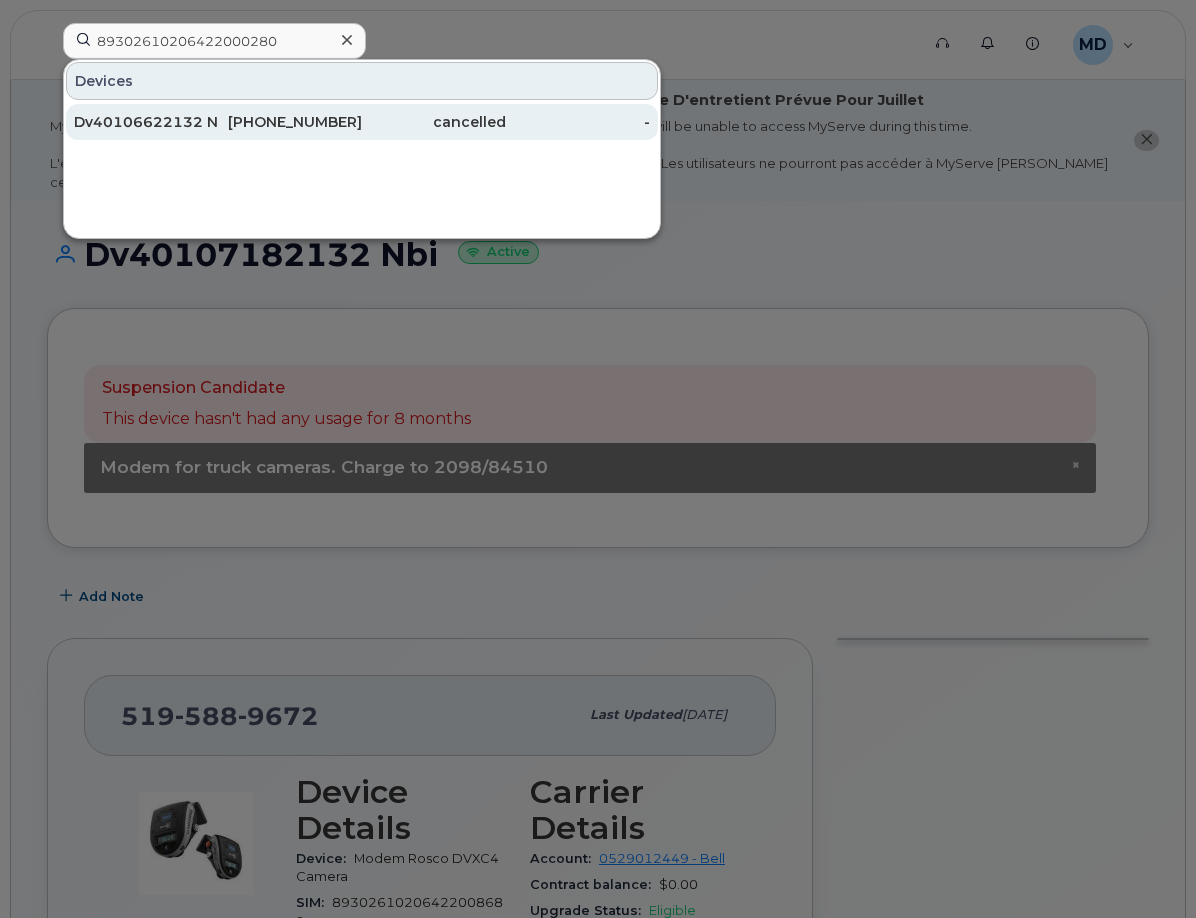click on "Dv40106622132 Nbi" 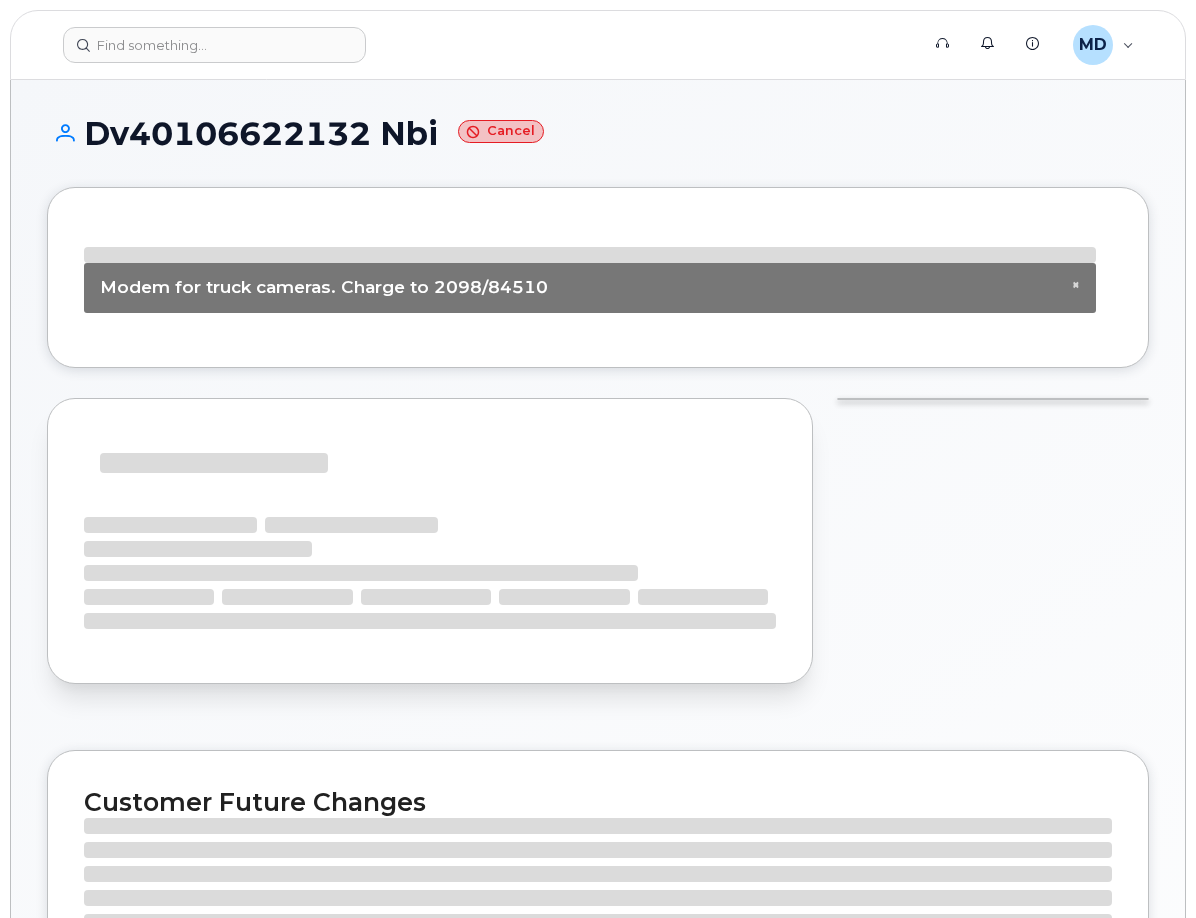 scroll, scrollTop: 0, scrollLeft: 0, axis: both 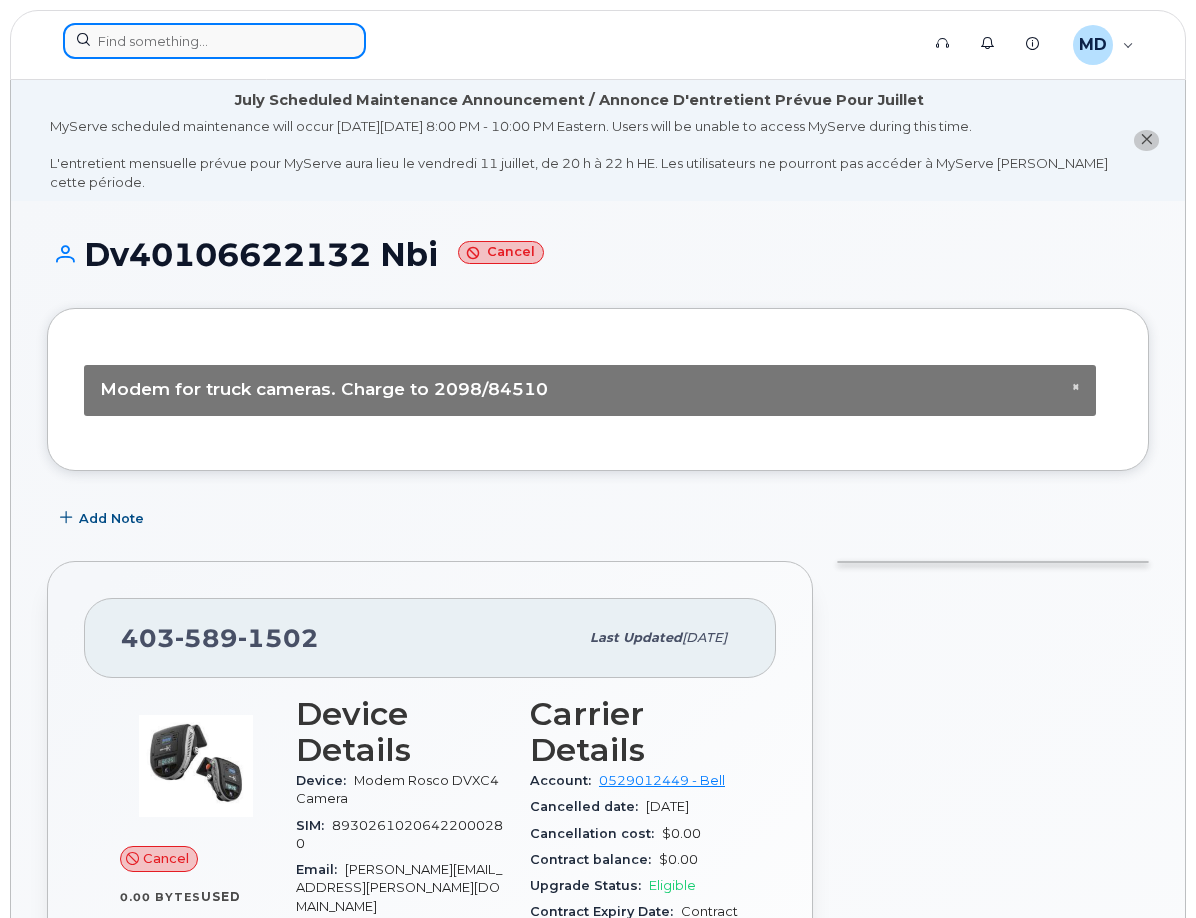 click 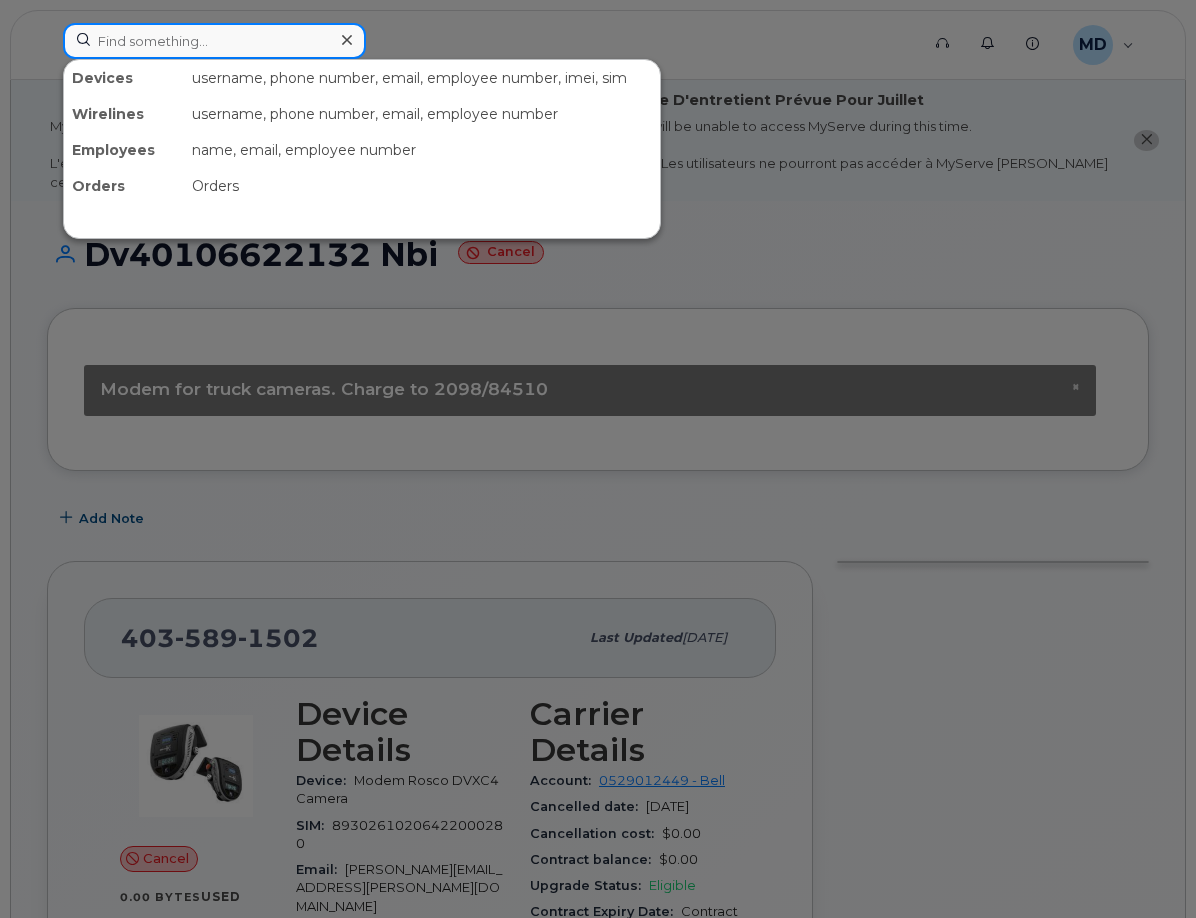 paste on "89302610206410073158" 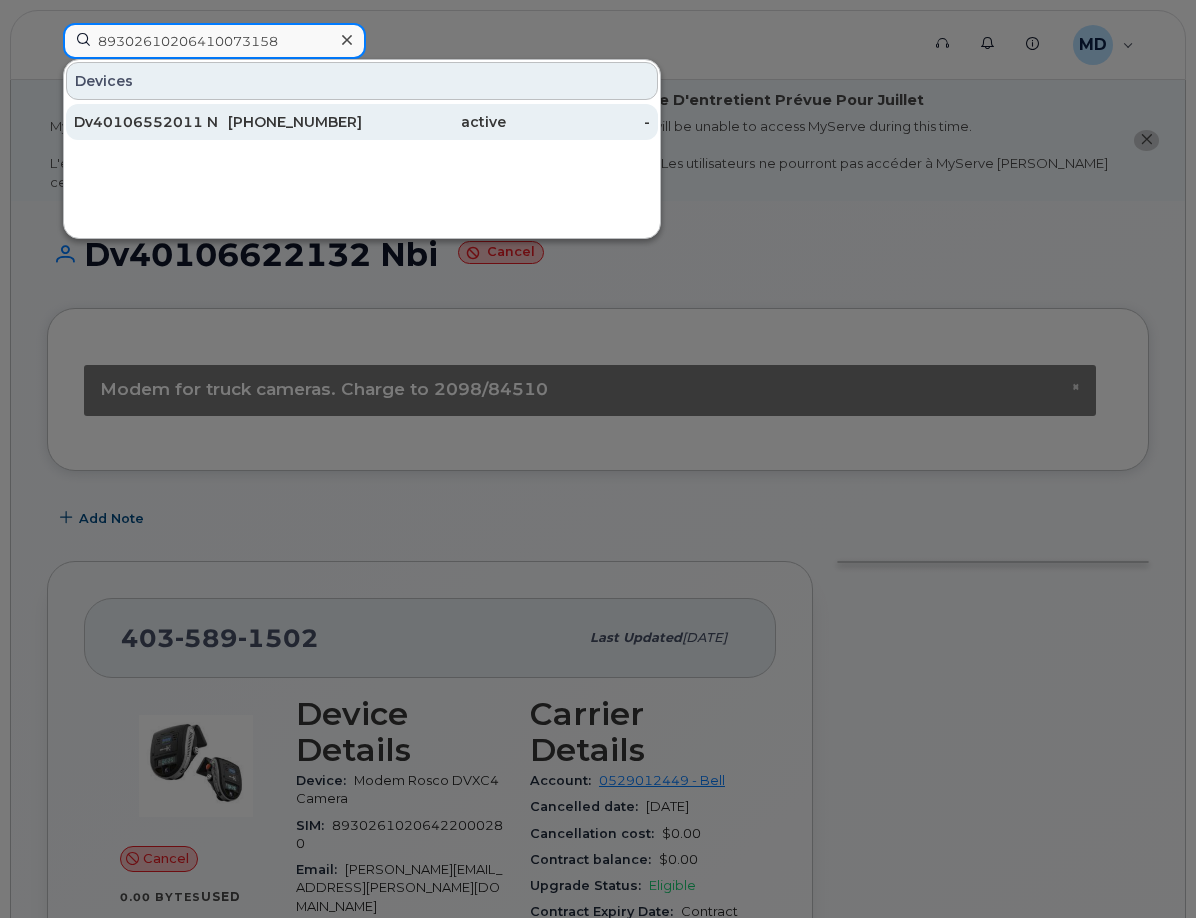 type on "89302610206410073158" 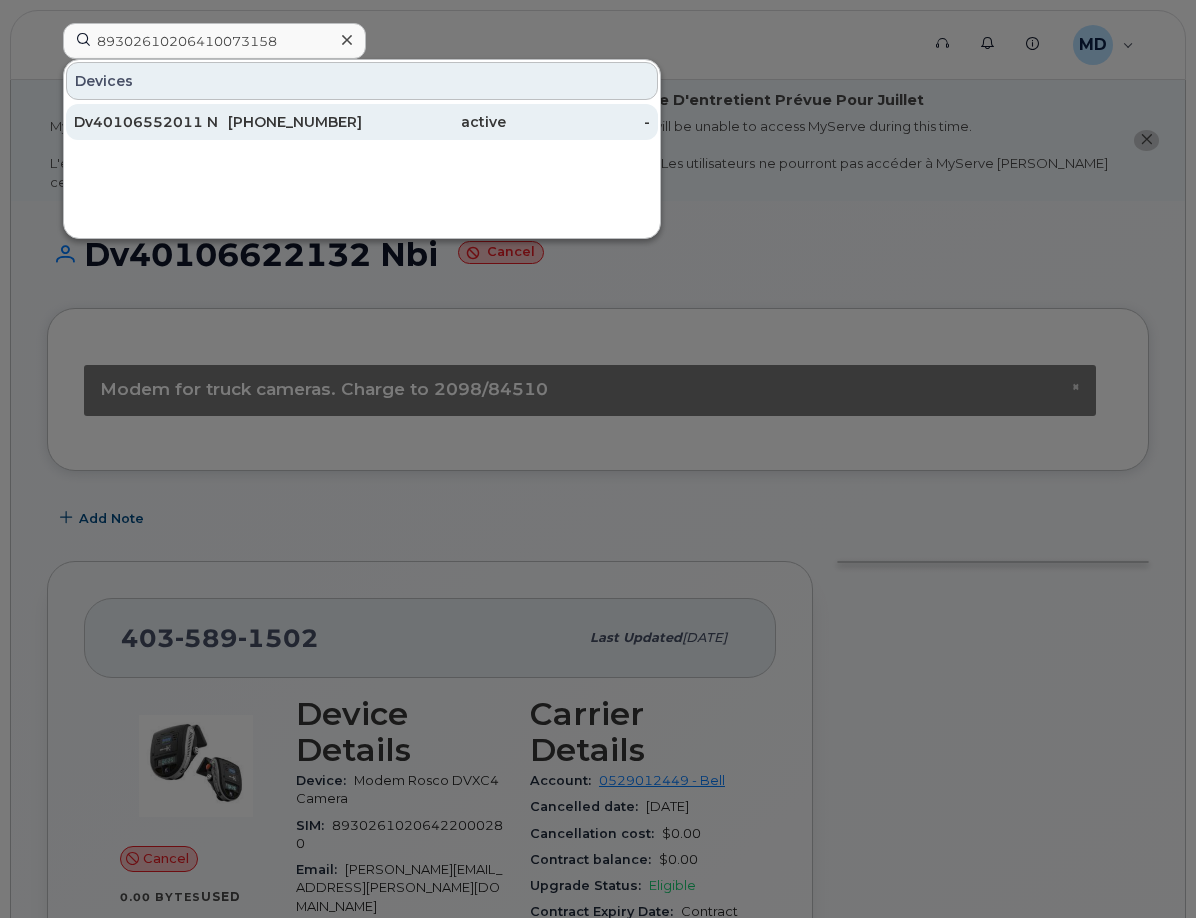 click on "403-479-7747" 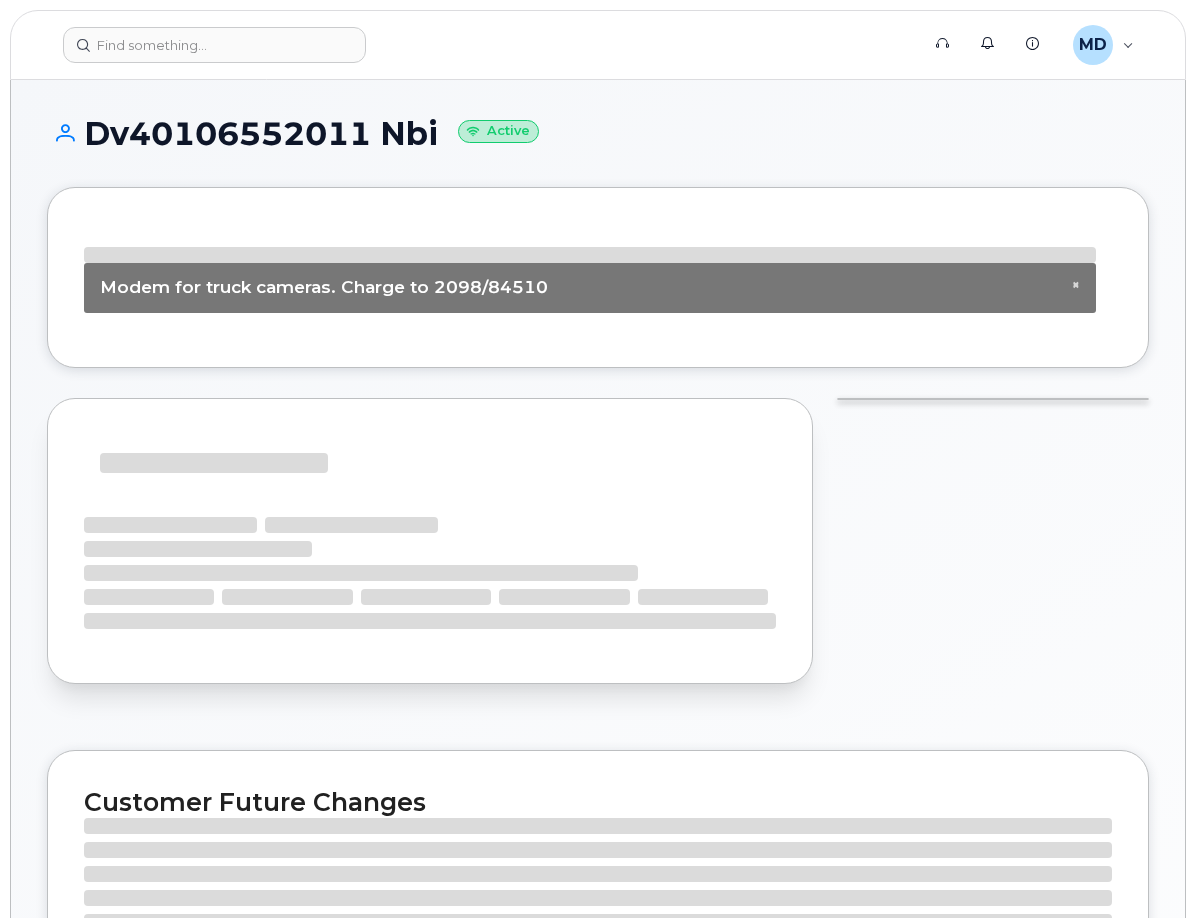 scroll, scrollTop: 0, scrollLeft: 0, axis: both 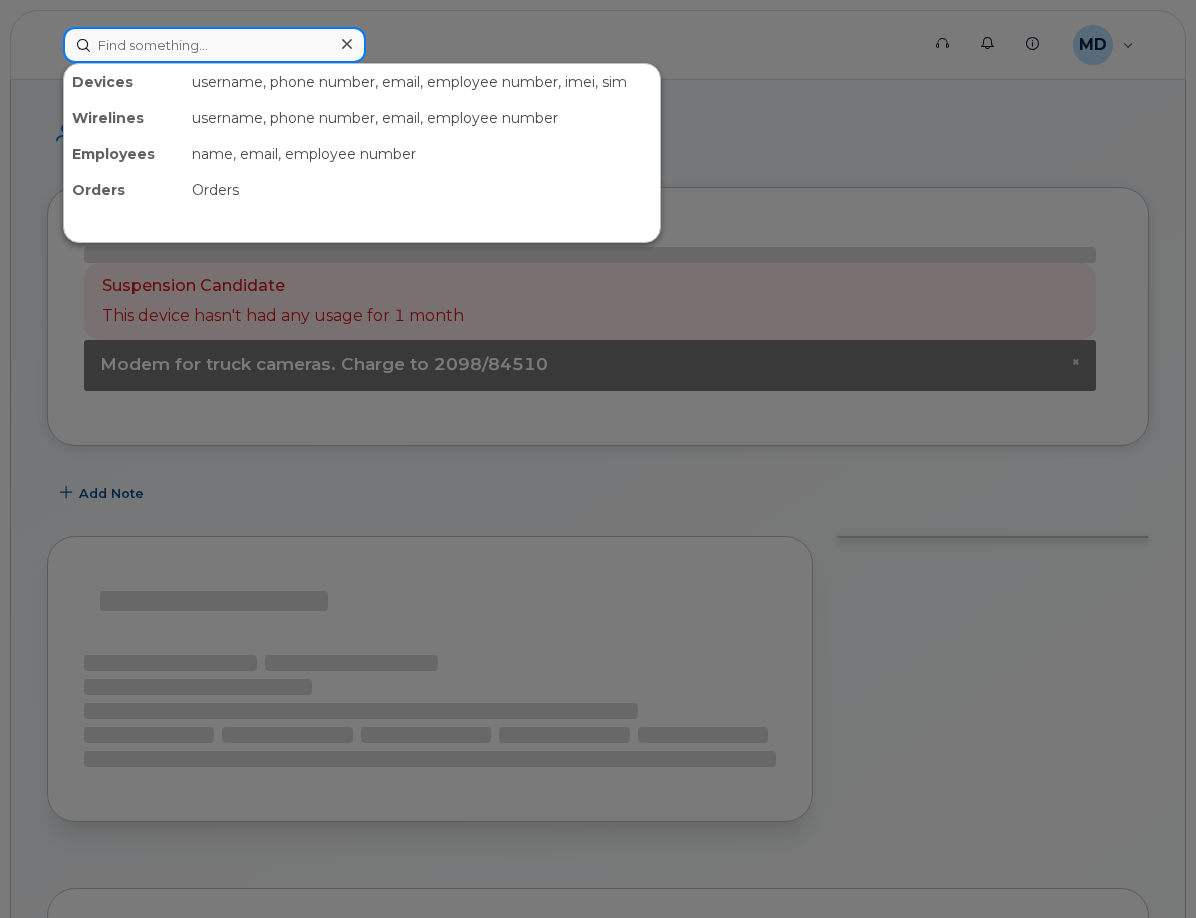 click 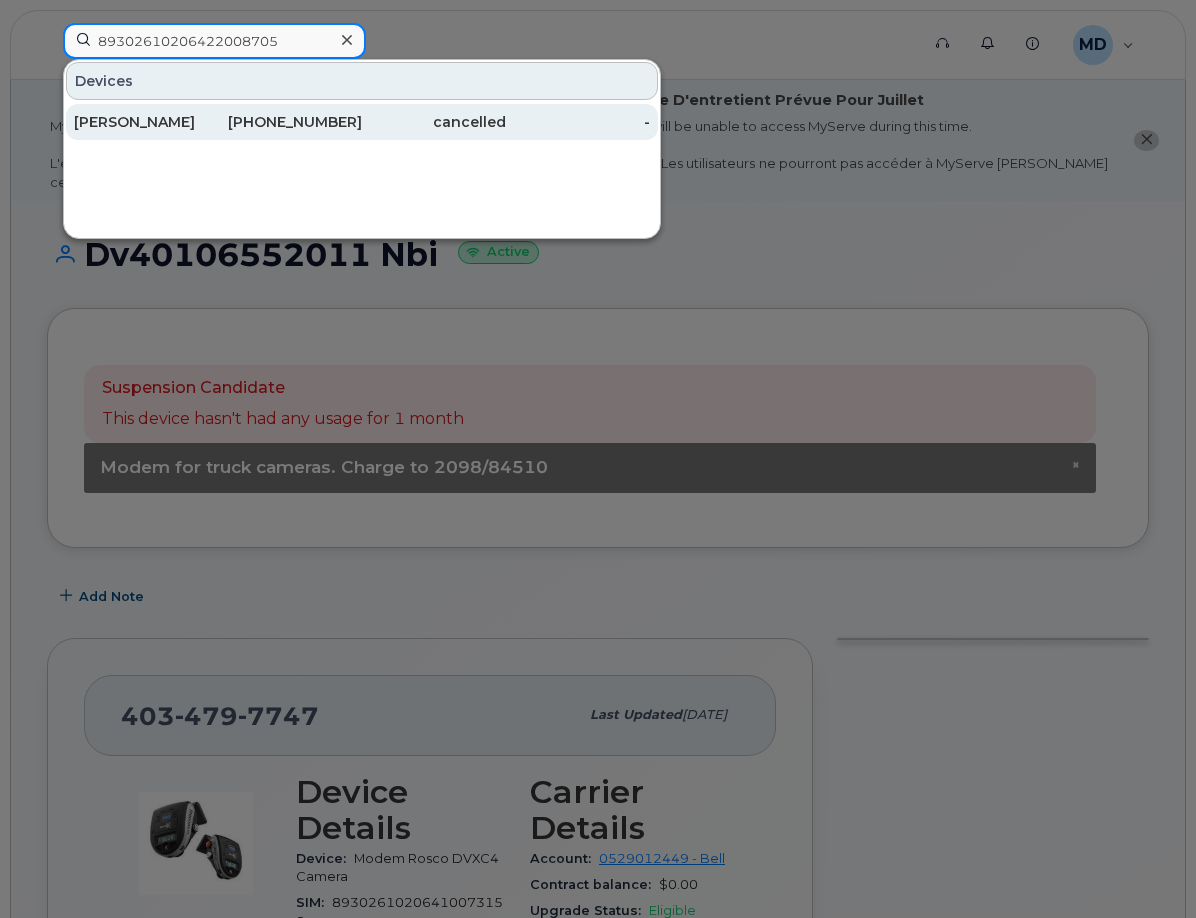 type on "89302610206422008705" 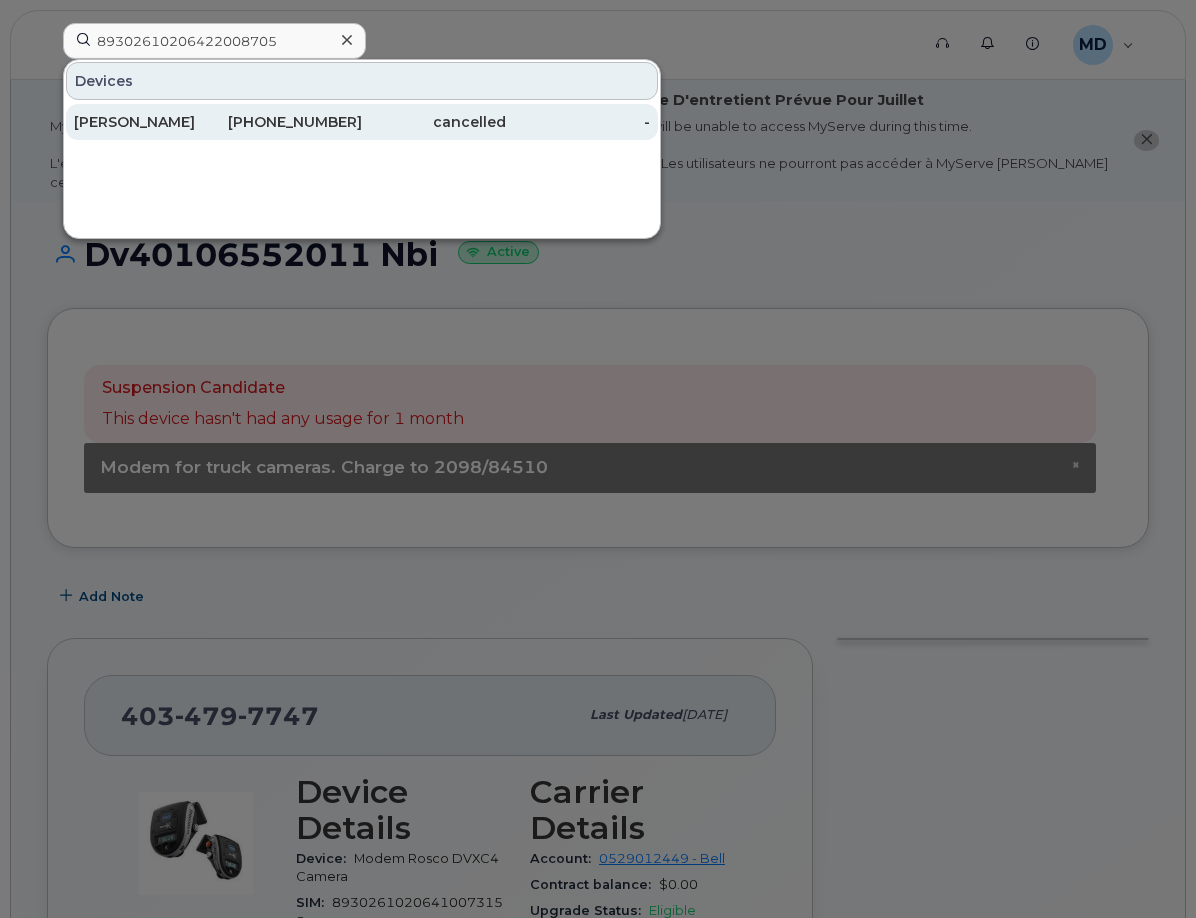 click on "519-588-9642" 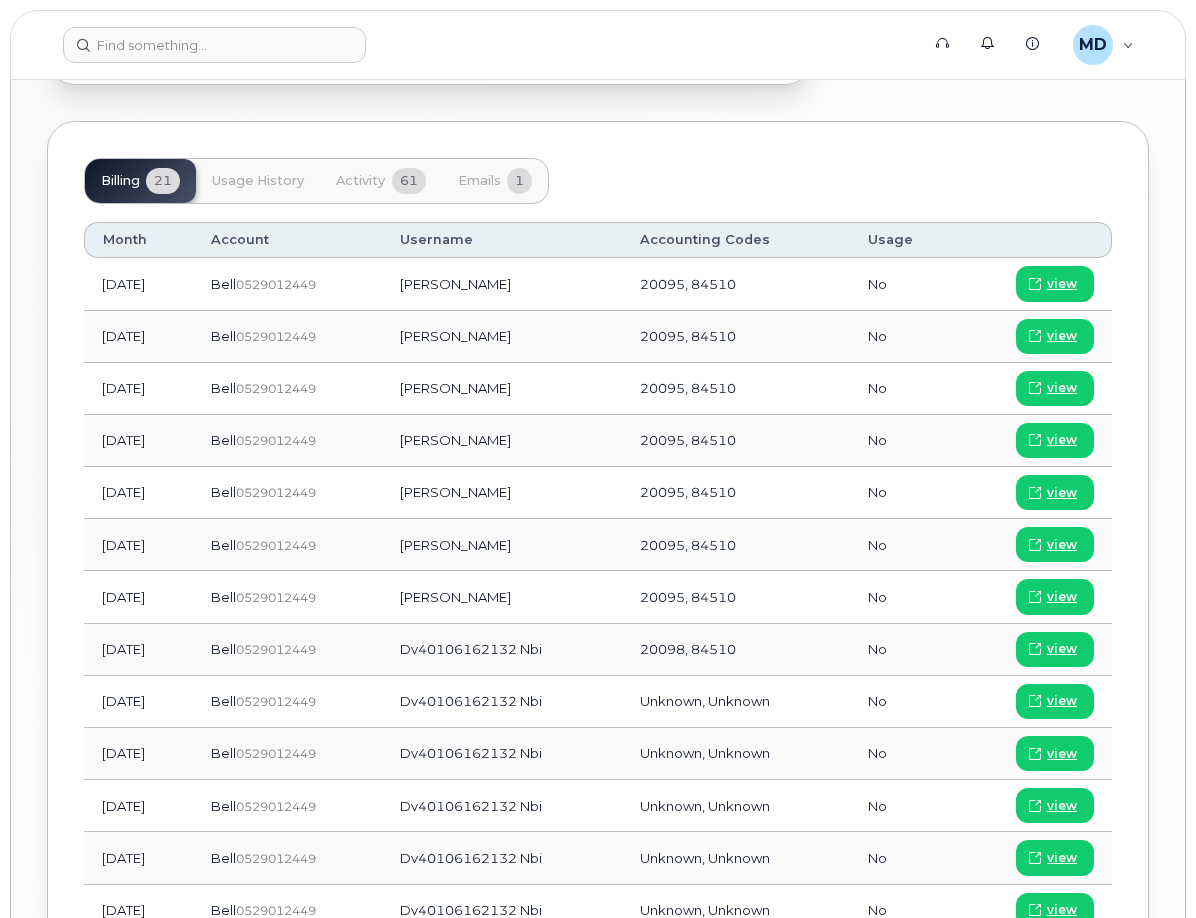 scroll, scrollTop: 1200, scrollLeft: 0, axis: vertical 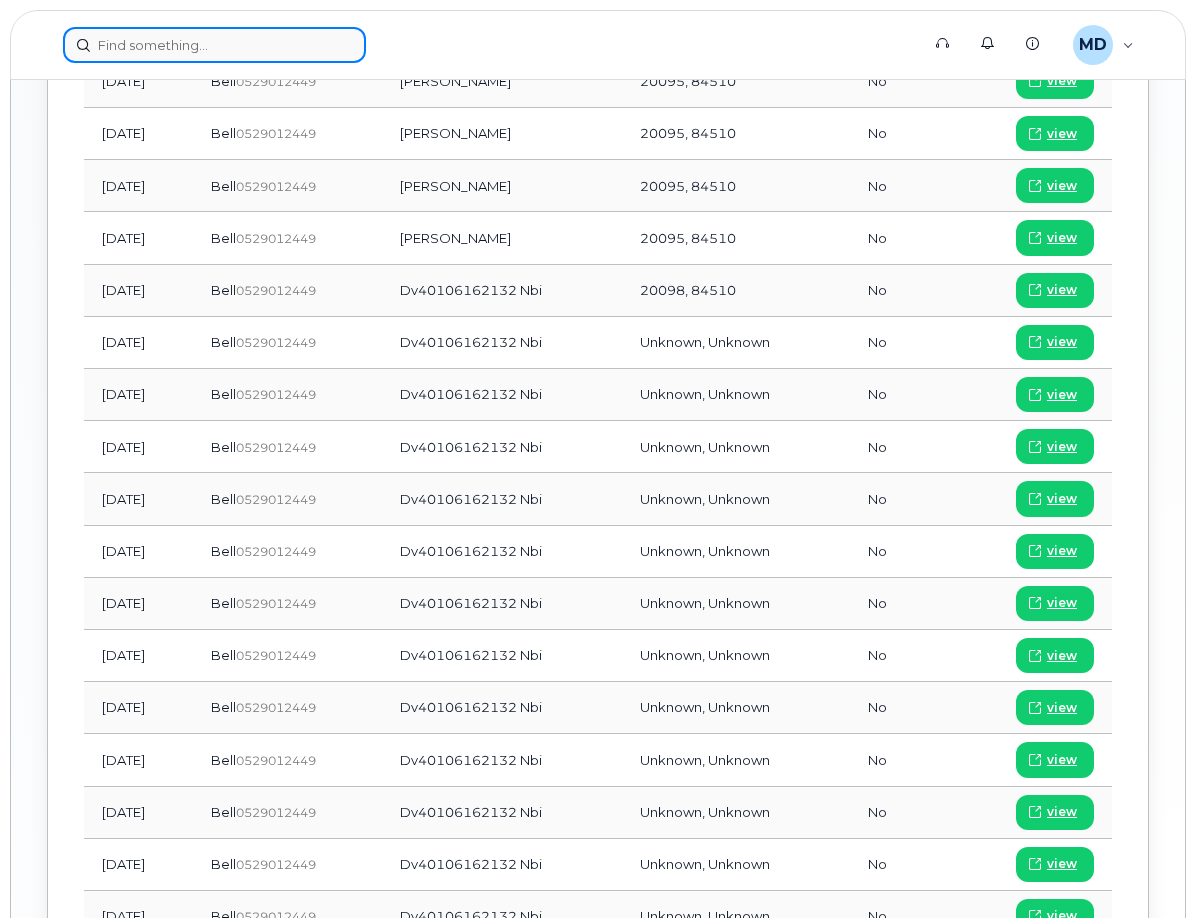 click 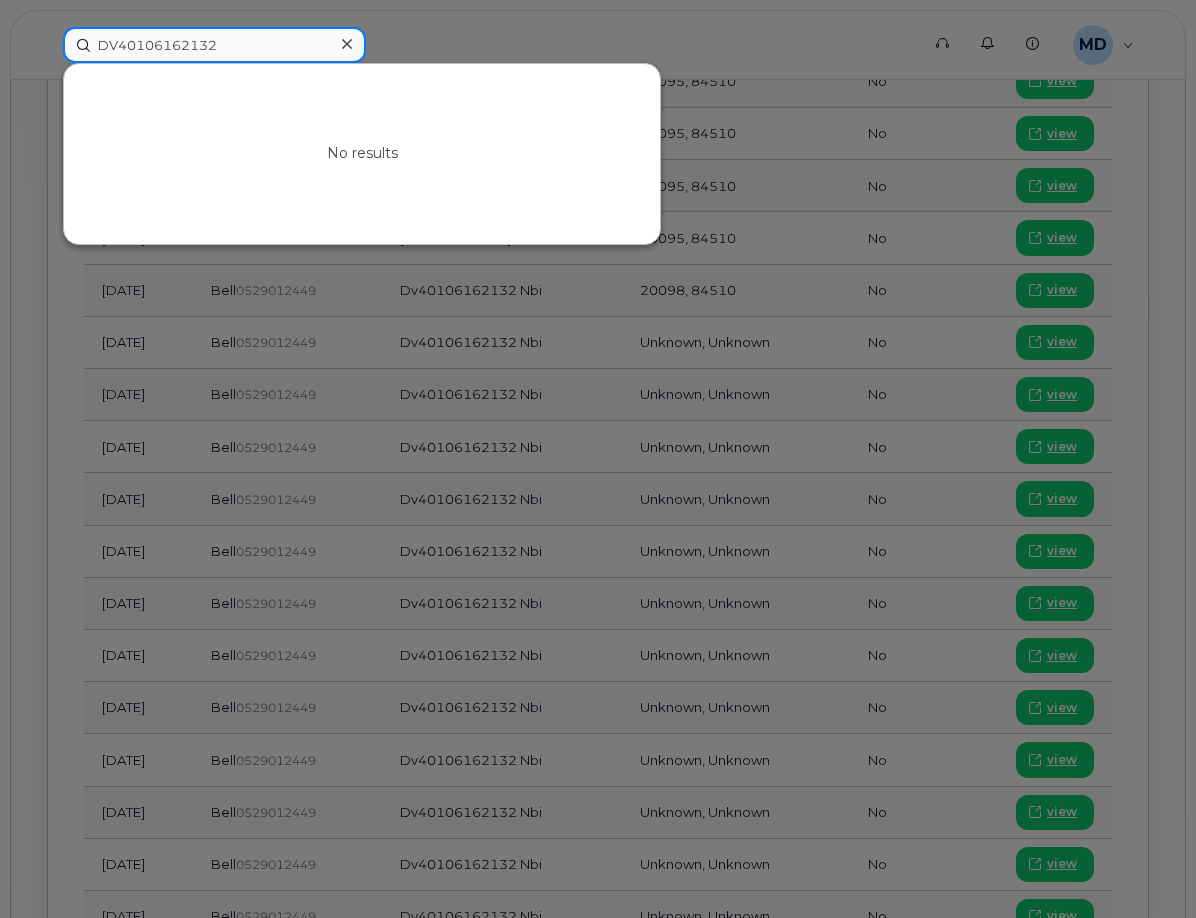 click on "DV40106162132" 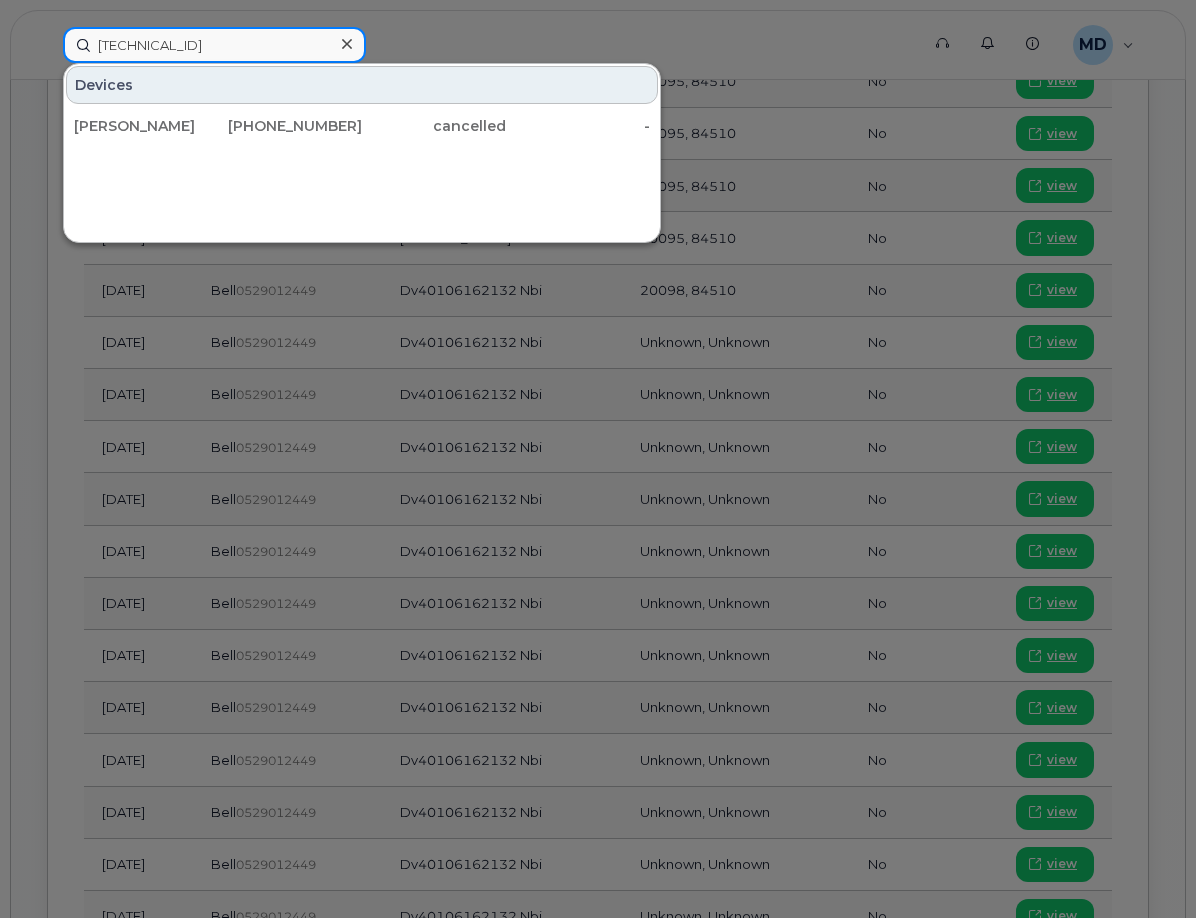 click on "864839041892221" 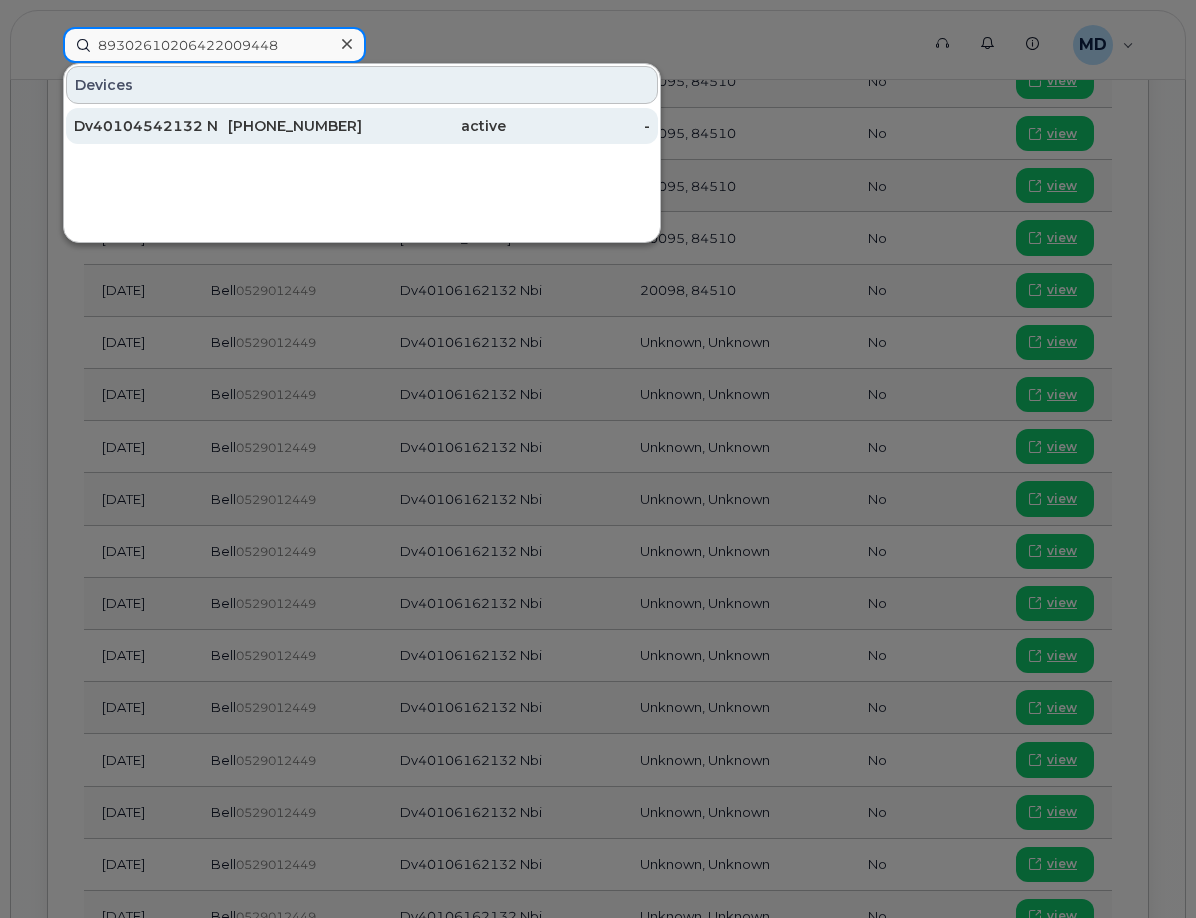 type on "89302610206422009448" 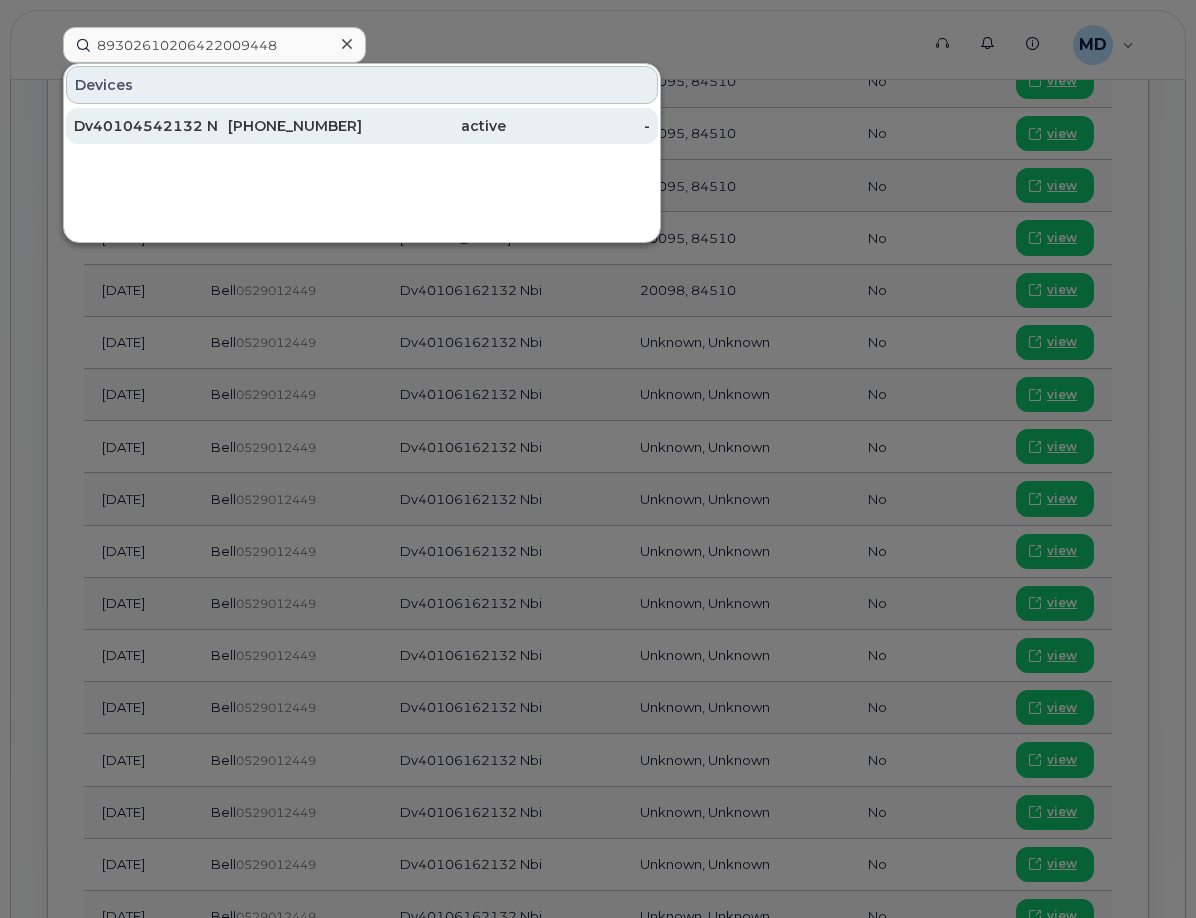 click on "Dv40104542132 Nbi" 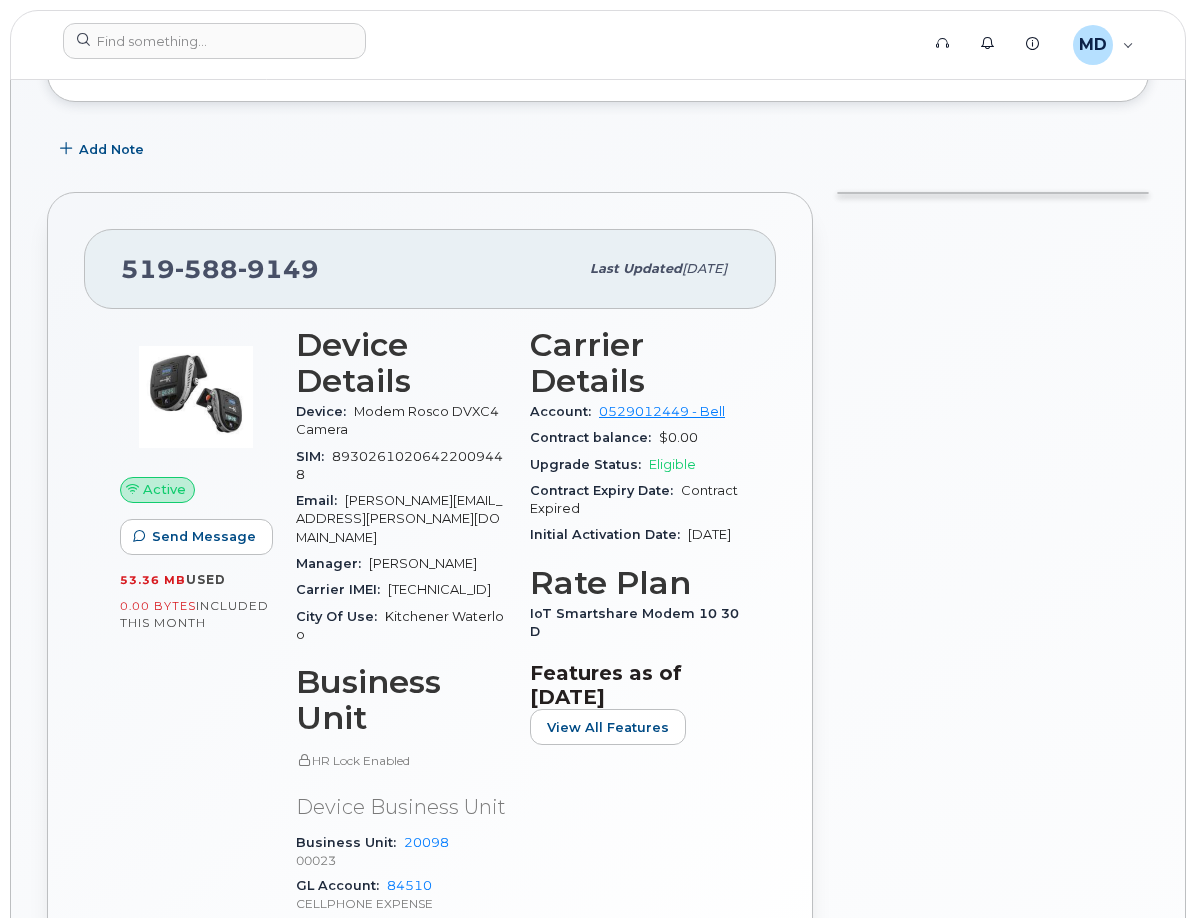 scroll, scrollTop: 400, scrollLeft: 0, axis: vertical 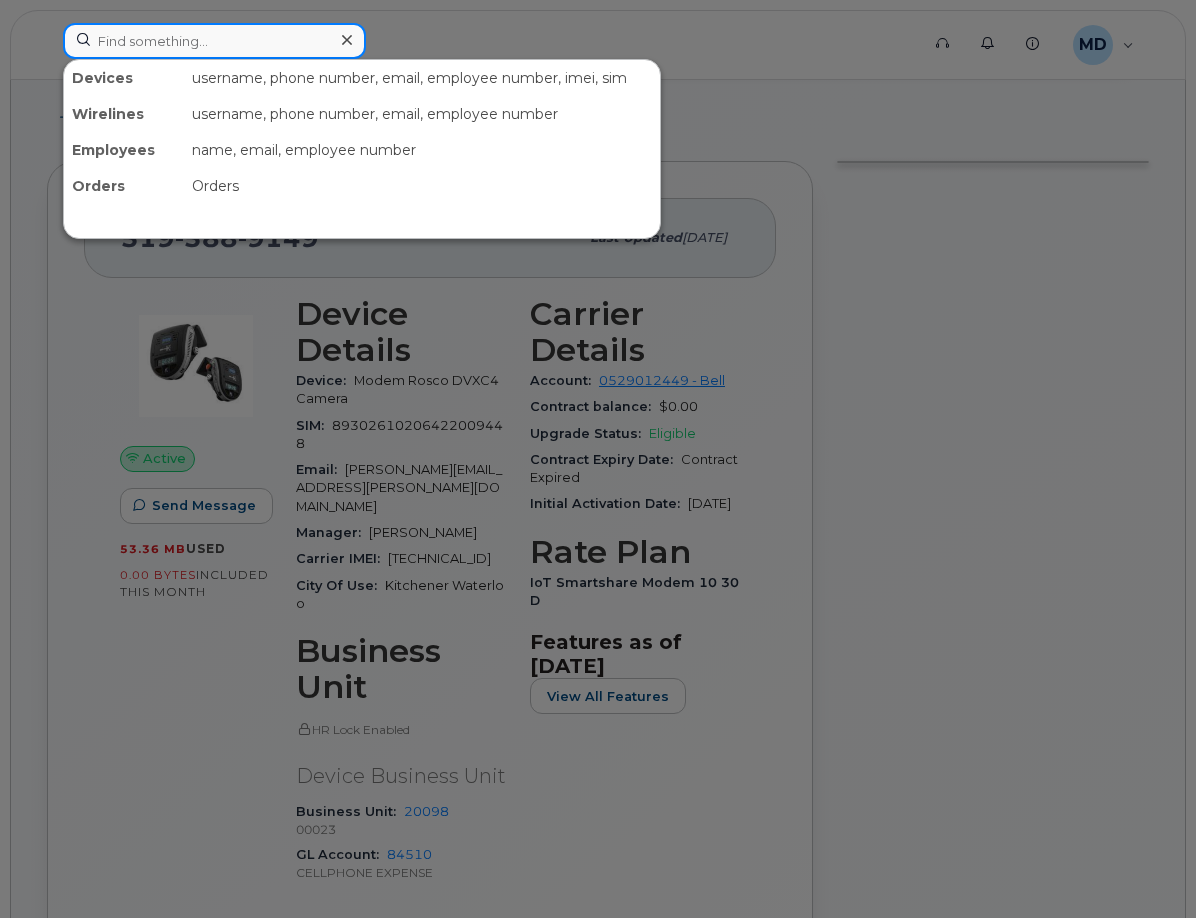 click 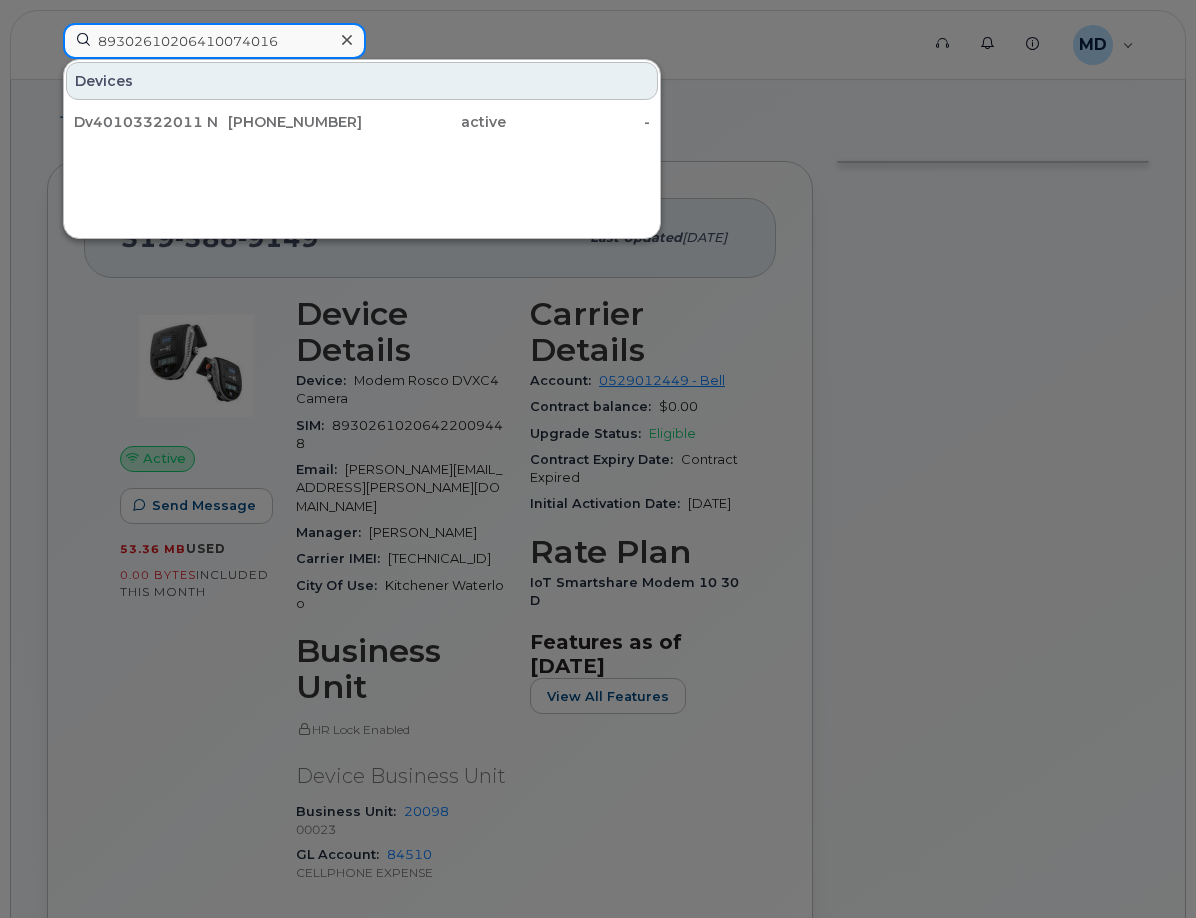 type on "89302610206410074016" 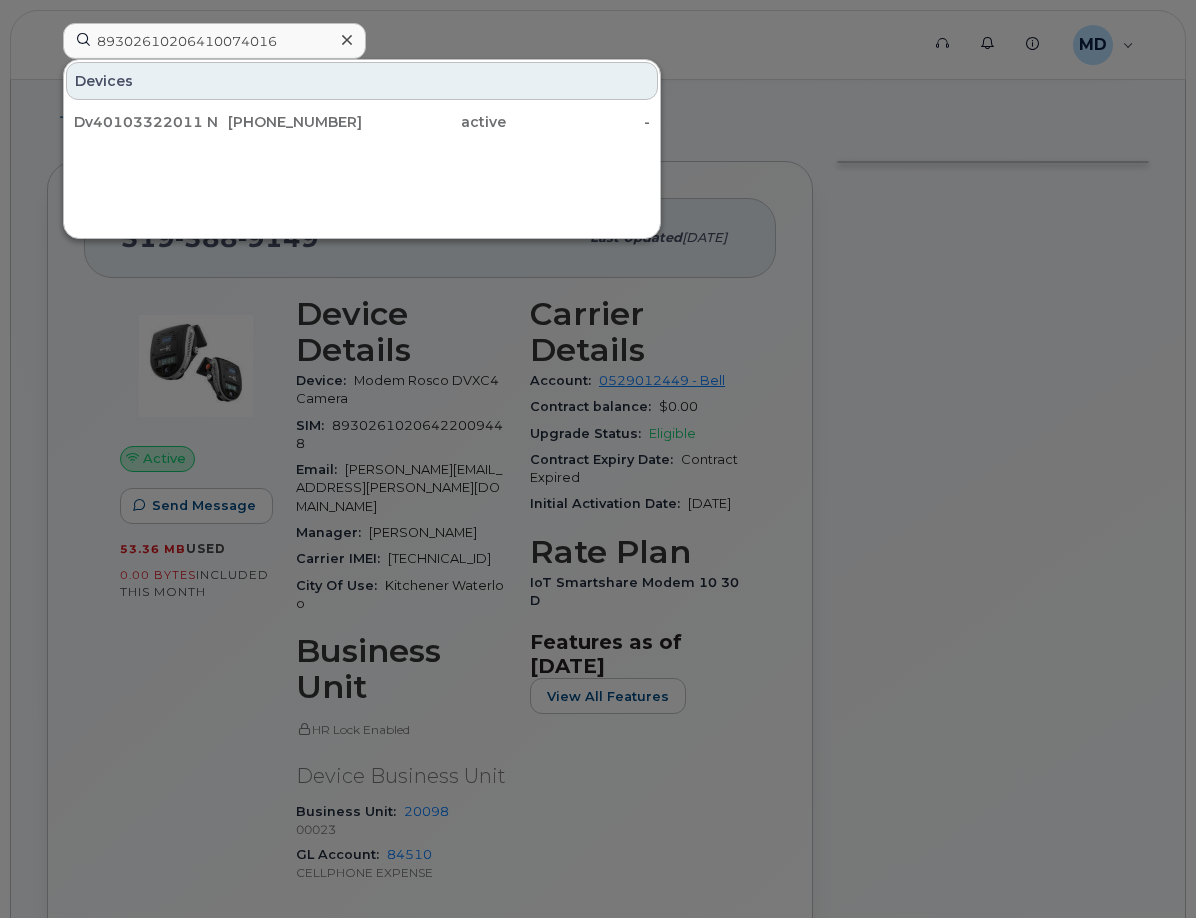 click on "Dv40103322011 Nbi" 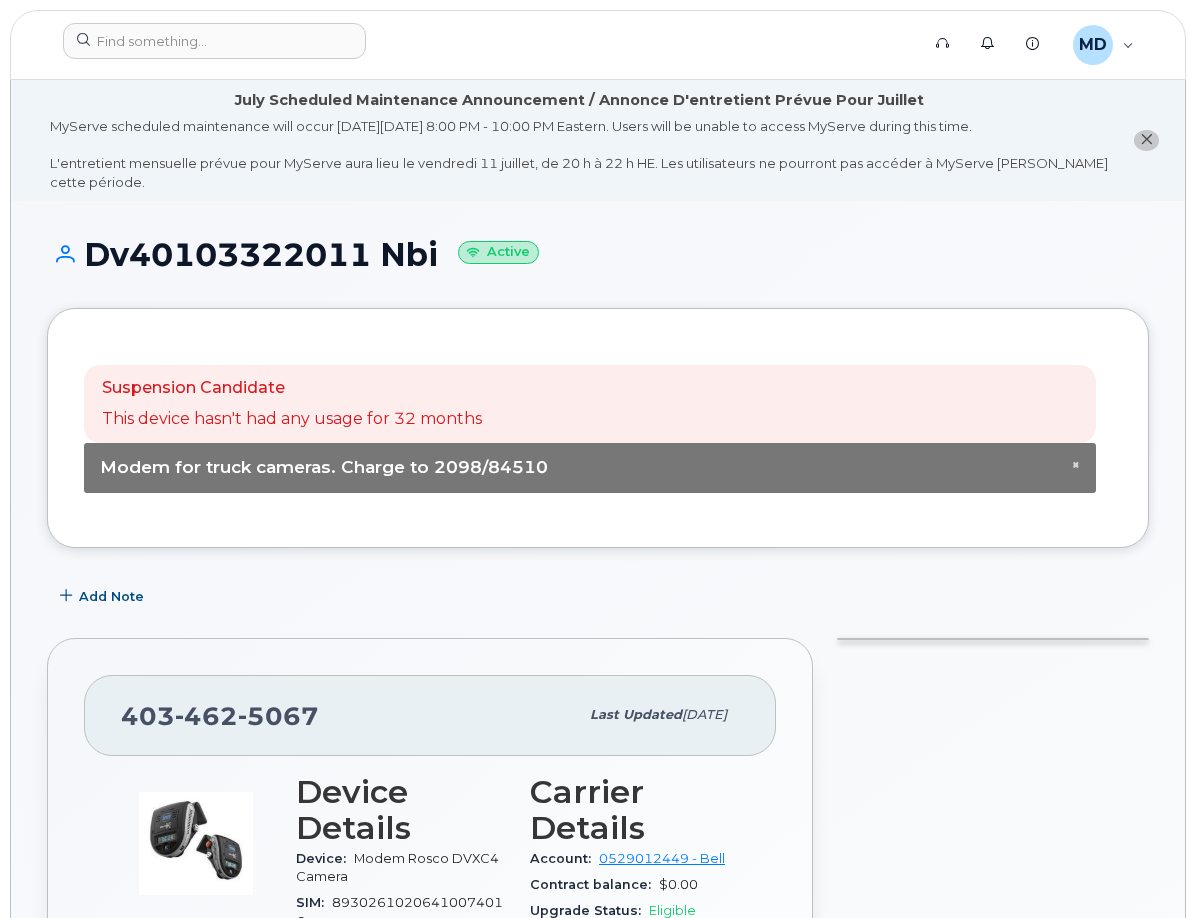 scroll, scrollTop: 0, scrollLeft: 0, axis: both 